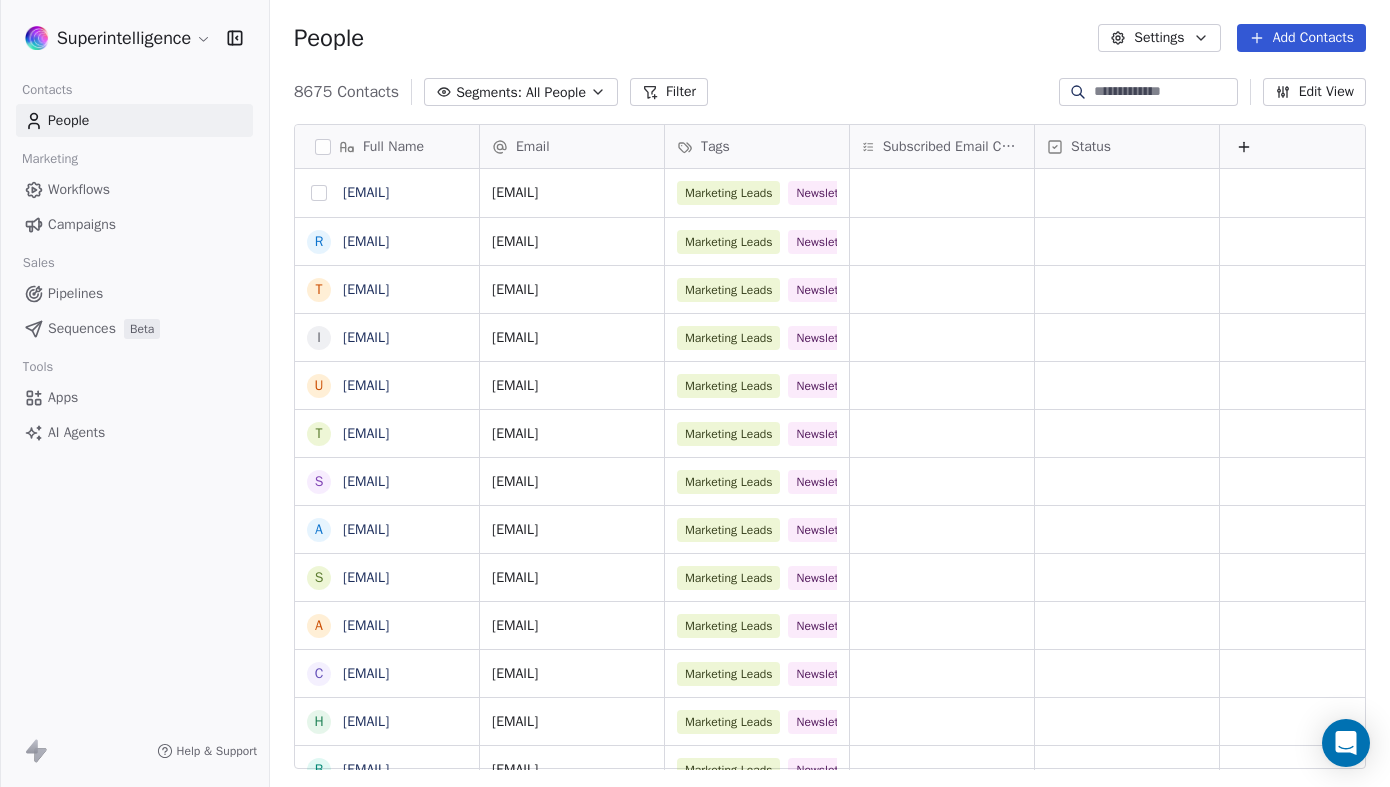 scroll, scrollTop: 0, scrollLeft: 0, axis: both 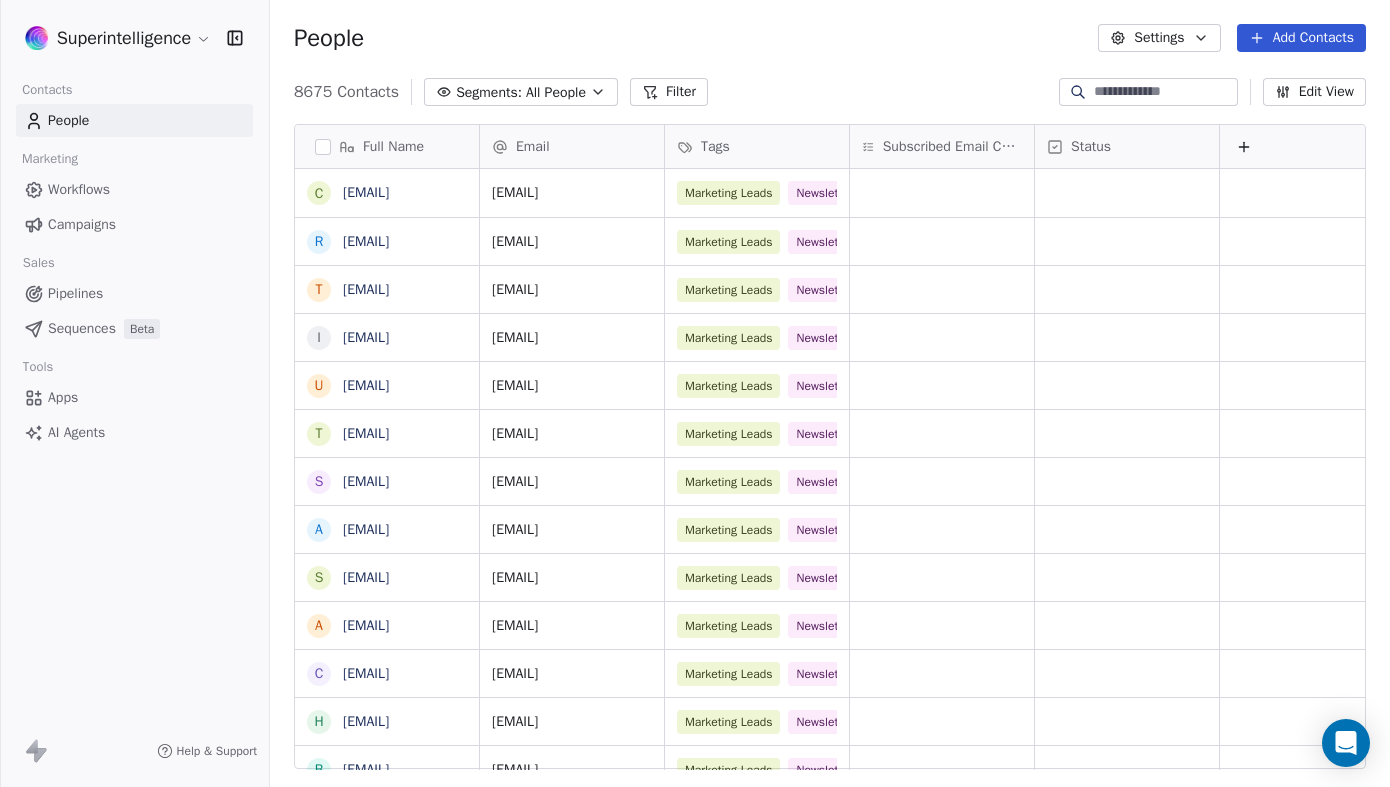 click on "Workflows" at bounding box center (79, 189) 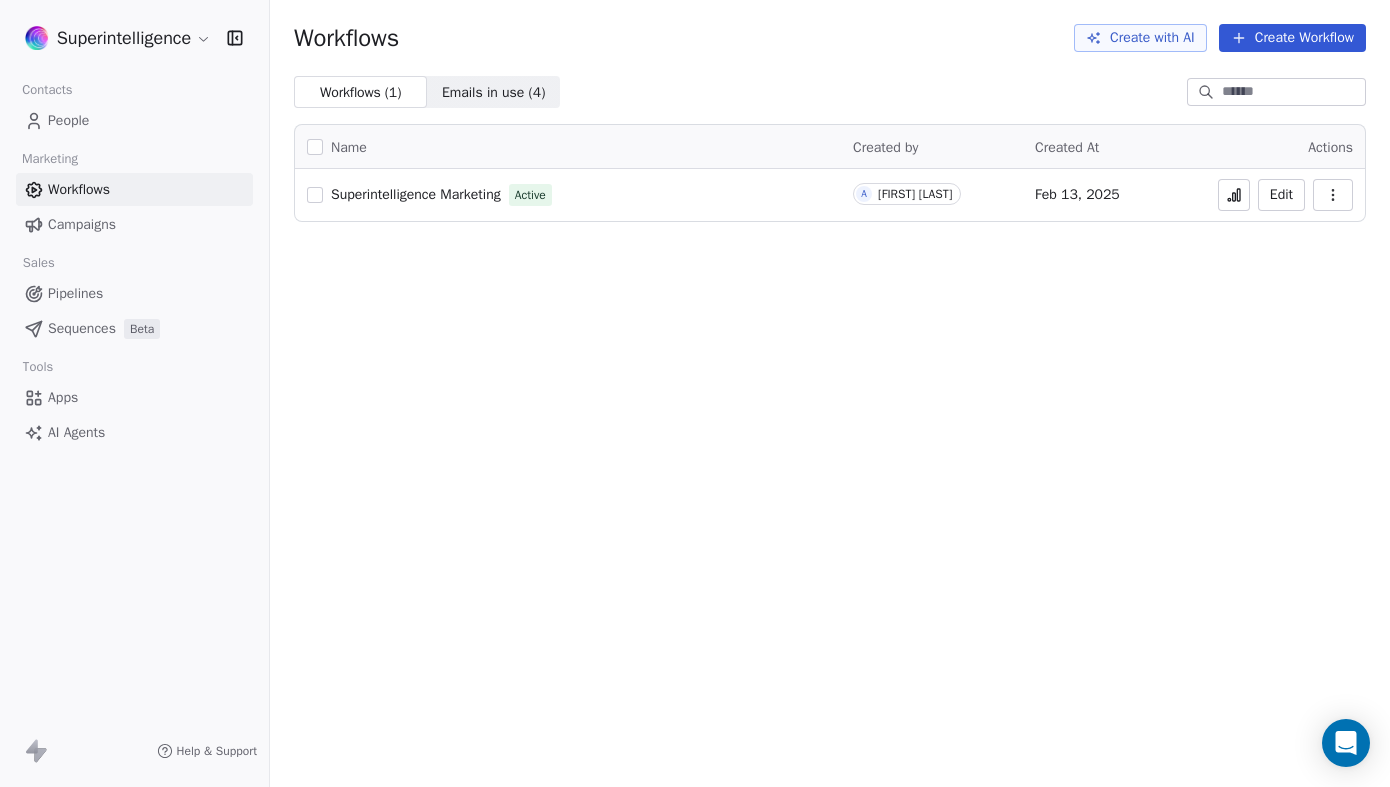 click on "Superintelligence Contacts People Marketing Workflows Campaigns Sales Pipelines Sequences Beta Tools Apps AI Agents Help & Support Workflows Create with AI Create Workflow Workflows ( 1 ) Workflows ( 1 ) Emails in use ( 4 ) Emails in use ( 4 ) Name Created by Created At Actions Superintelligence Marketing Active A [FIRST] [LAST] Feb 13, 2025 Edit" at bounding box center [695, 393] 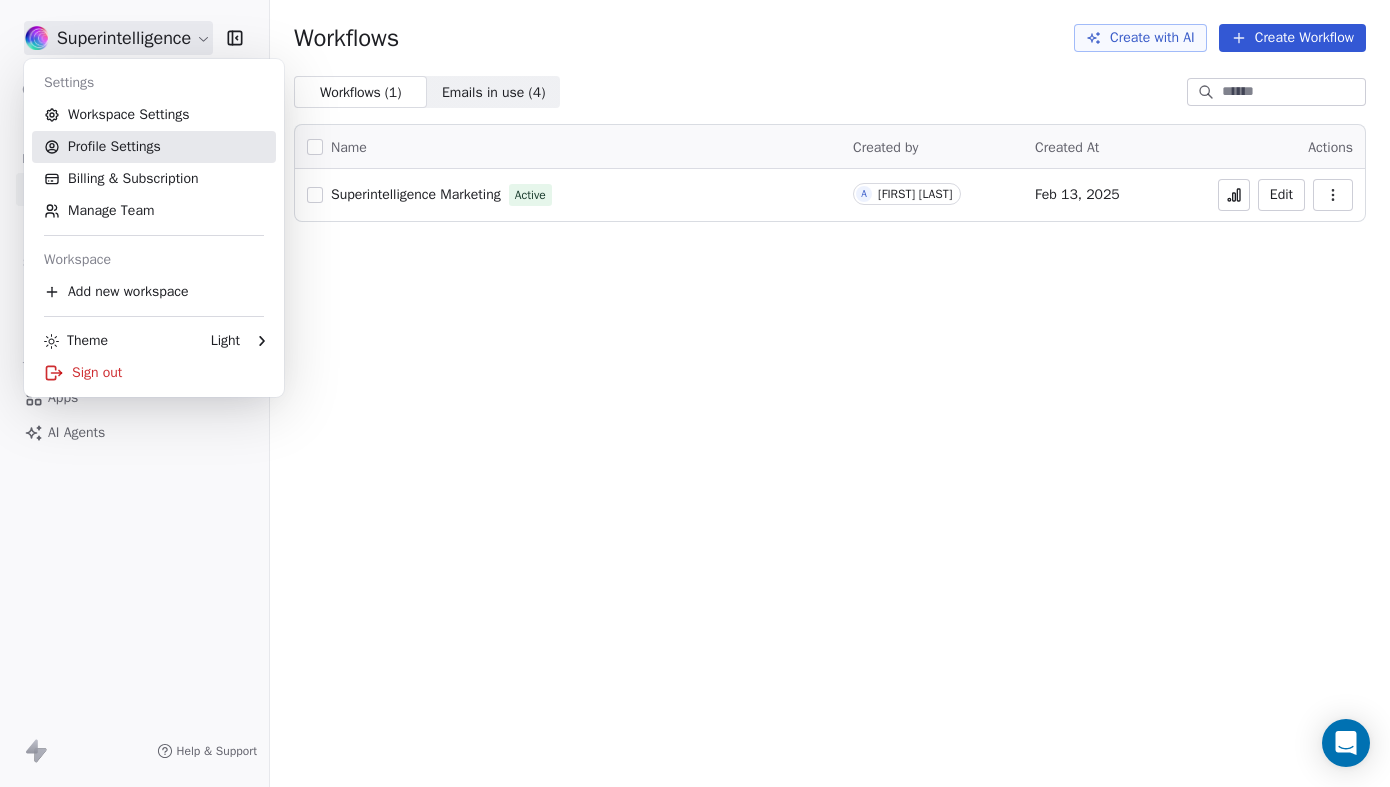 click on "Profile Settings" at bounding box center (154, 147) 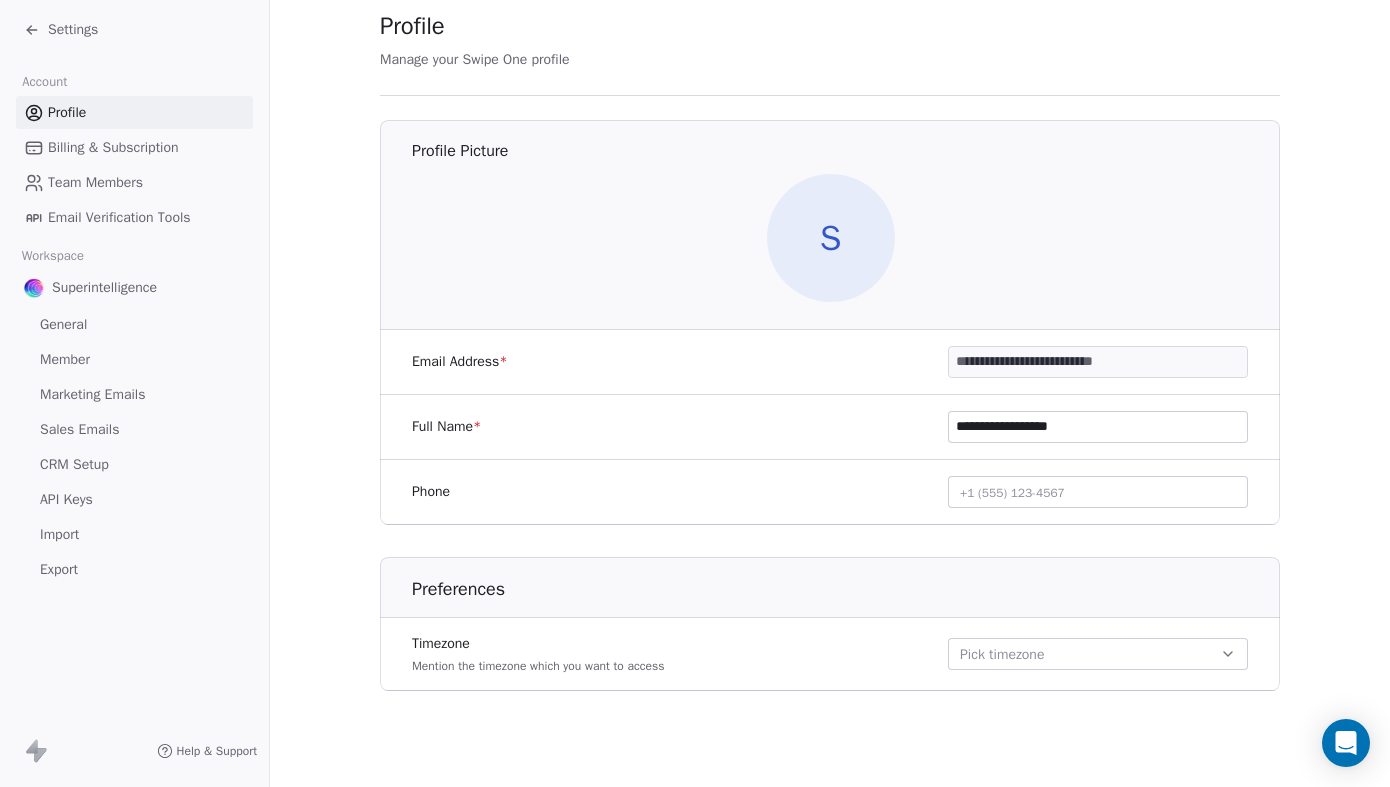 scroll, scrollTop: 0, scrollLeft: 0, axis: both 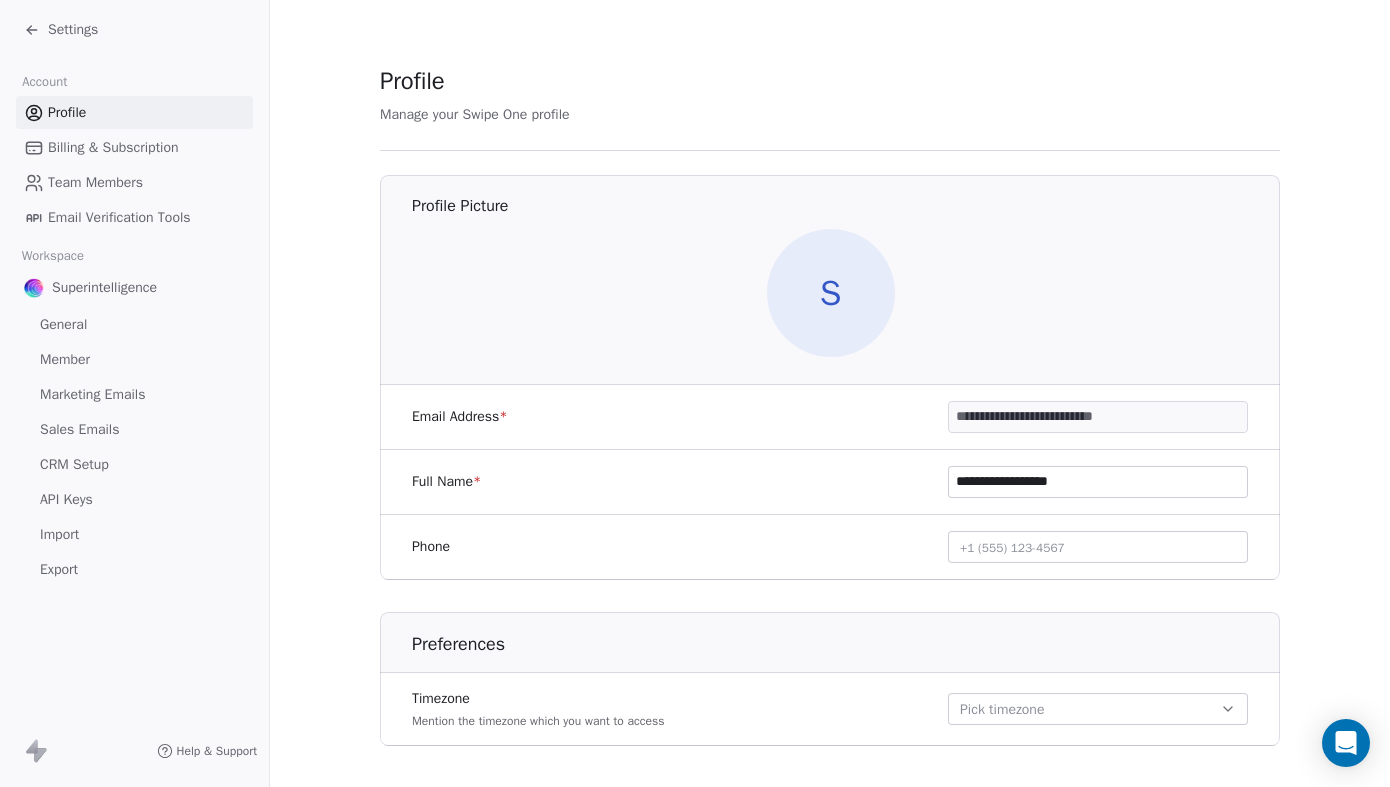 click on "Settings" at bounding box center [73, 30] 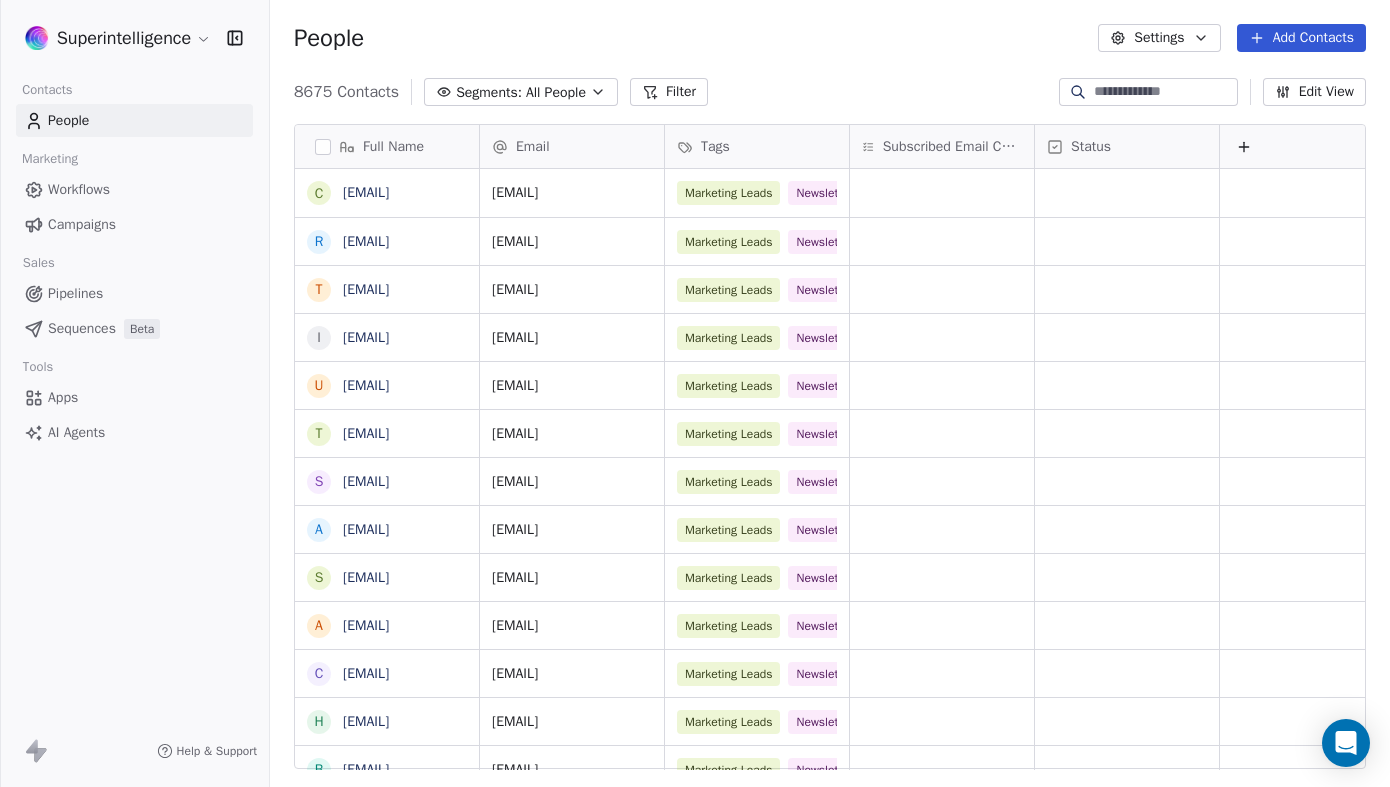 scroll, scrollTop: 1, scrollLeft: 1, axis: both 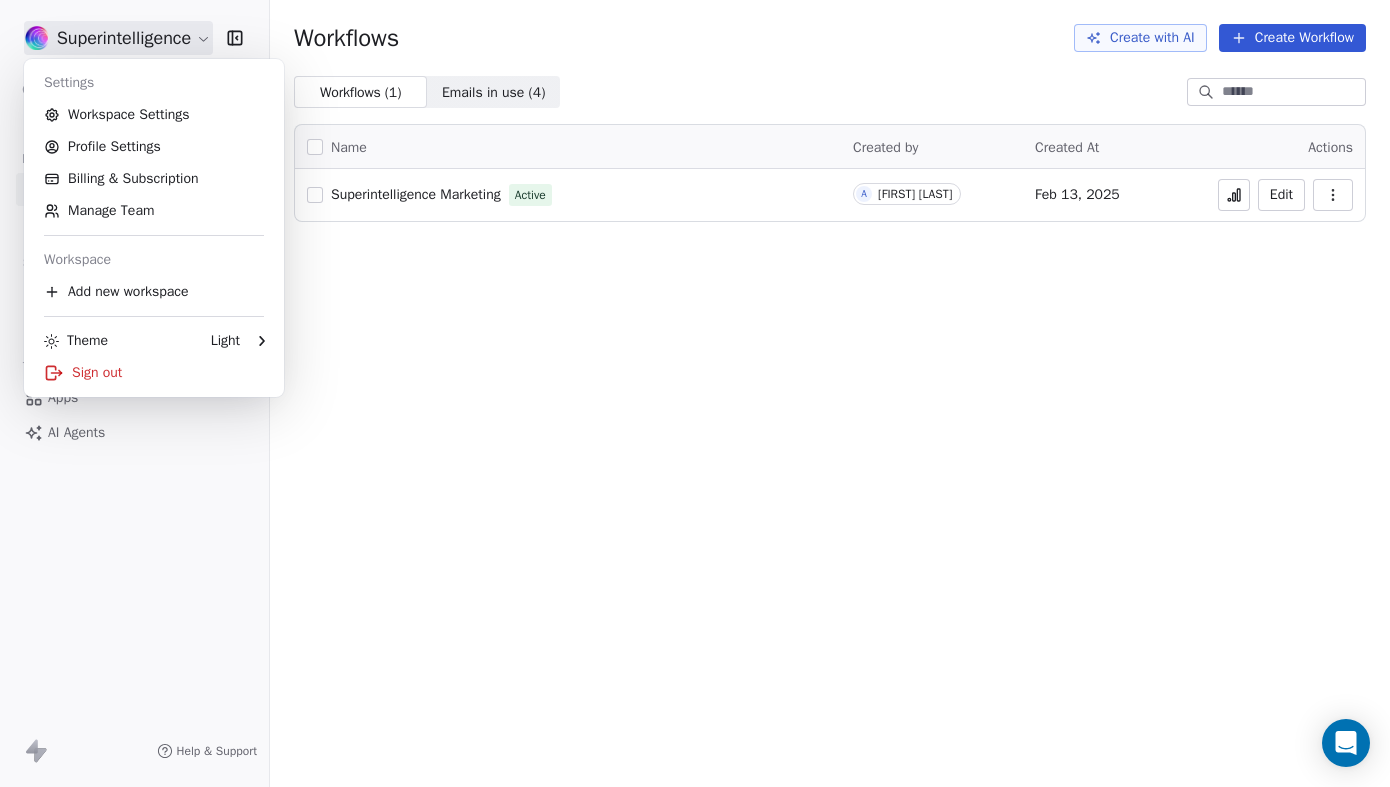 click on "Superintelligence Contacts People Marketing Workflows Campaigns Sales Pipelines Sequences Beta Tools Apps AI Agents Help & Support Workflows Create with AI Create Workflow Workflows ( 1 ) Workflows ( 1 ) Emails in use ( 4 ) Emails in use ( 4 ) Name Created by Created At Actions Superintelligence Marketing Active A [FIRST] [LAST] Feb 13, 2025 Edit
Settings Workspace Settings Profile Settings Billing & Subscription Manage Team Workspace Add new workspace Theme Light Sign out" at bounding box center (695, 393) 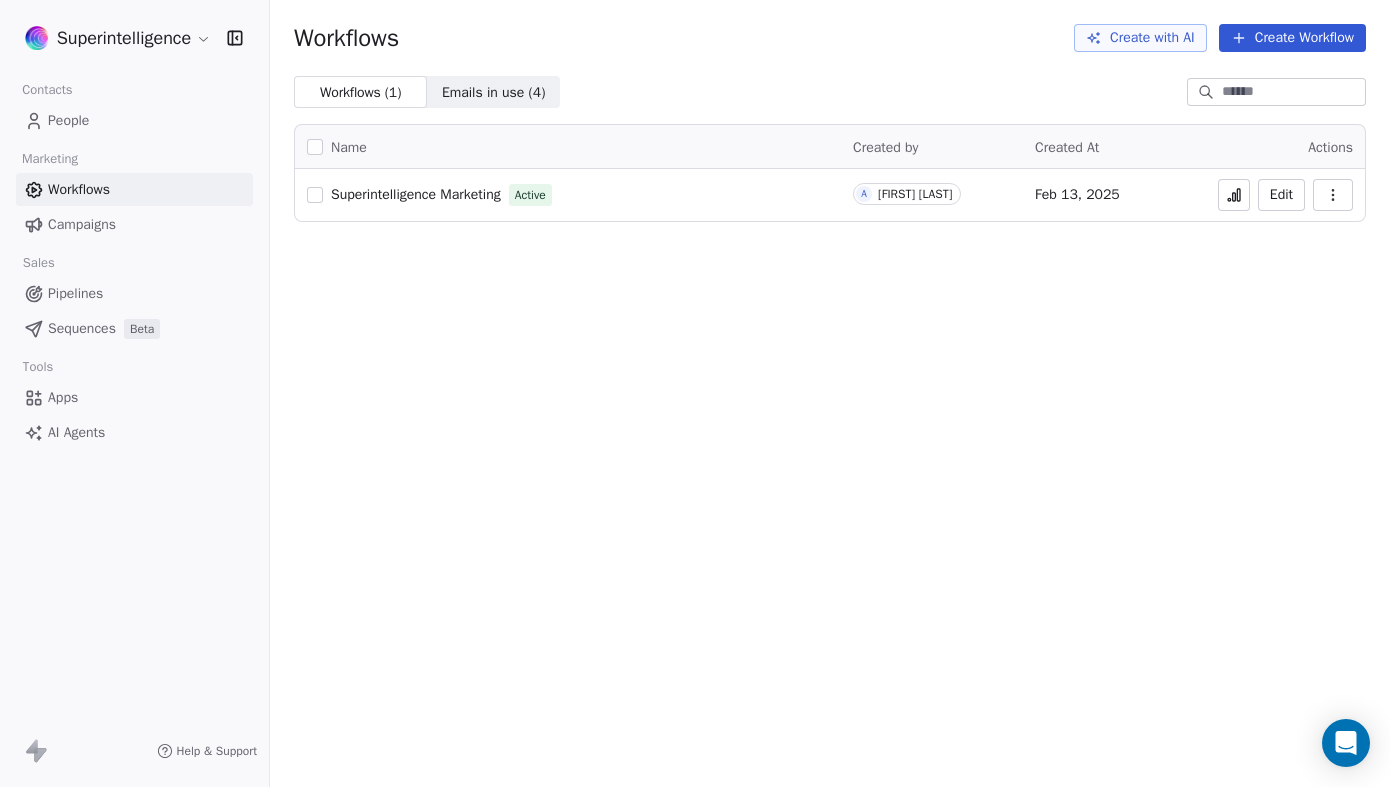 click on "Pipelines" at bounding box center [134, 293] 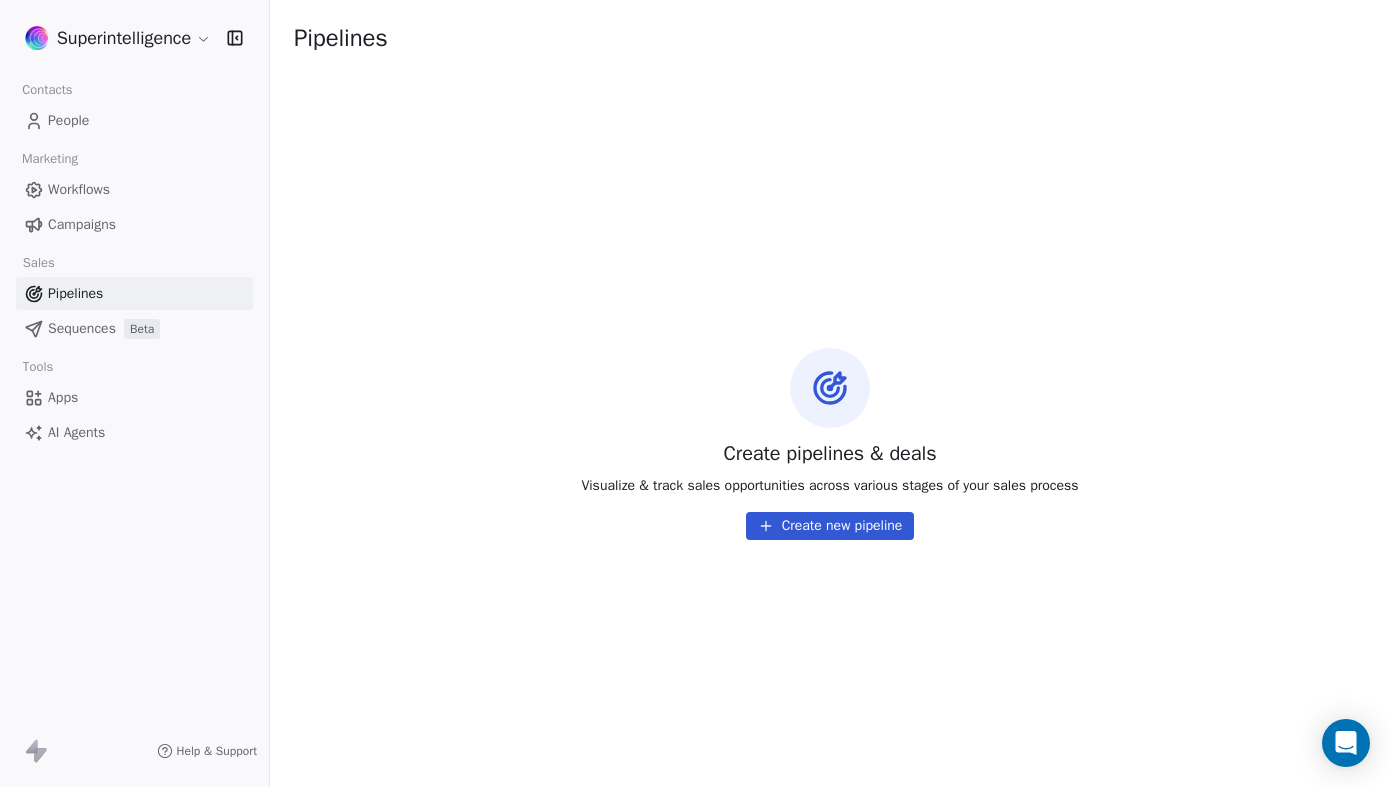 click on "People" at bounding box center (134, 120) 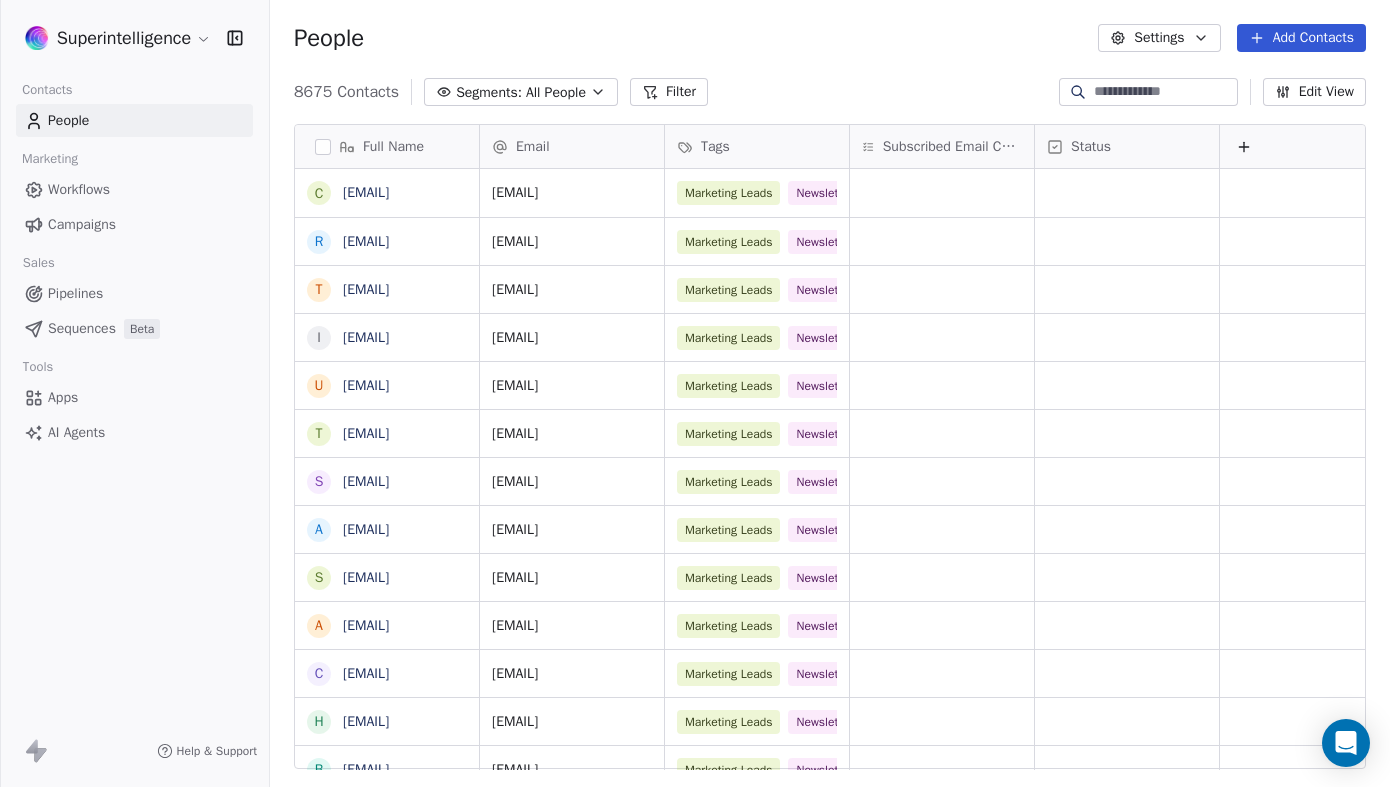 click on "Workflows" at bounding box center [134, 189] 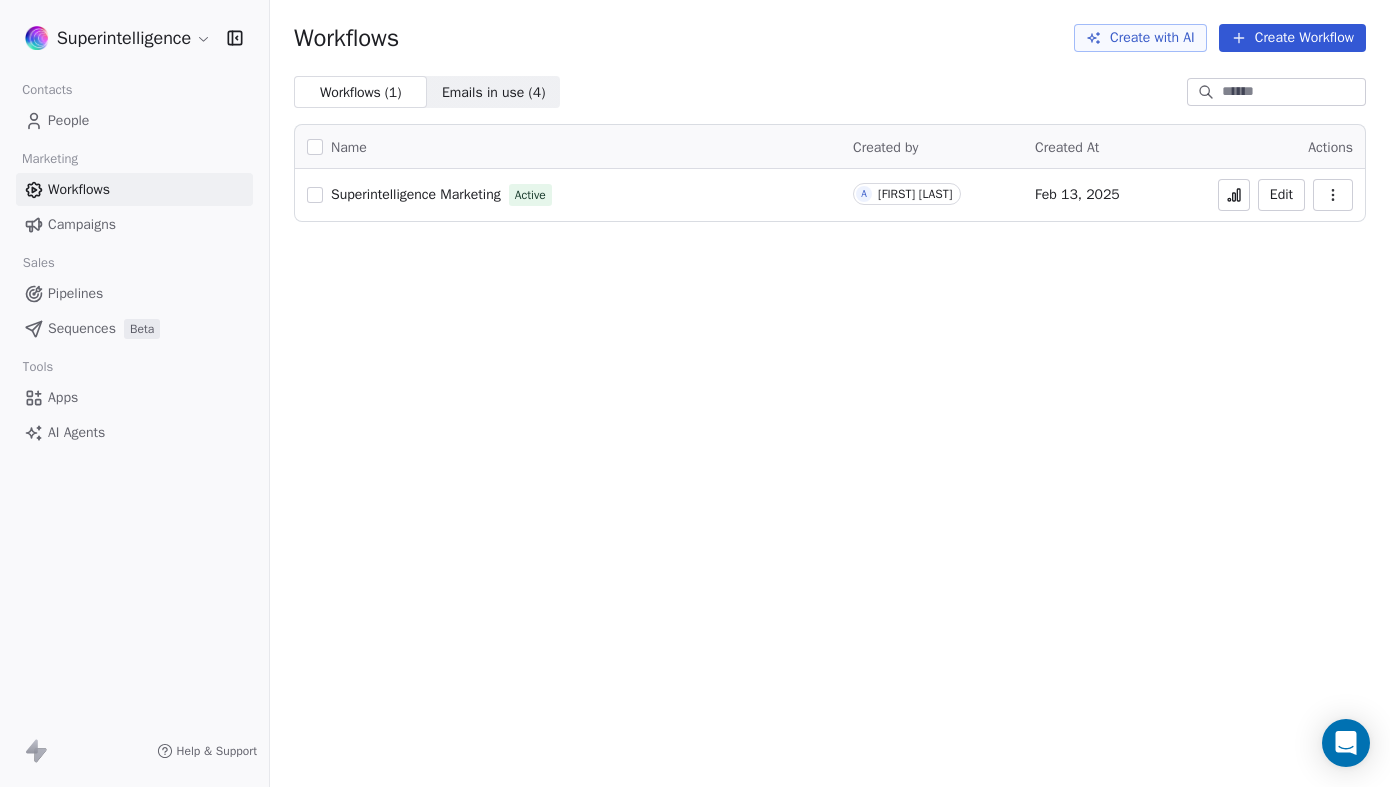 click on "Campaigns" at bounding box center (82, 224) 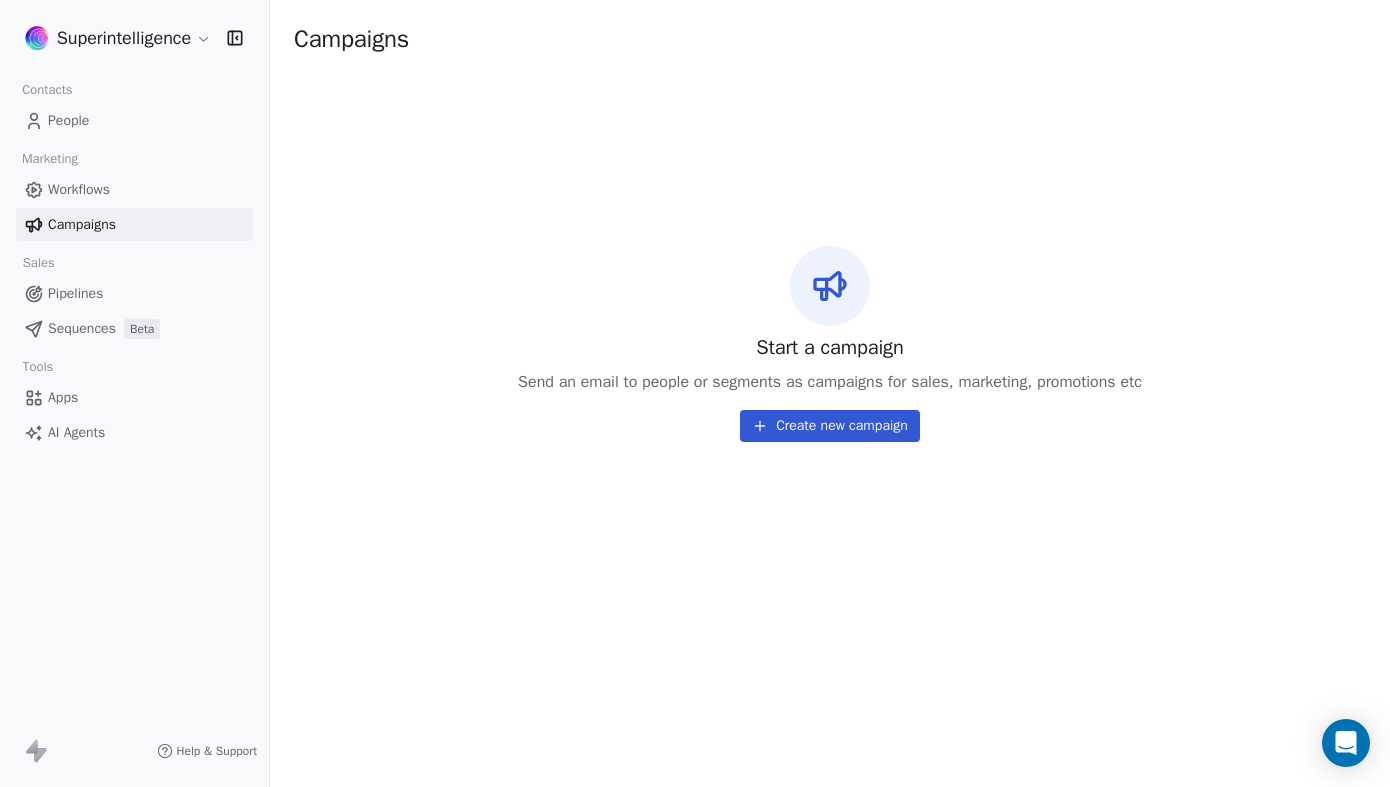 click on "People" at bounding box center [68, 120] 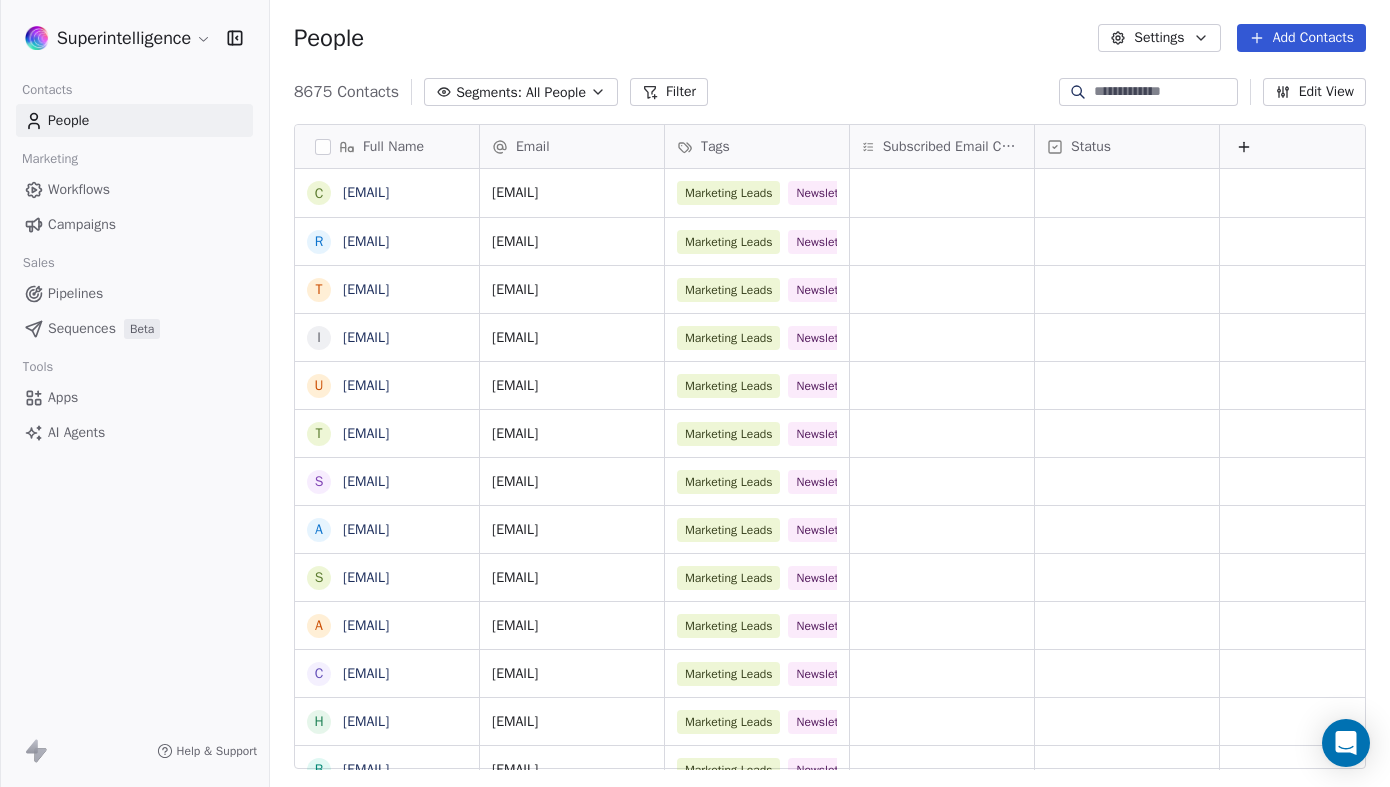 scroll, scrollTop: 1, scrollLeft: 1, axis: both 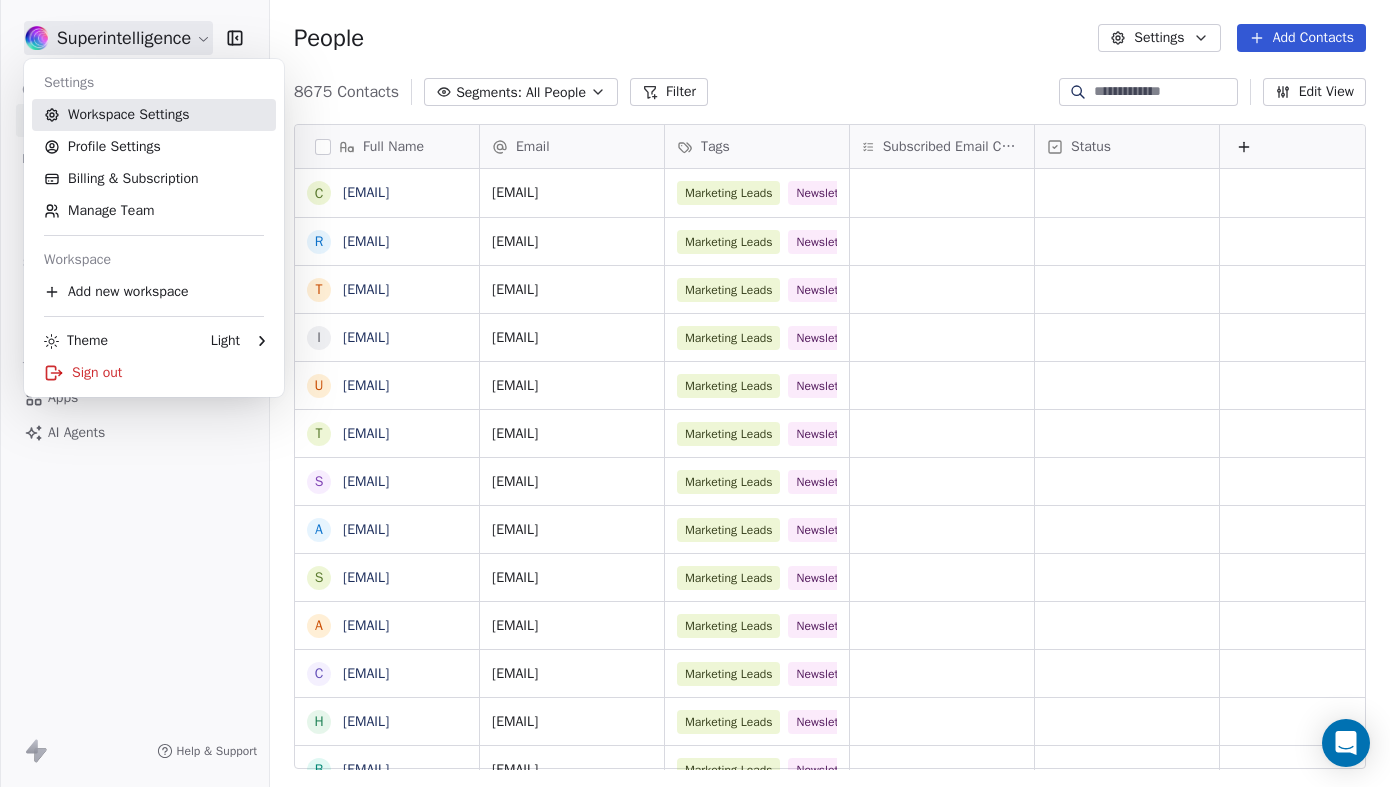 click on "Workspace Settings" at bounding box center [154, 115] 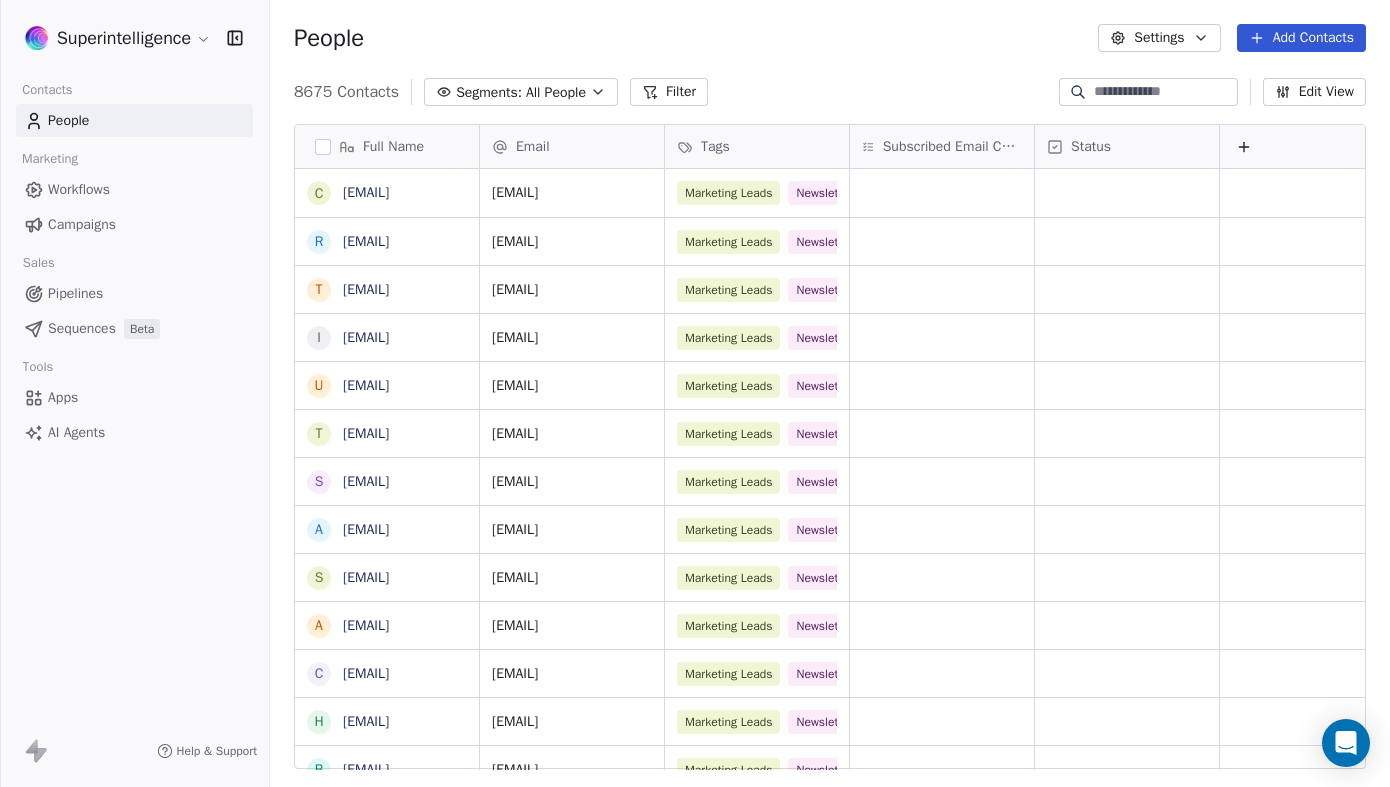 scroll, scrollTop: 1, scrollLeft: 1, axis: both 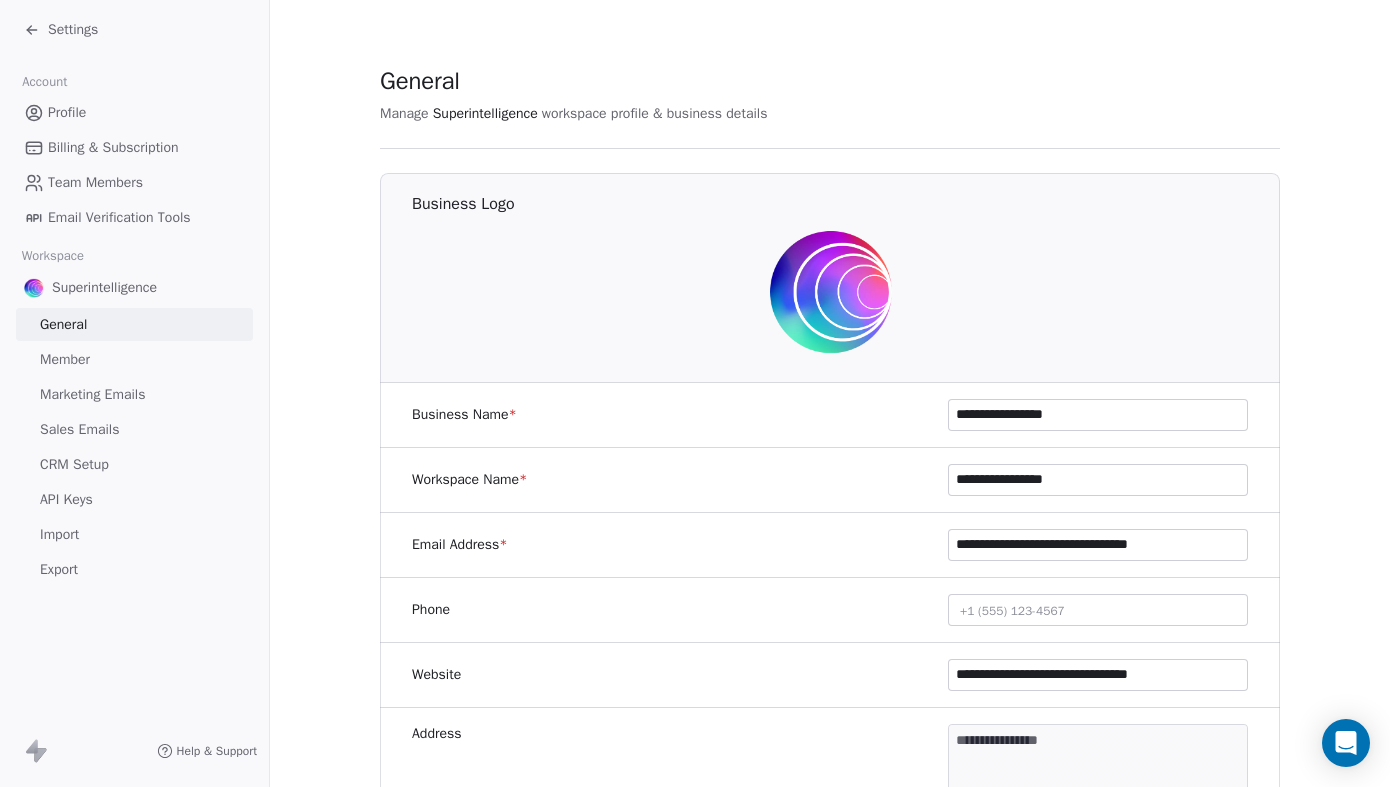 click on "Billing & Subscription" at bounding box center (113, 147) 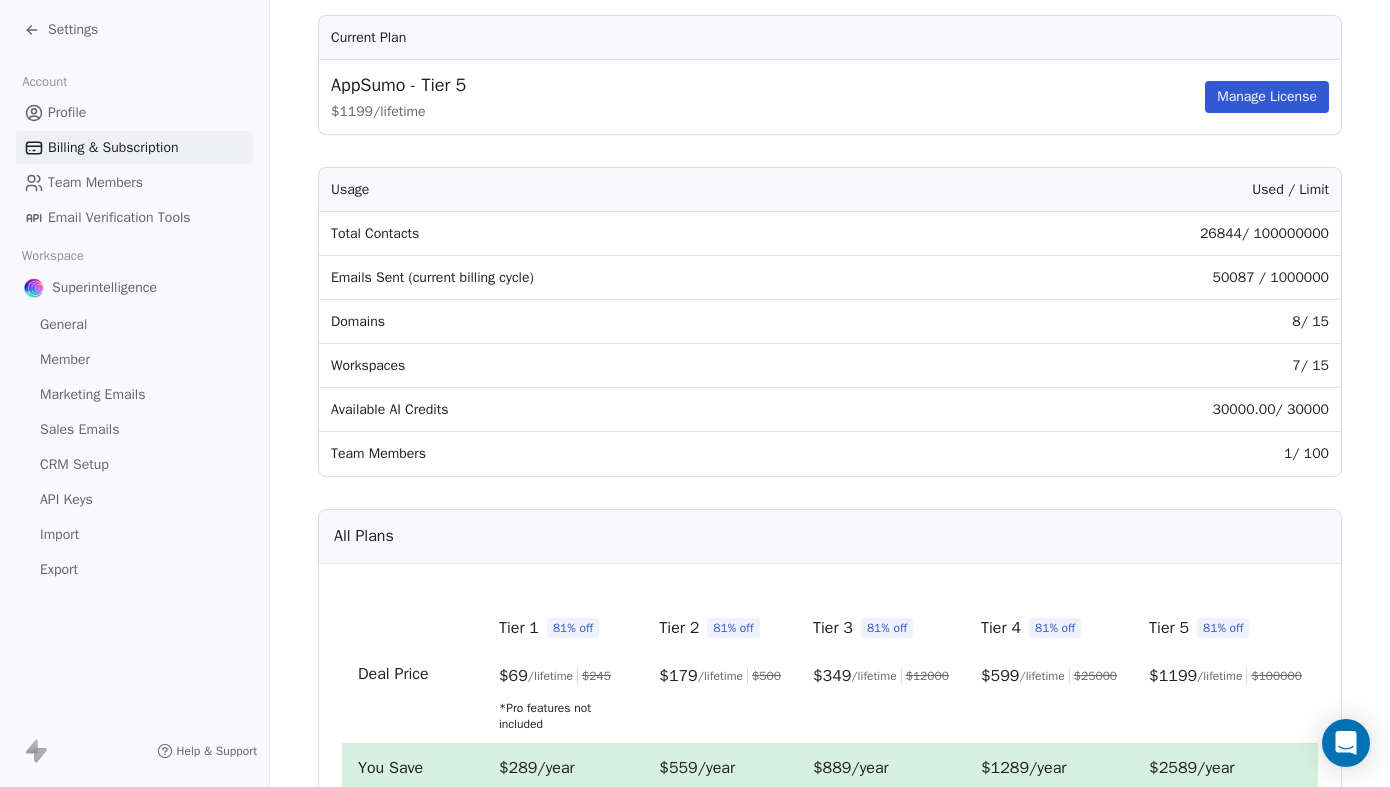 scroll, scrollTop: 0, scrollLeft: 0, axis: both 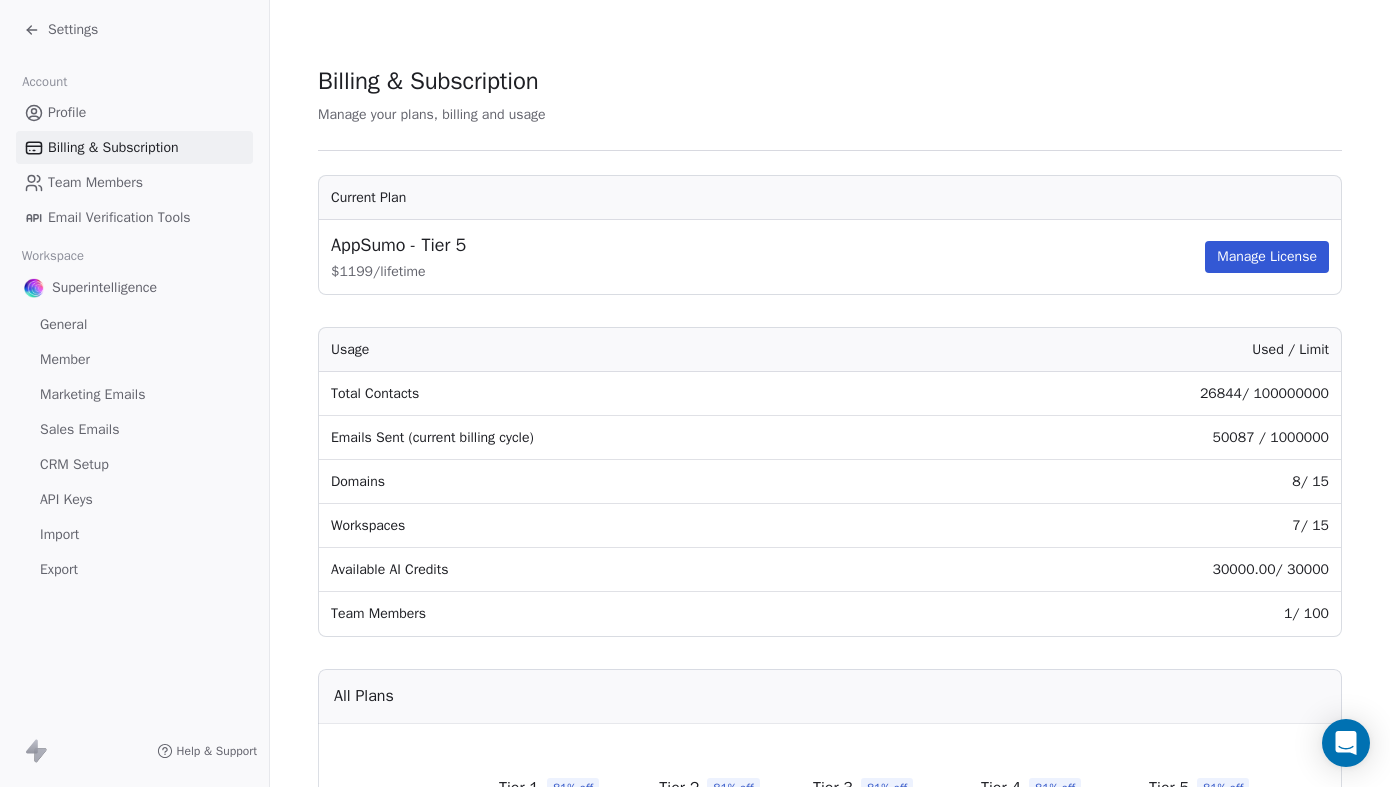 click on "Settings" at bounding box center [138, 30] 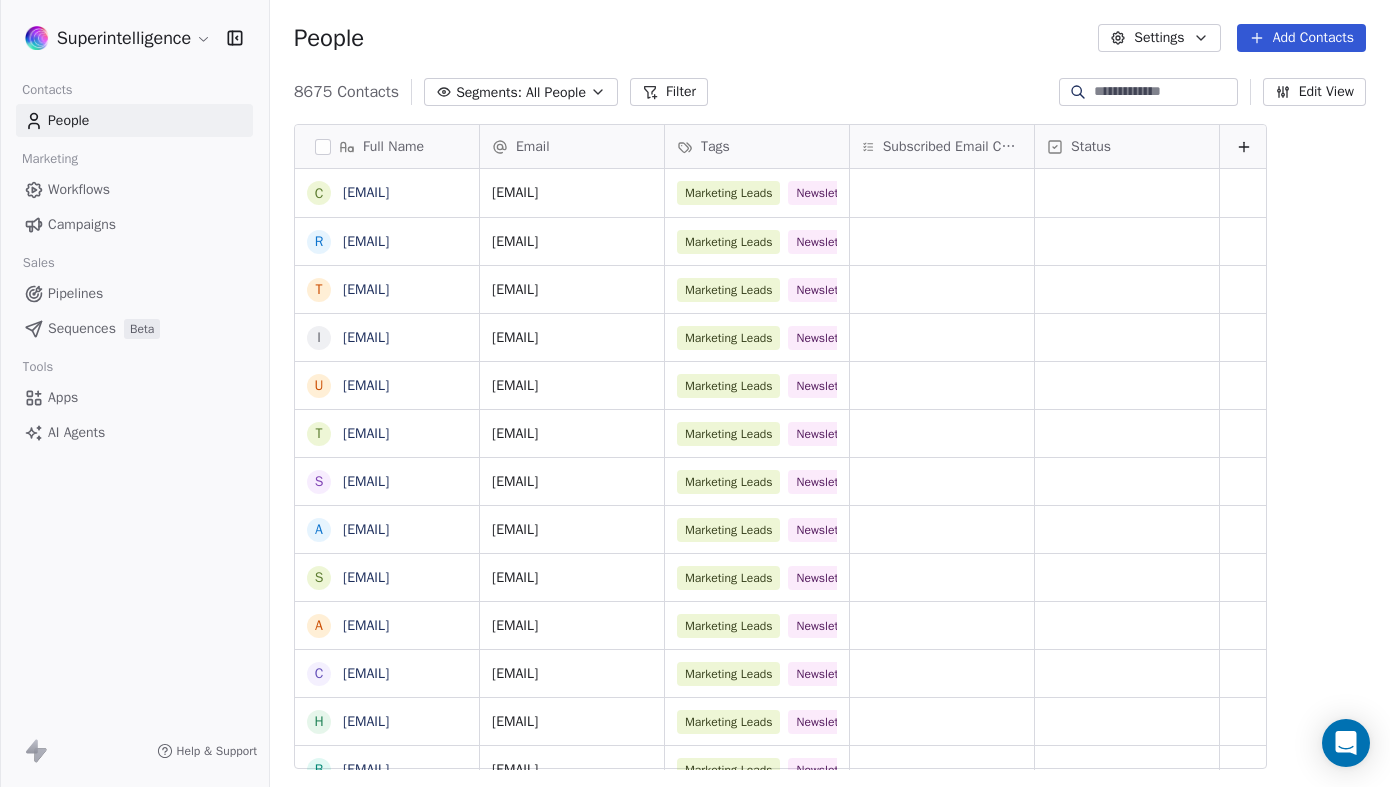 scroll, scrollTop: 1, scrollLeft: 1, axis: both 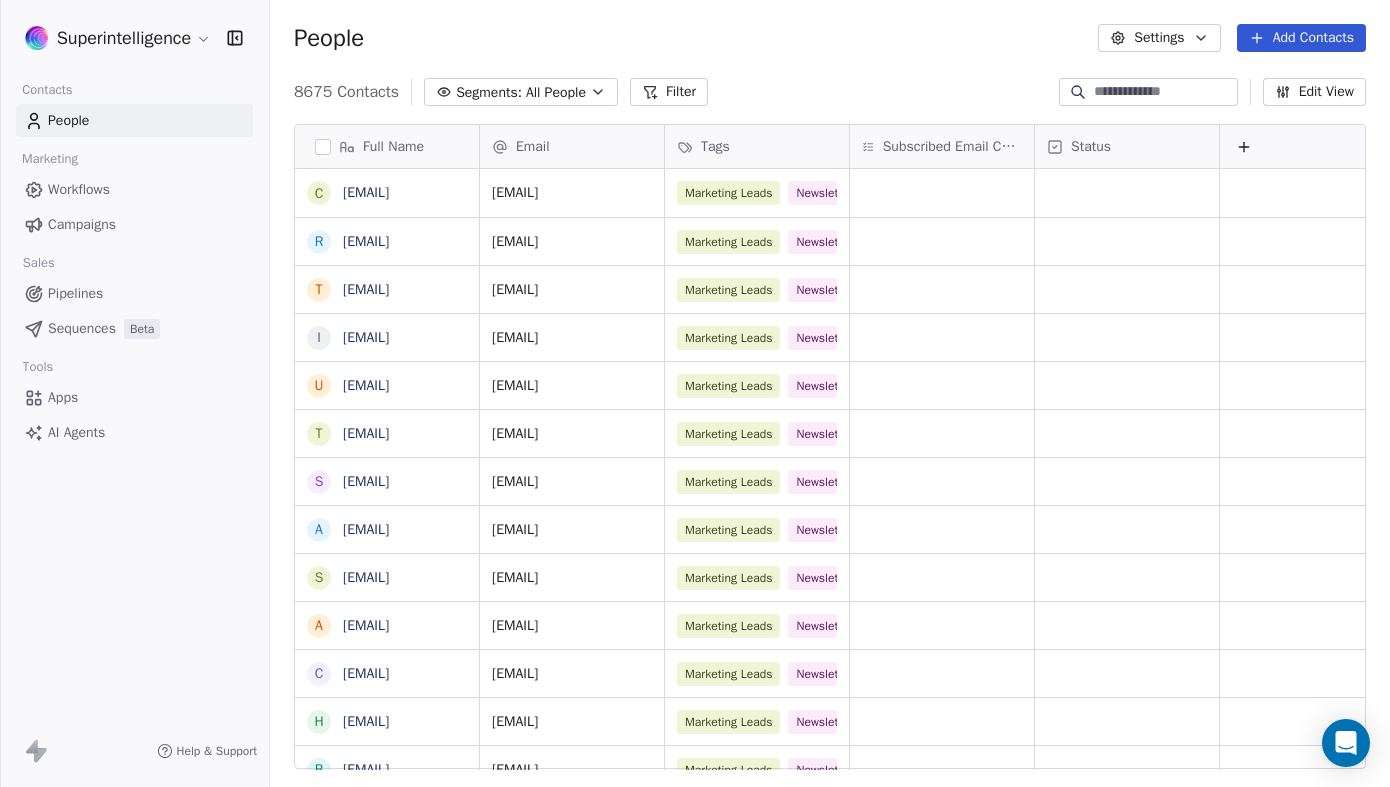click on "Superintelligence Contacts People Marketing Workflows Campaigns Sales Pipelines Sequences Beta Tools Apps AI Agents Help & Support People Settings  Add Contacts 8675 Contacts Segments: All People Filter  Edit View Tag Add to Sequence Export Full Name c copyright@youtube.com r rigontobia@gmail.com t themes.shinedezign@gmail.com i info@widgetworx.com u u003esupport@thedmsark.com t themedevhub@gmail.com s support@thedmsark.com a amazinproservice@gmail.com s support@invoika.com a ashwyll@icloud.com c careers@invoika.com h hello@invoika.com b business@invoika.com c contact@aiashes.com i info@etable.co.in c contact@usepractapp.com a angelsbite.dev@gmail.com y yasinahmed496@gmail.com i info@liquiddaddy.dev t tanmoy.uix@gmail.com t tashrifulkabir34@gmail.com s ssshefath00@gmail.com s sumaya.shashin@gmail.com s sumonbarai78@gmail.com s simanta.paul.26@gmail.com s srsetu@gmail.com s sayedulsayem@gmail.com s shahad9381@gmail.com s sayttomdas@gmail.com p promi@gmail.com r raykibul@gmail.com s sajibkhansk17@gmail.com s" at bounding box center [695, 393] 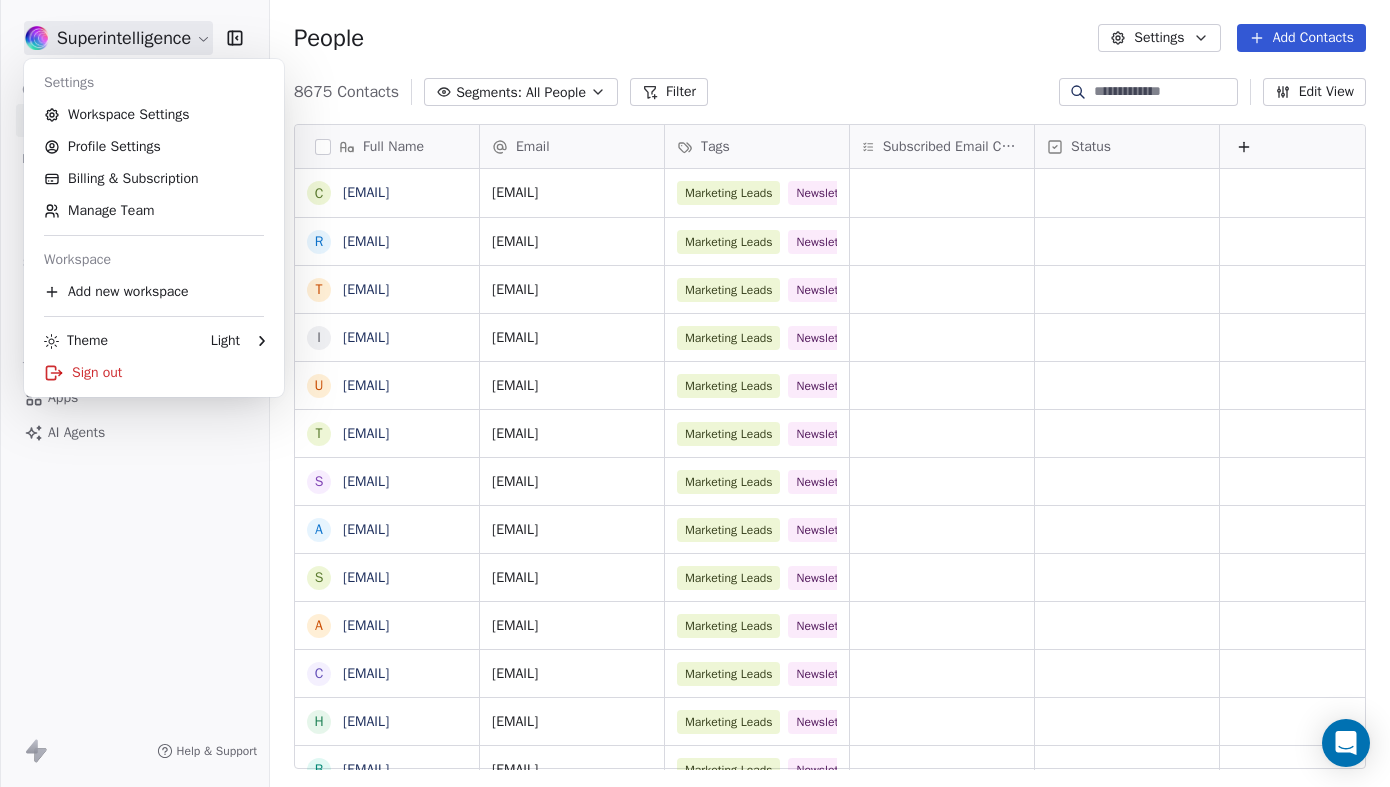scroll, scrollTop: 1, scrollLeft: 1, axis: both 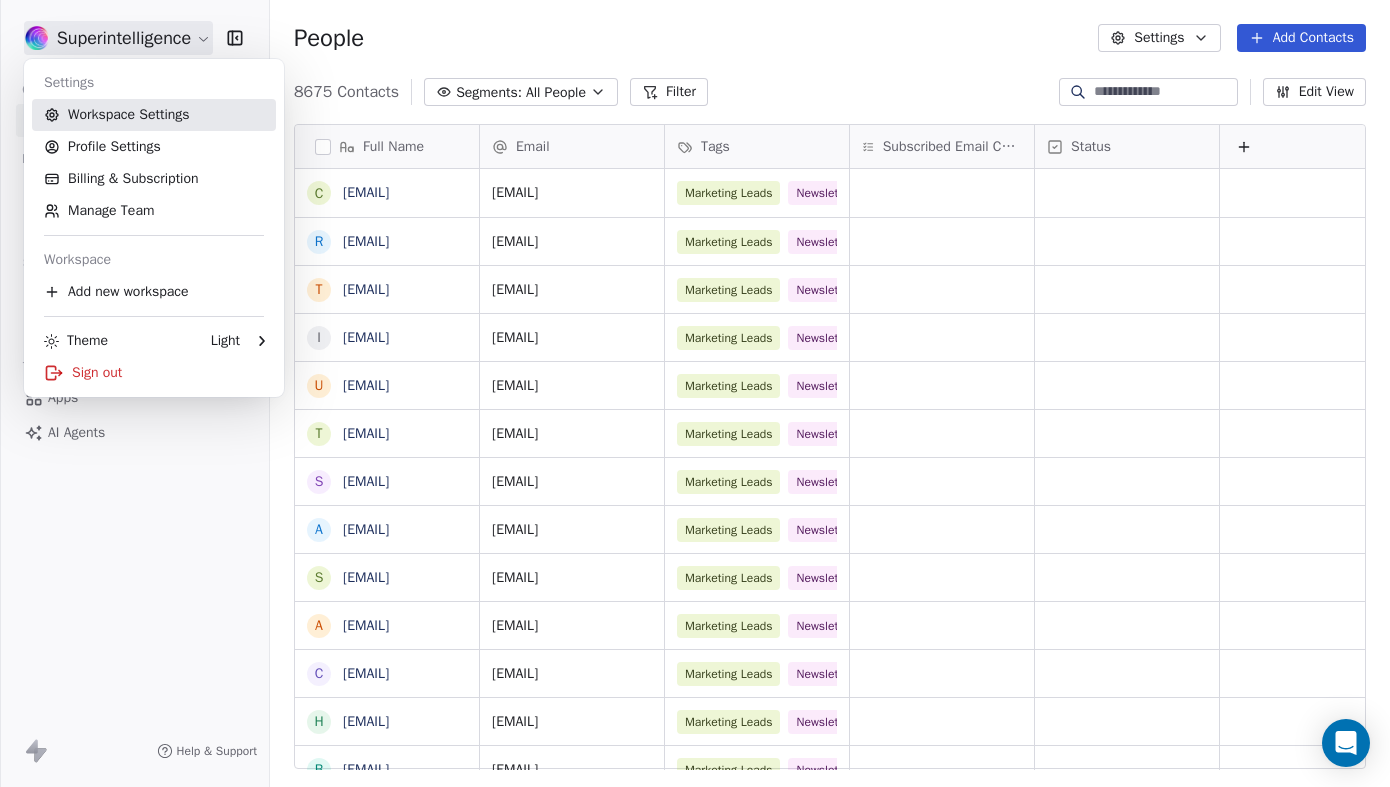 click on "Workspace Settings" at bounding box center (154, 115) 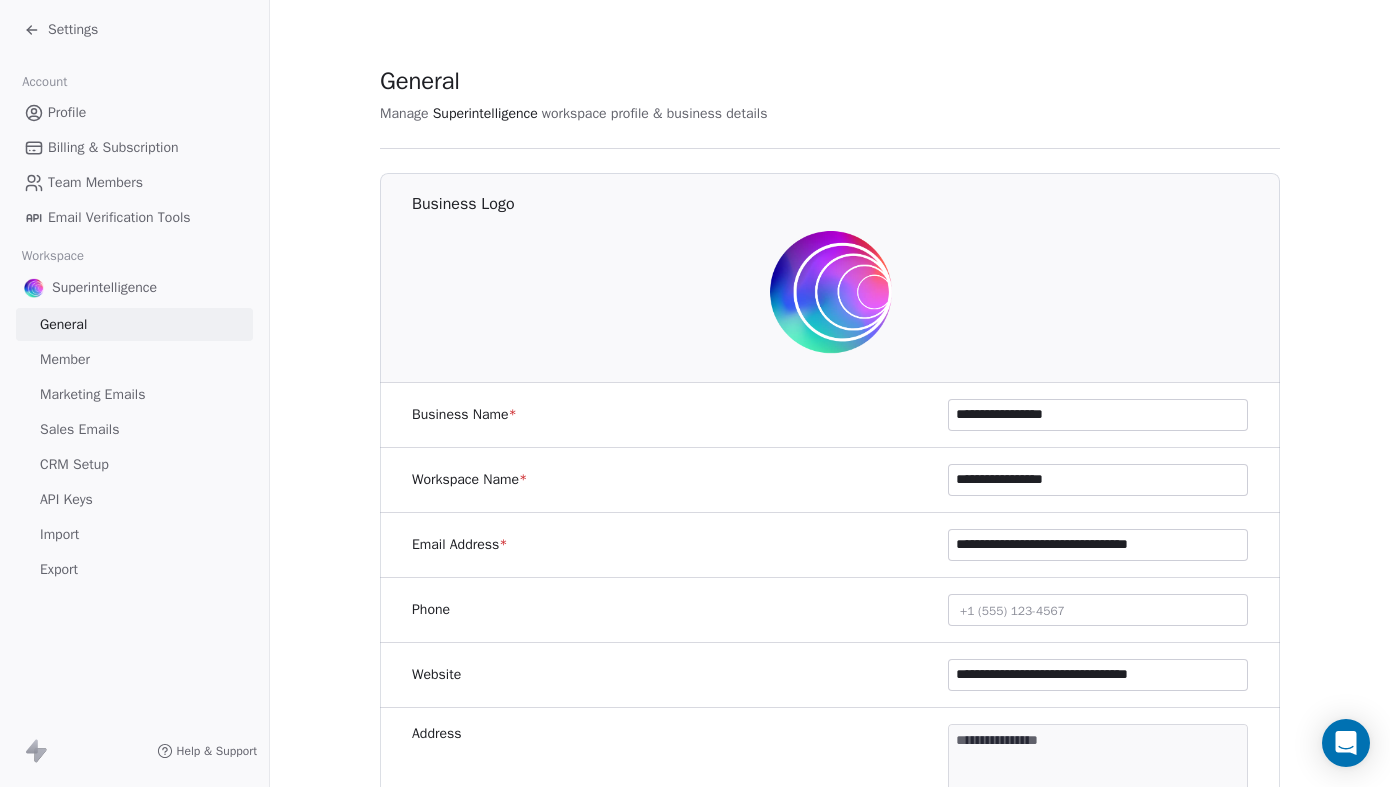 click on "Billing & Subscription" at bounding box center (113, 147) 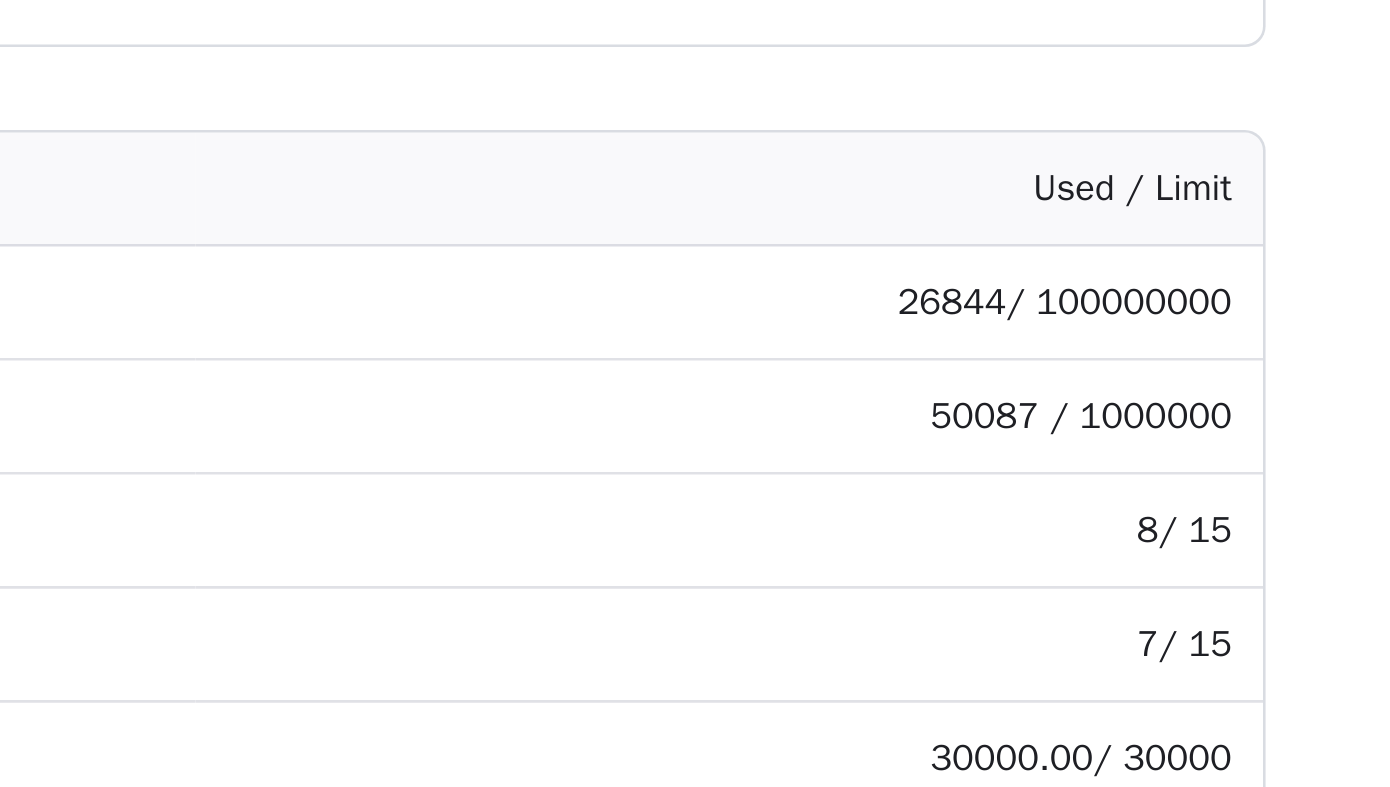 scroll, scrollTop: 26, scrollLeft: 0, axis: vertical 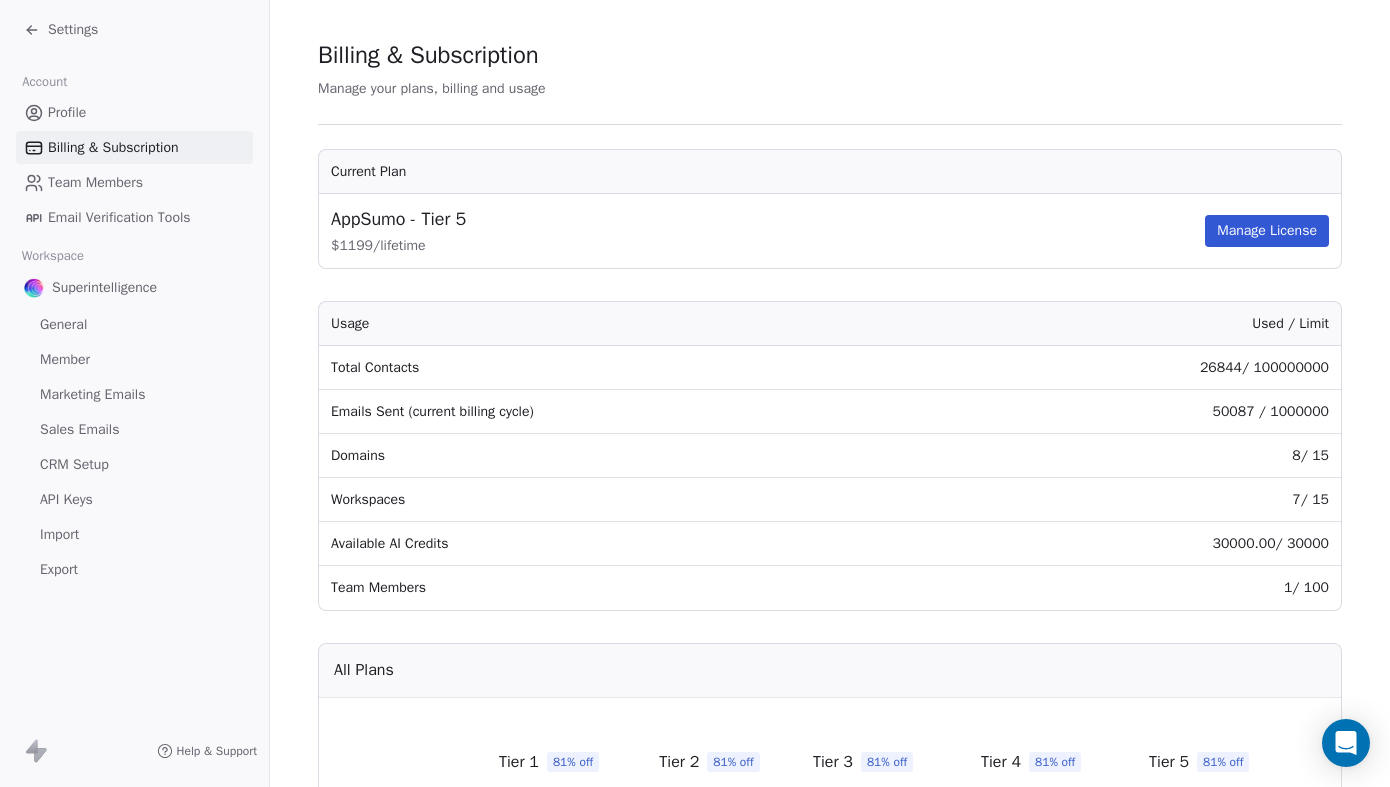 click on "Settings" at bounding box center (134, 30) 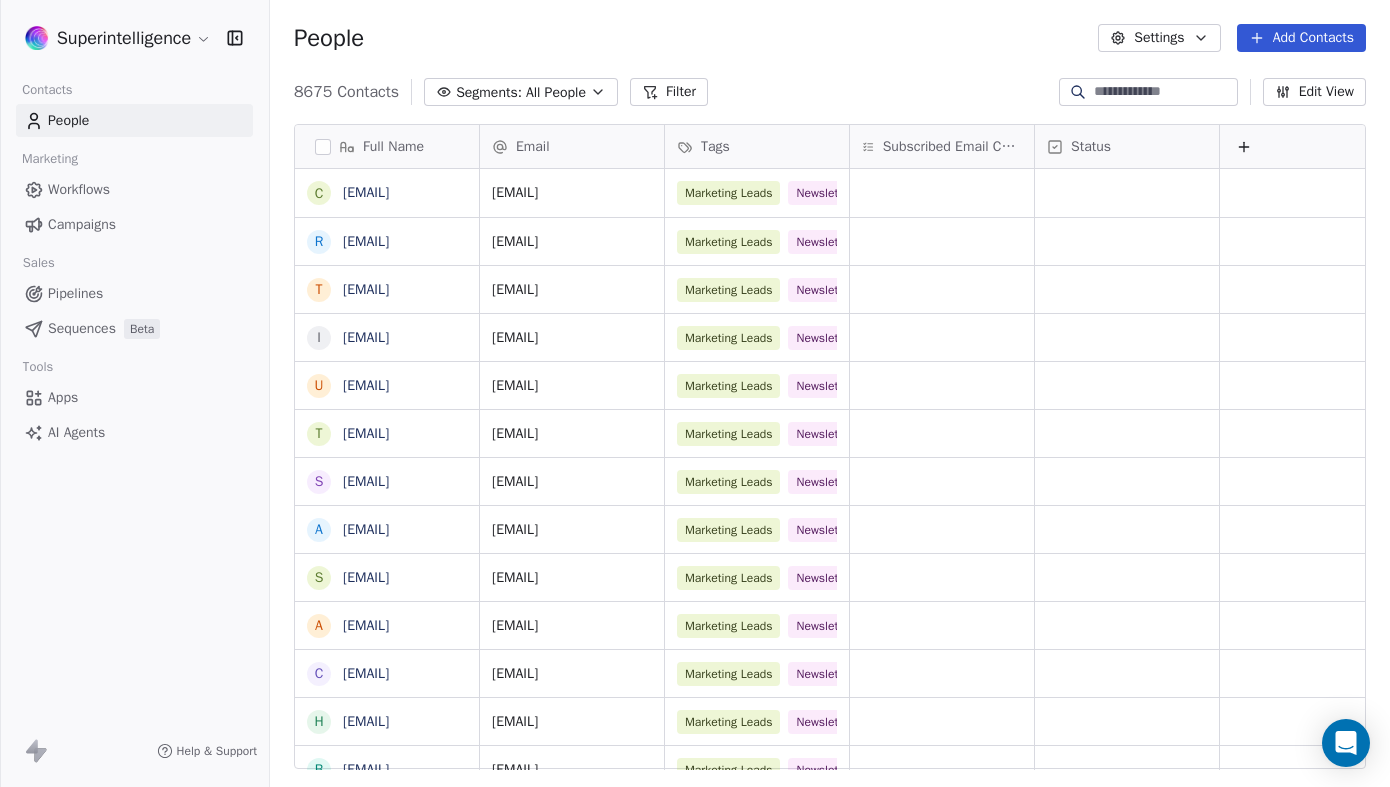 scroll, scrollTop: 1, scrollLeft: 1, axis: both 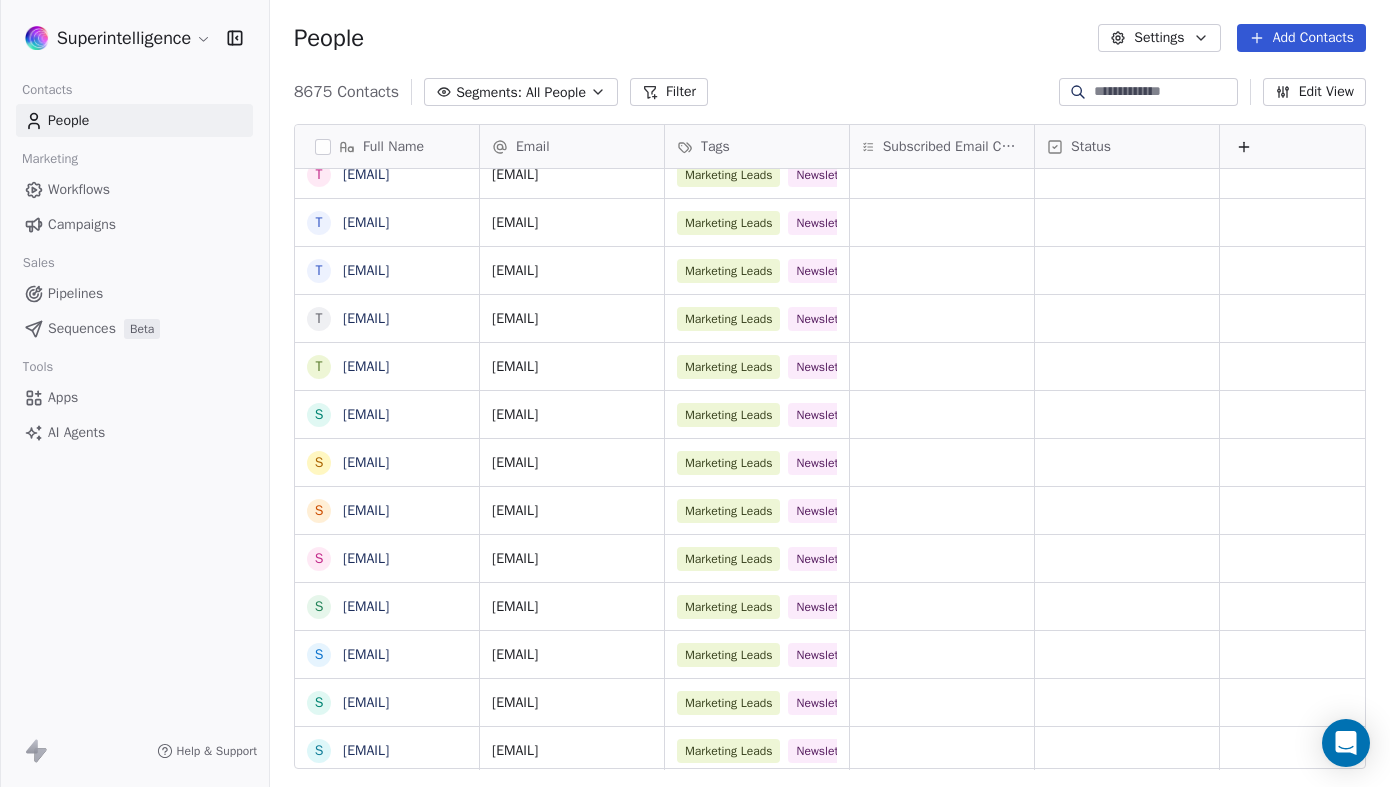 click on "Add Contacts" at bounding box center (1301, 38) 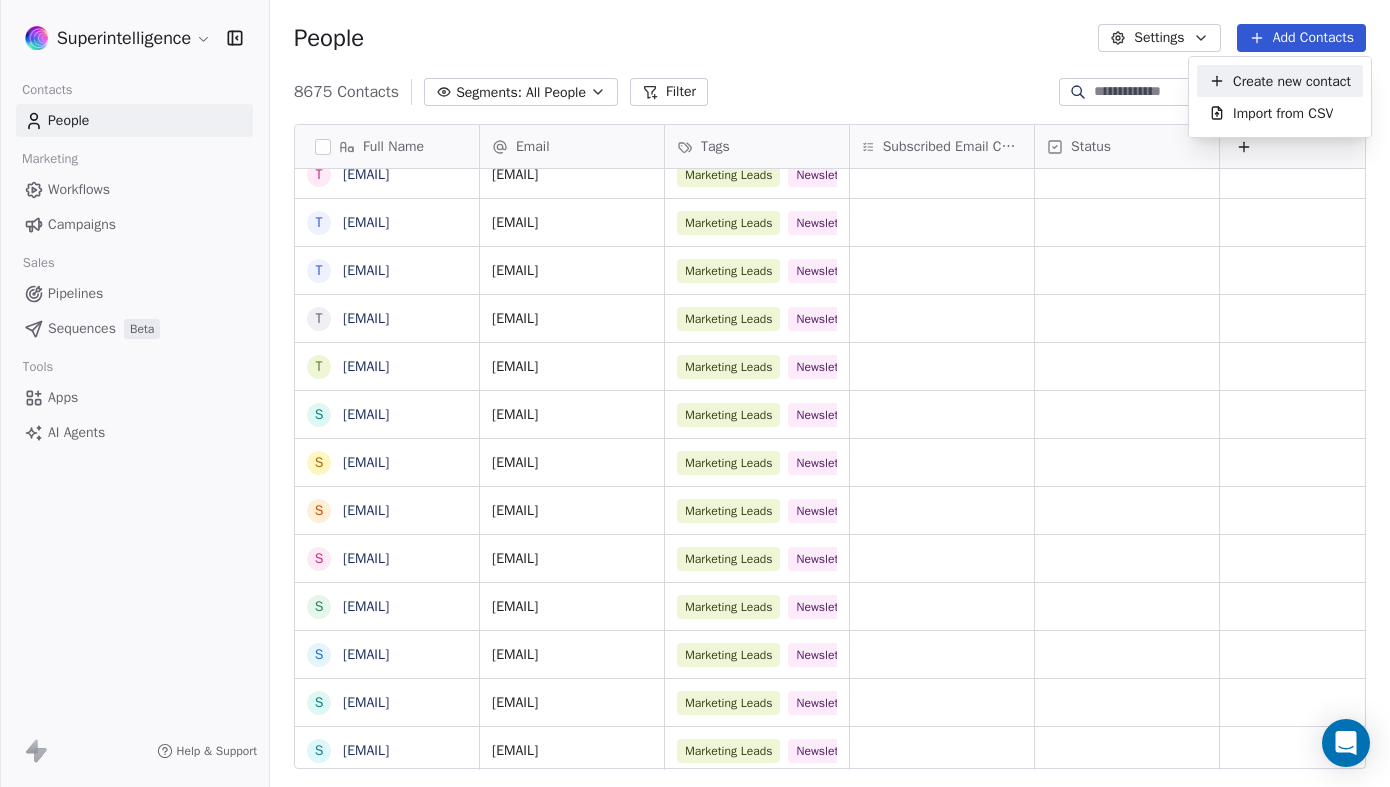 scroll, scrollTop: 2755, scrollLeft: 0, axis: vertical 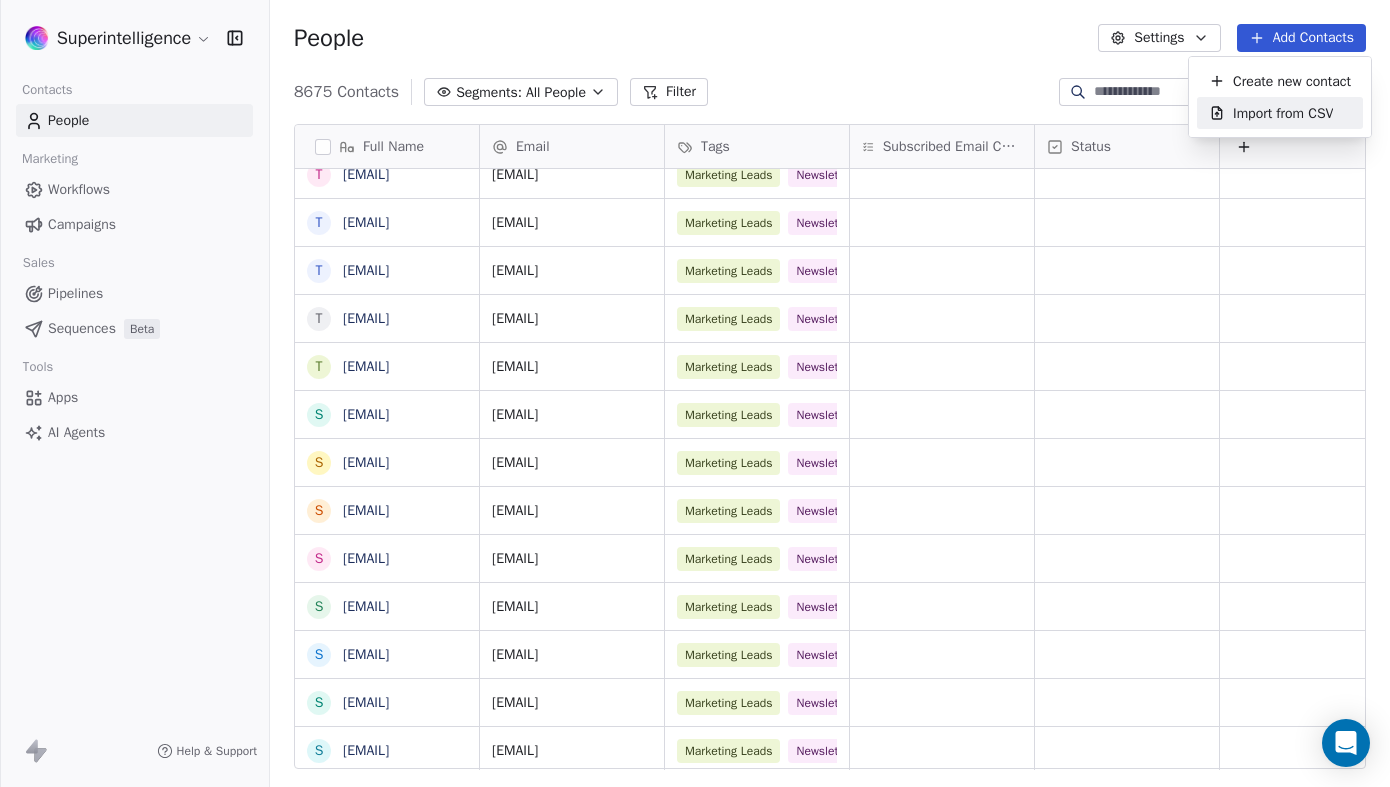 click on "Superintelligence Contacts People Marketing Workflows Campaigns Sales Pipelines Sequences Beta Tools Apps AI Agents Help & Support People Settings  Add Contacts 8675 Contacts Segments: All People Filter  Edit View Tag Add to Sequence Export Full Name m munim987654321@gmail.com n nahiyanmubashshir@gmail.com n nasimkhan.asm@gmail.com k kzshaown@gmail.com m mehedibappi.ic@gmail.com m mmasumbd16@gmail.com f faisalagriart@gmail.com f faizul_karim@interactivecares.com k kabir6027@gmail.com k kamalhosen8920@gmail.com e entrptaher@gmail.com a asiefmahir1@gmail.com a aksadur@yahoo.com a ak.khan.kp@gmail.com a ahnafhossainrafi@gmail.com w wing328hk@gmail.com y yomellamovictor@gmail.com v varunsridharan23@gmail.com v victorystick@gmail.com v vsevlamor@gmail.com t turcotte.mat@gmail.com t tyagiparth286@gmail.com t tasshi.me@gmail.com t thlorenz10@gmail.com t tocha688@outlook.com s stephenplusplusplus@gmail.com s stijn.vanhulle@outlook.com s sora.akatsuki@gmail.com s spampinabio@gmail.com s snnskwtnb@gmail.com s s s s s" at bounding box center [695, 393] 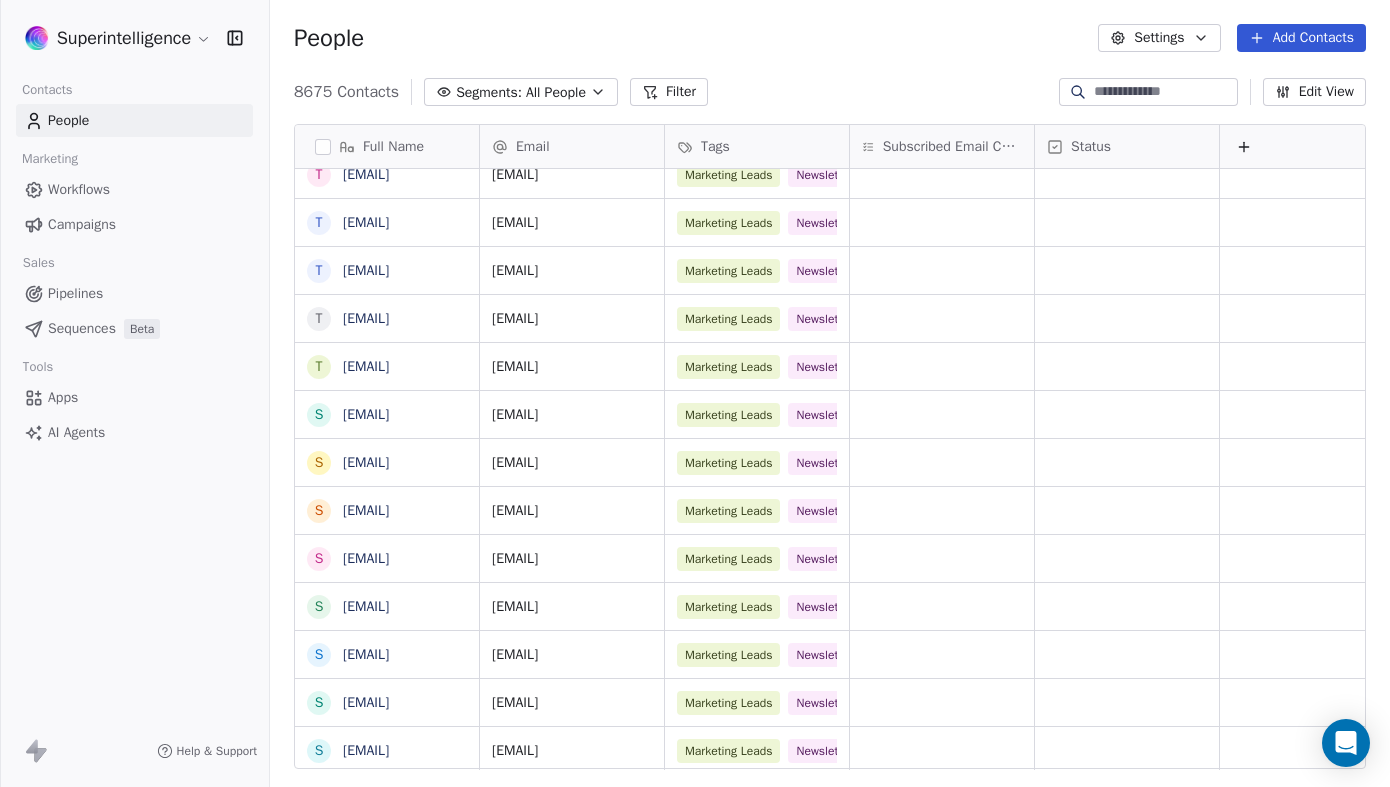 scroll, scrollTop: 2755, scrollLeft: 0, axis: vertical 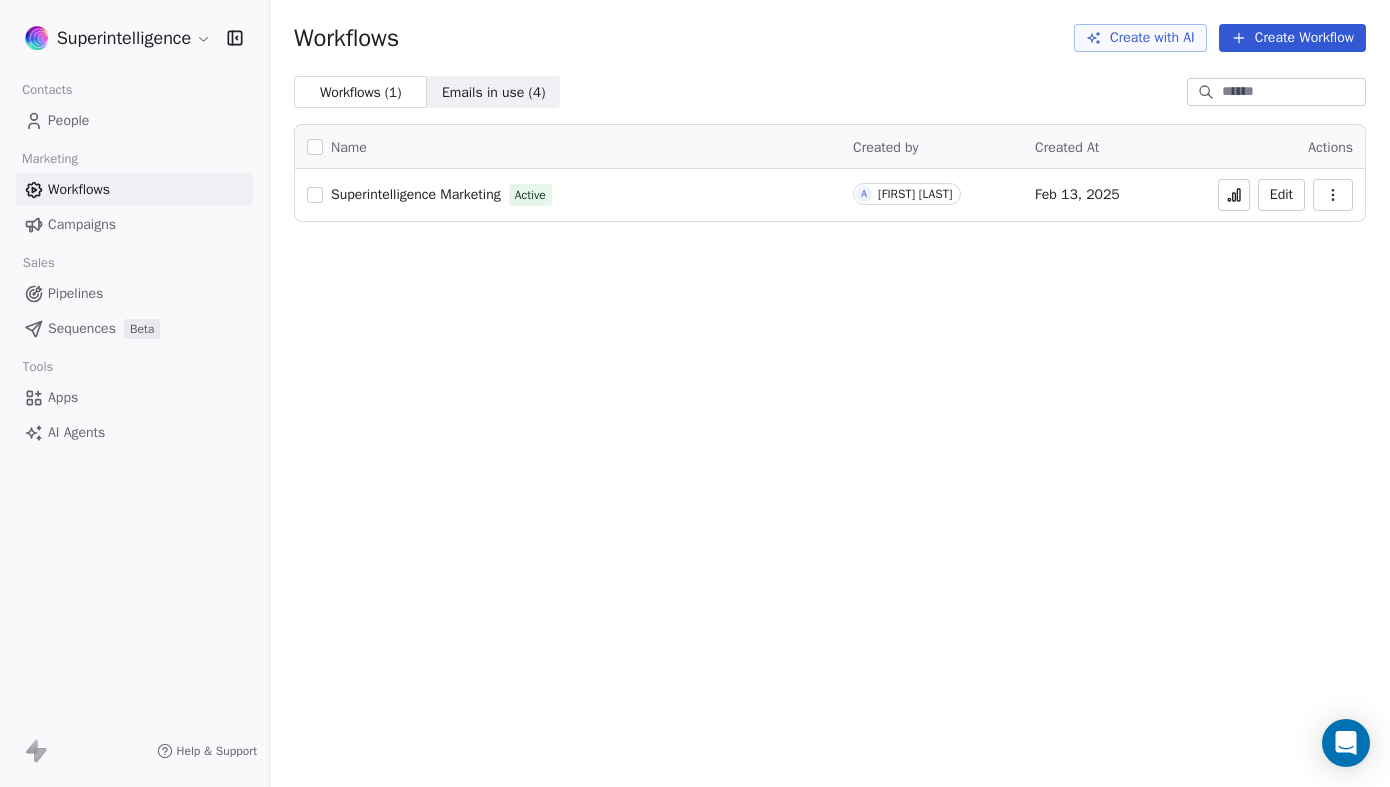 click on "Contacts" at bounding box center [47, 90] 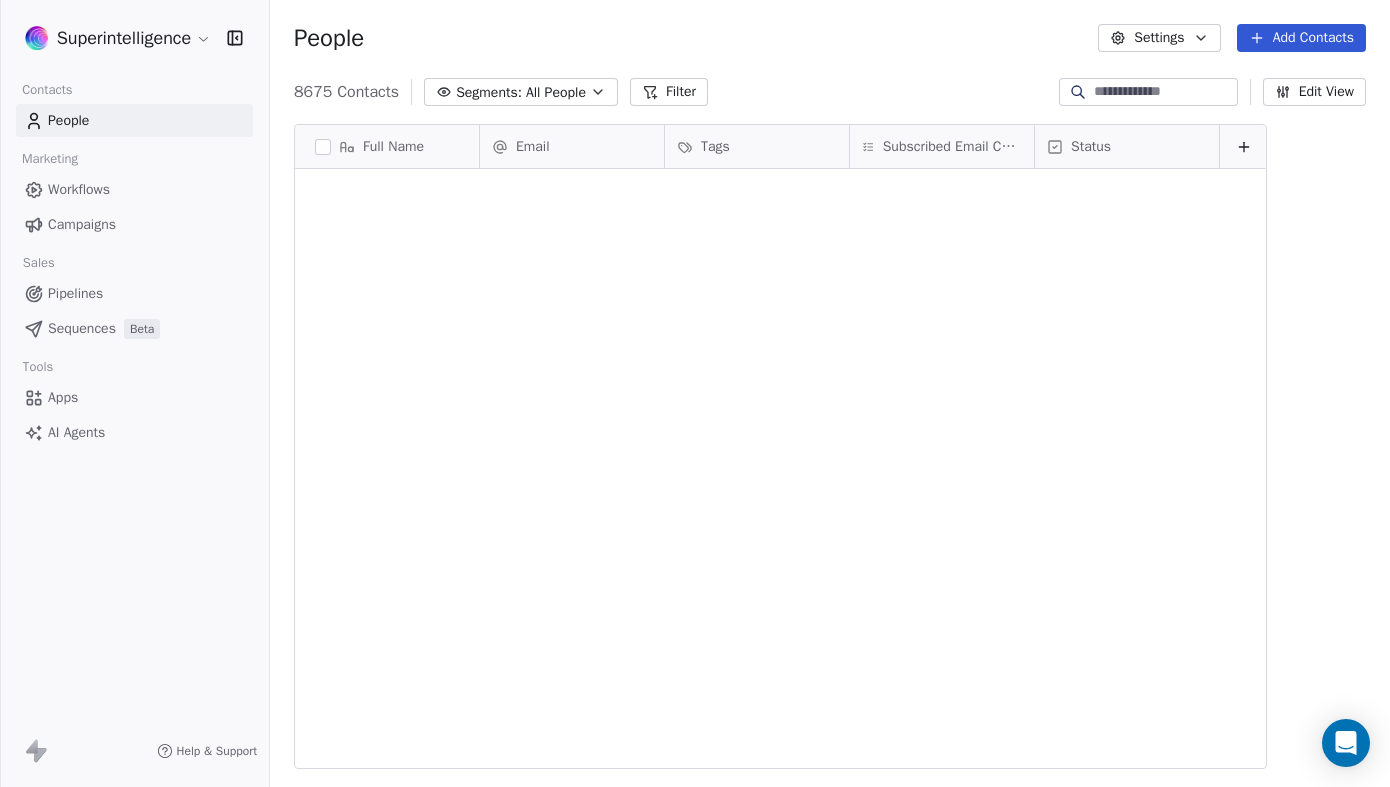scroll, scrollTop: 2755, scrollLeft: 0, axis: vertical 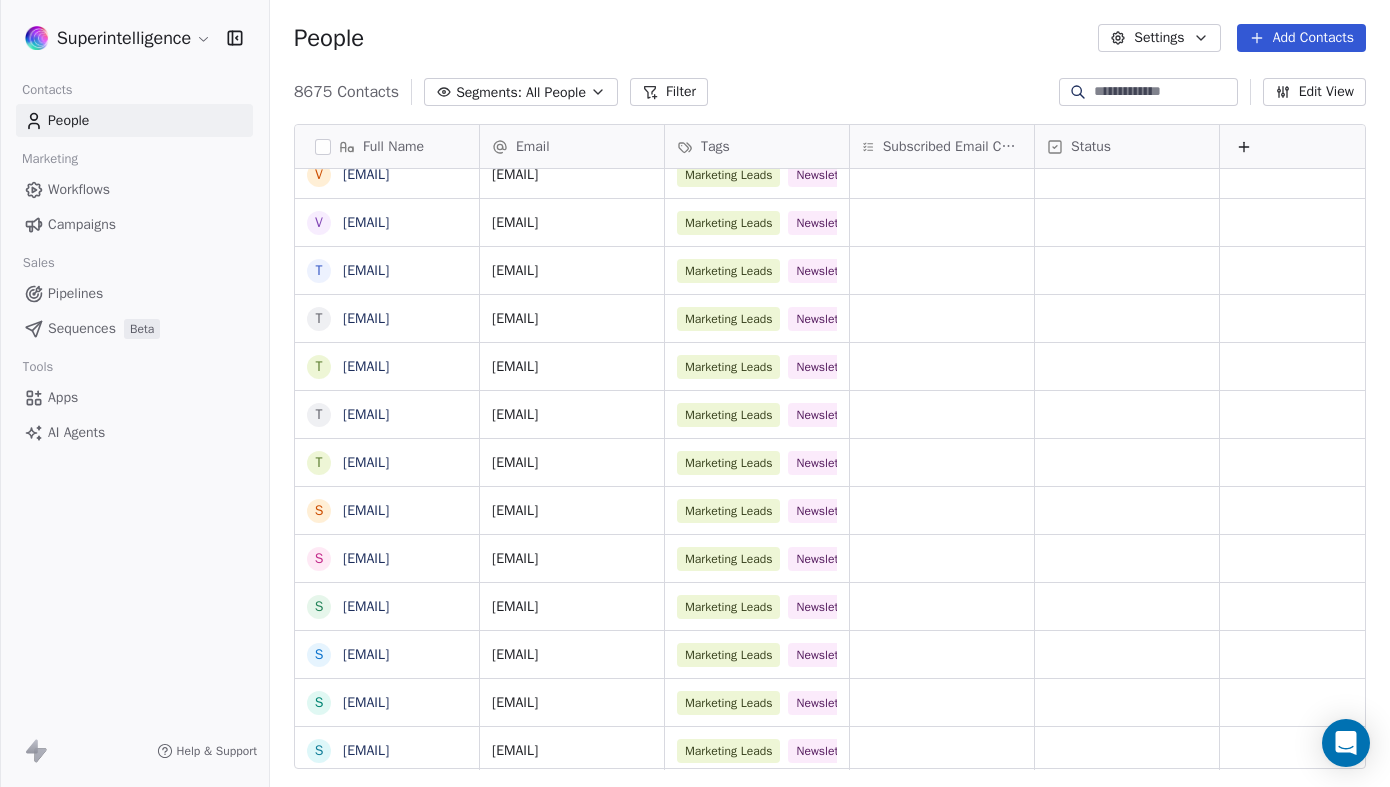 click on "Workflows" at bounding box center [79, 189] 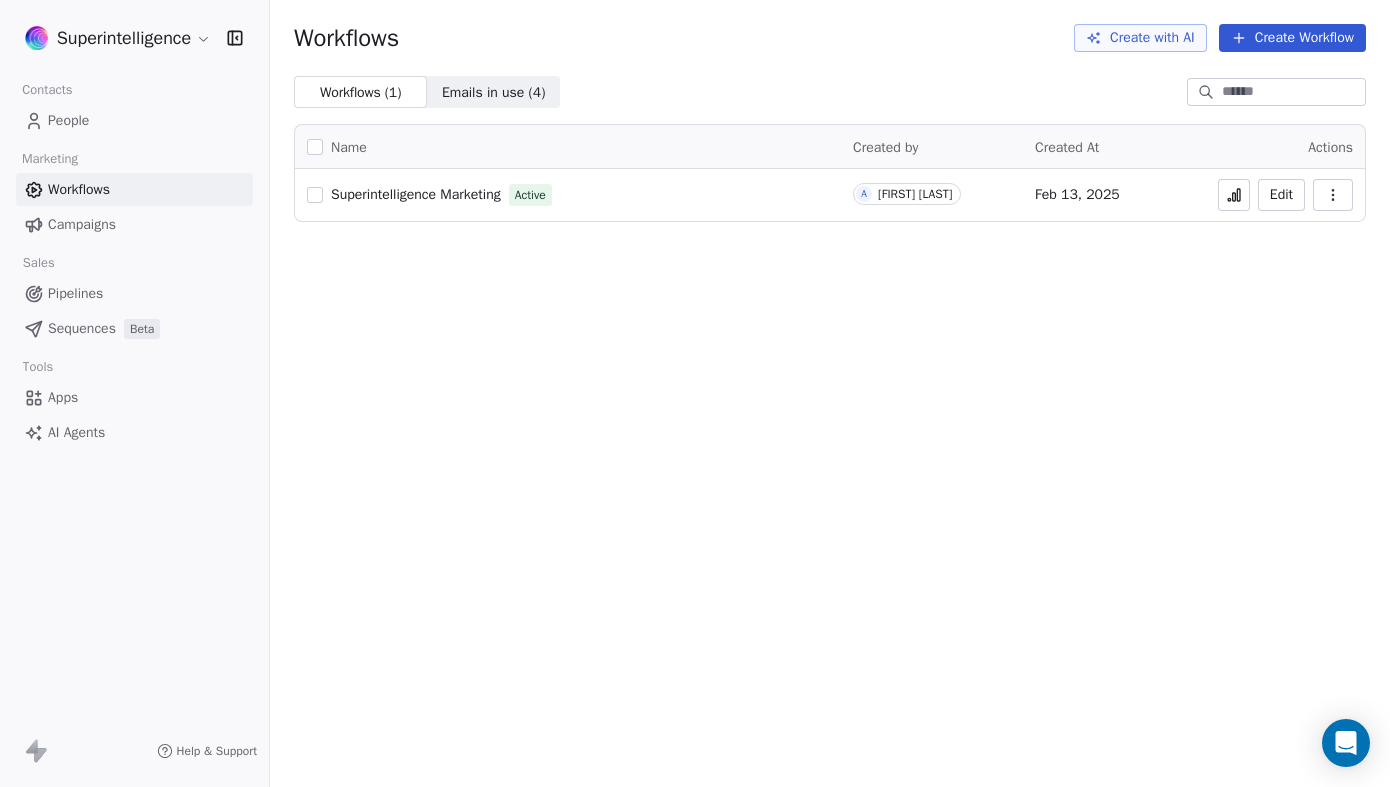 click on "Superintelligence Marketing" at bounding box center (416, 194) 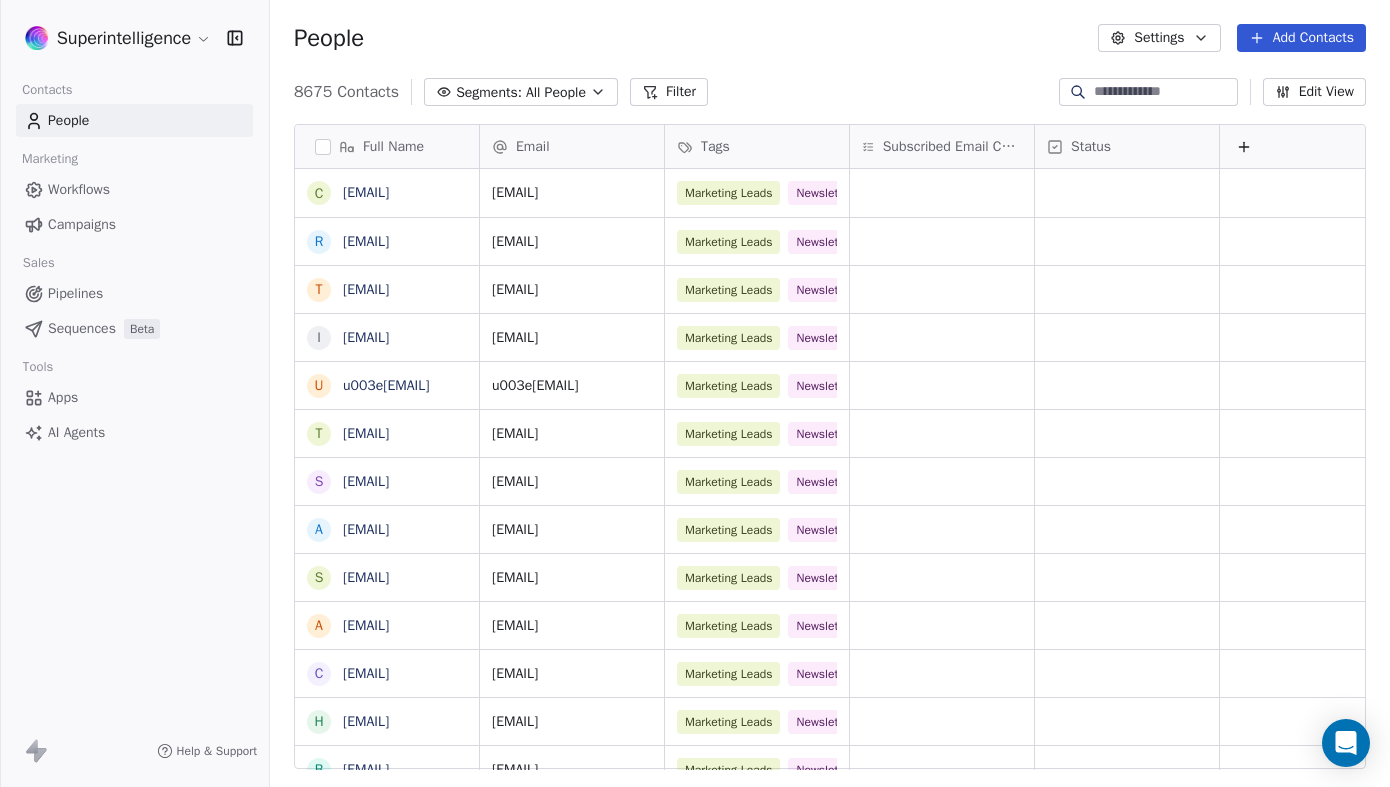scroll, scrollTop: 0, scrollLeft: 0, axis: both 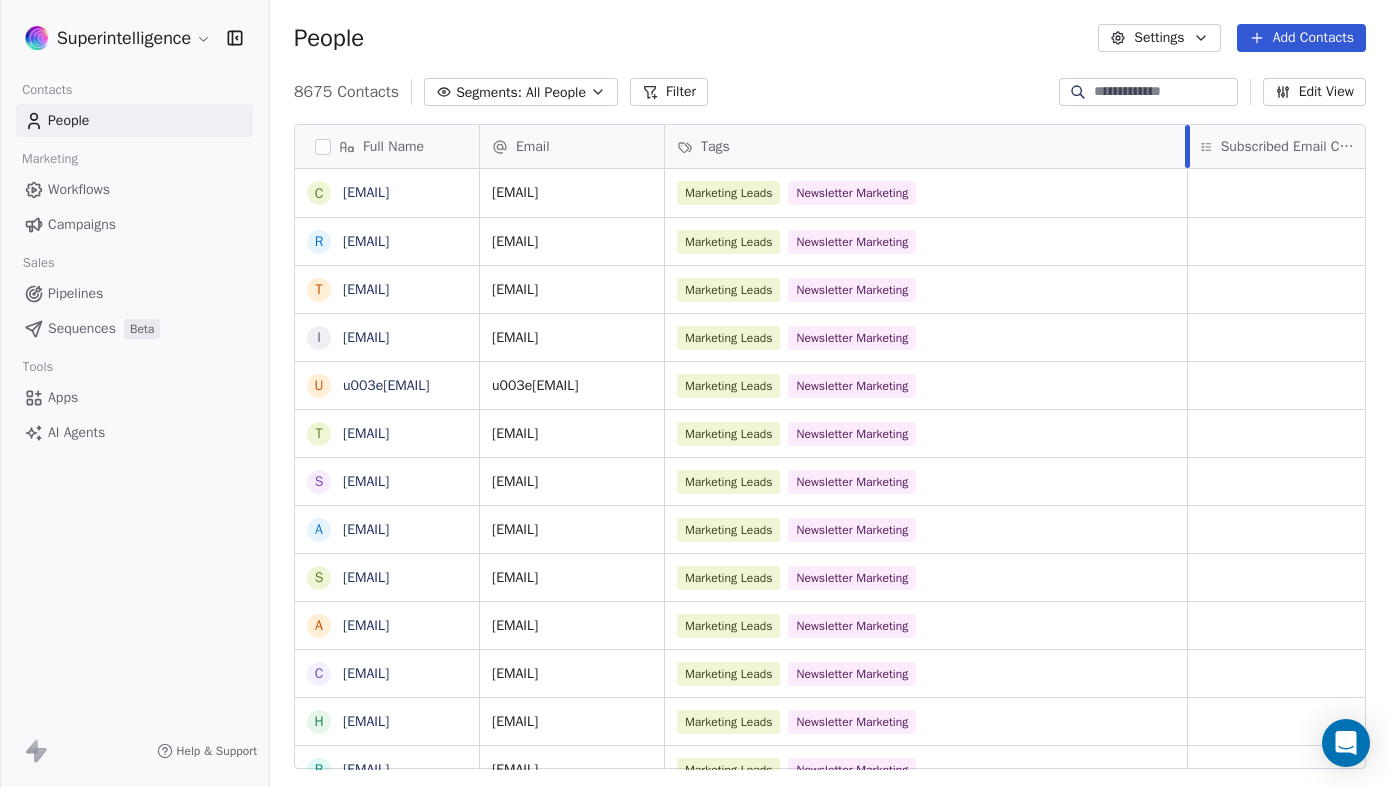 drag, startPoint x: 848, startPoint y: 143, endPoint x: 1185, endPoint y: 149, distance: 337.0534 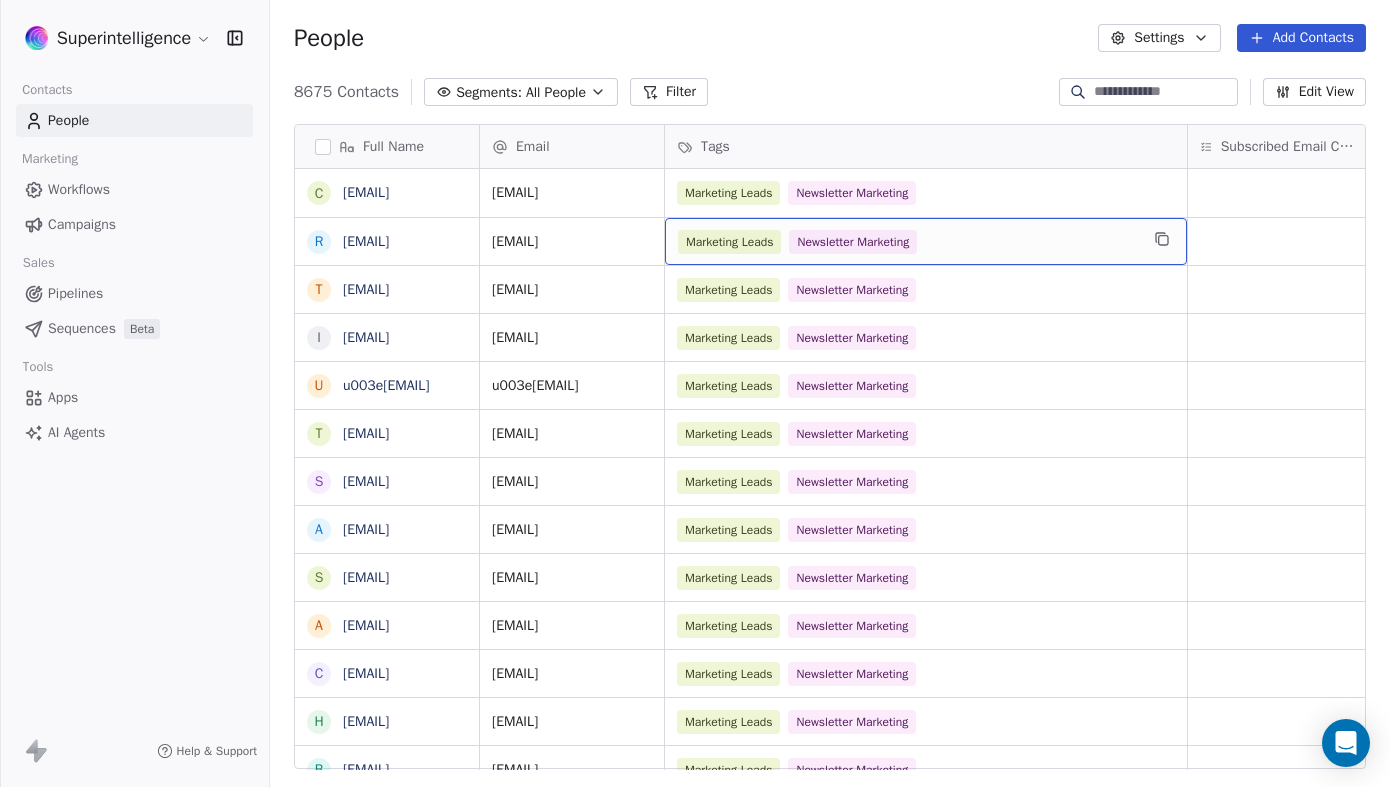 click on "Marketing Leads Newsletter Marketing" at bounding box center (908, 242) 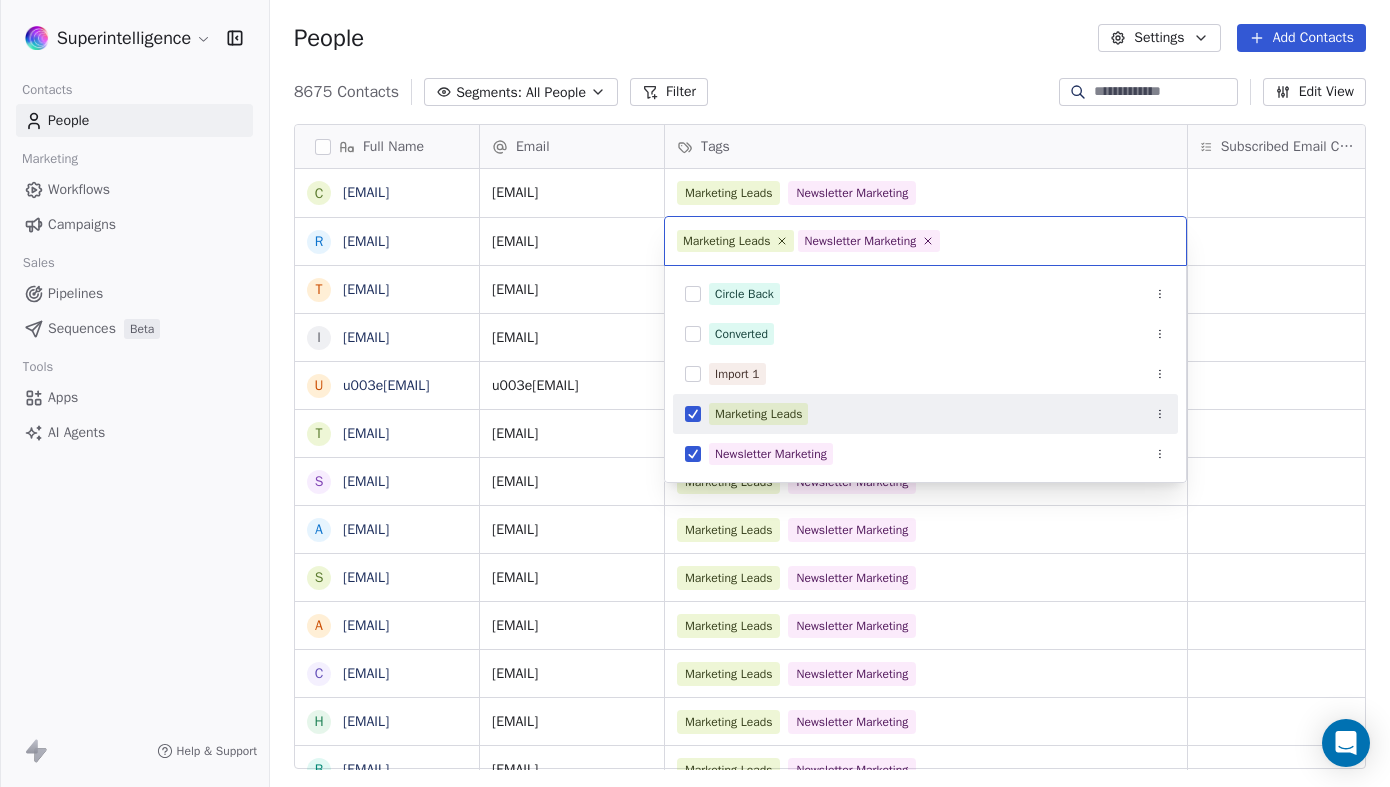 scroll, scrollTop: 1, scrollLeft: 1, axis: both 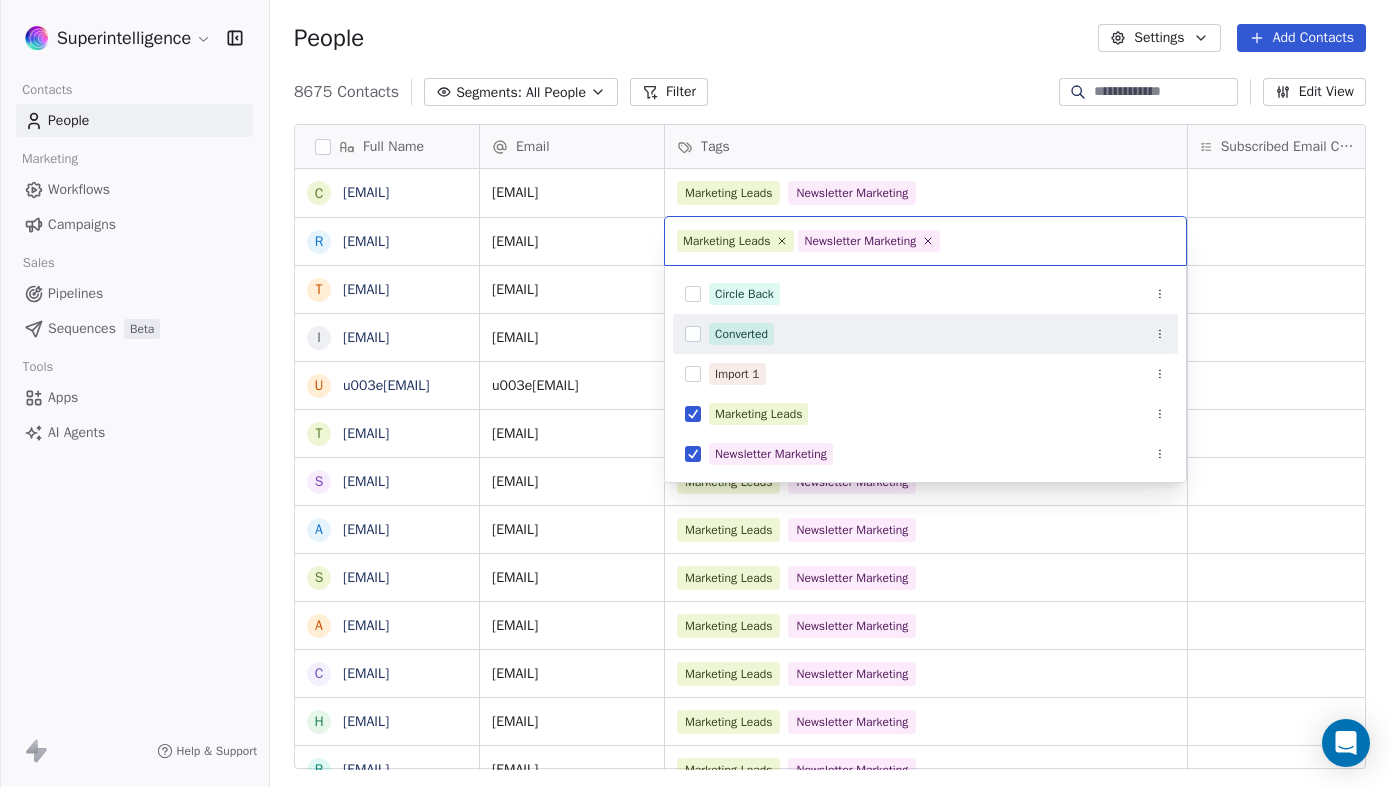 click on "Converted" at bounding box center [937, 334] 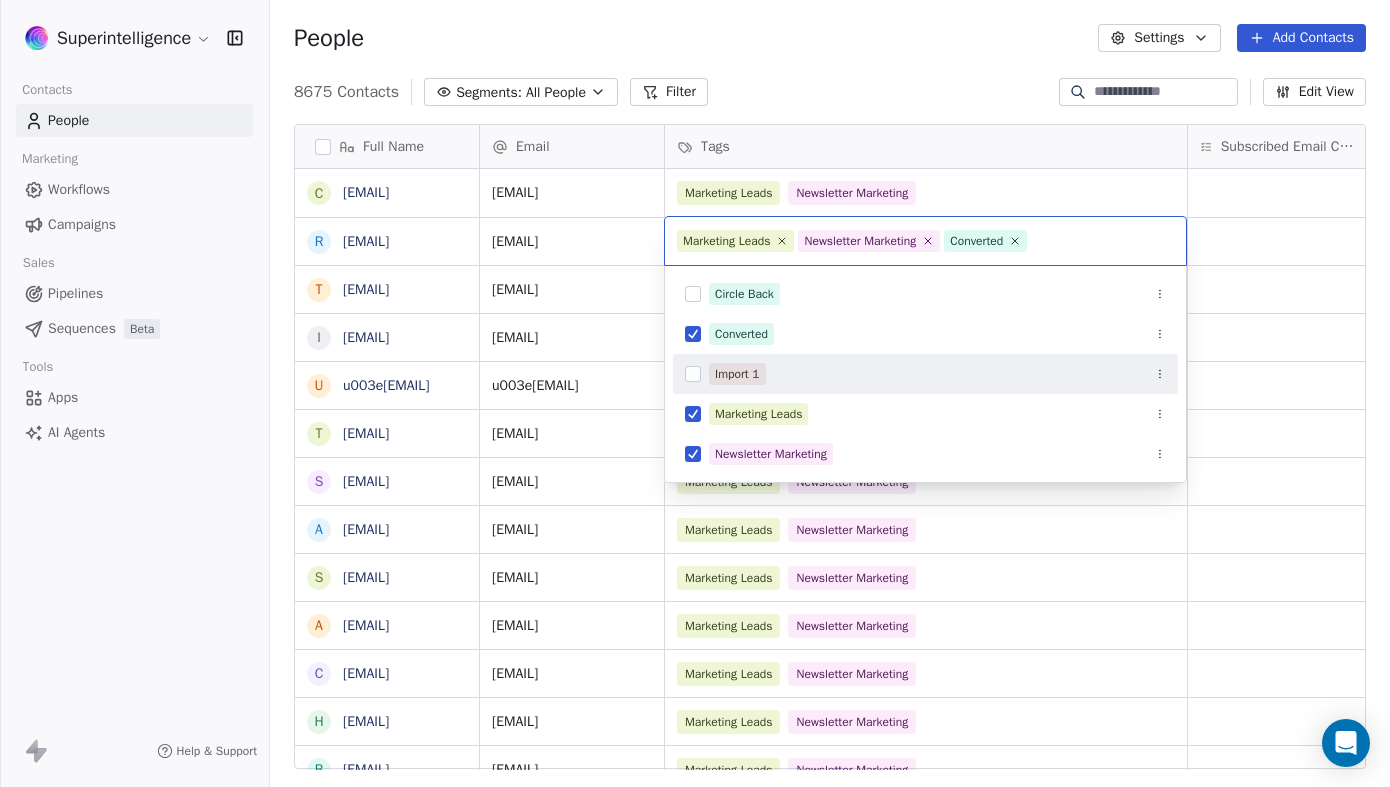click on "Superintelligence Contacts People Marketing Workflows Campaigns Sales Pipelines Sequences Beta Tools Apps AI Agents Help & Support People Settings  Add Contacts 8675 Contacts Segments: All People Filter  Edit View Tag Add to Sequence Export Full Name c copyright@youtube.com r rigontobia@gmail.com t themes.shinedezign@gmail.com i info@widgetworx.com u u003esupport@thedmsark.com t themedevhub@gmail.com s support@thedmsark.com a amazinproservice@gmail.com s support@invoika.com a ashwyll@icloud.com c careers@invoika.com h hello@invoika.com b business@invoika.com c contact@aiashes.com i info@etable.co.in c contact@usepractapp.com a angelsbite.dev@gmail.com y yasinahmed496@gmail.com i info@liquiddaddy.dev t tanmoy.uix@gmail.com t tashrifulkabir34@gmail.com s ssshefath00@gmail.com s sumaya.shashin@gmail.com s sumonbarai78@gmail.com s simanta.paul.26@gmail.com s srsetu@gmail.com s sayedulsayem@gmail.com s shahad9381@gmail.com s sayttomdas@gmail.com p promi@gmail.com r raykibul@gmail.com s sajibkhansk17@gmail.com s" at bounding box center [695, 393] 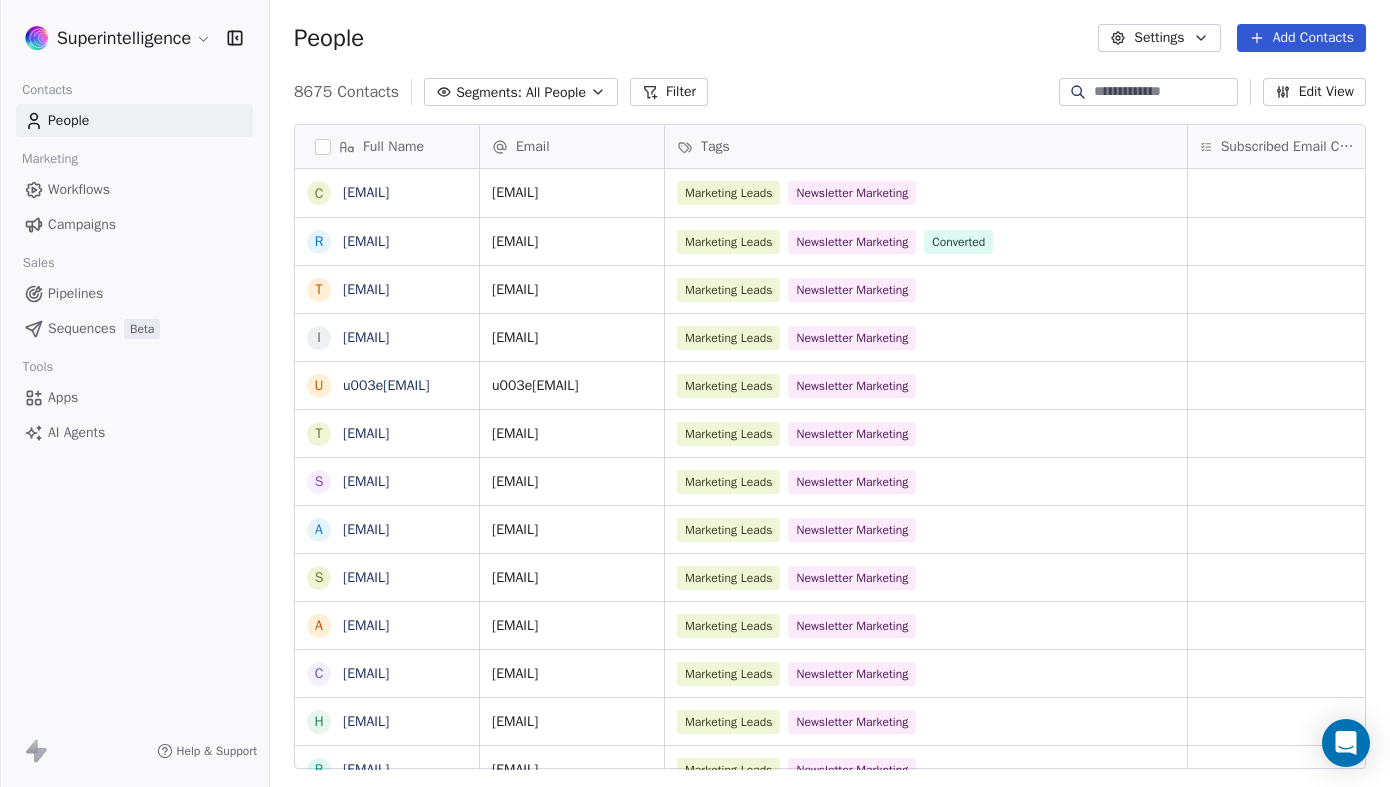 scroll, scrollTop: 1, scrollLeft: 1, axis: both 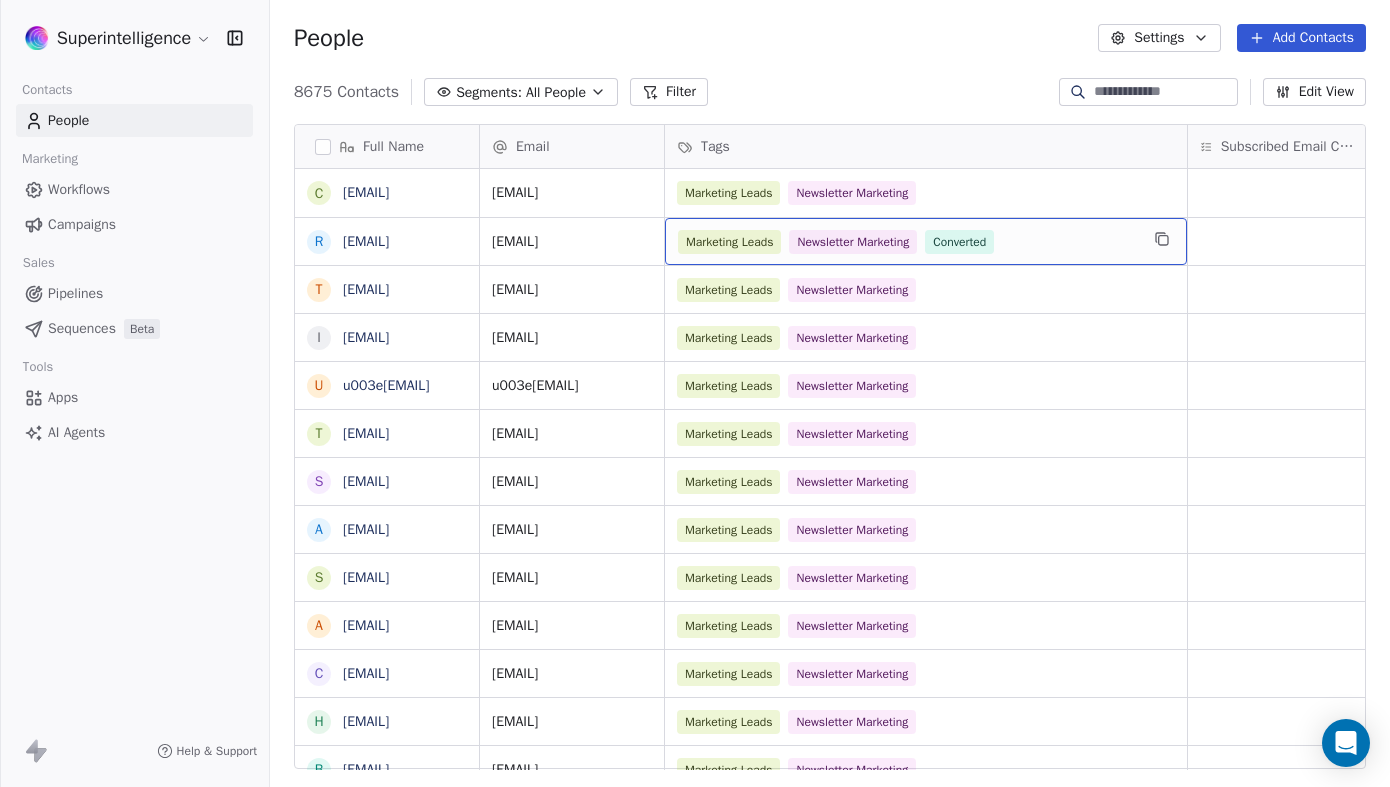 click on "Converted" at bounding box center [959, 242] 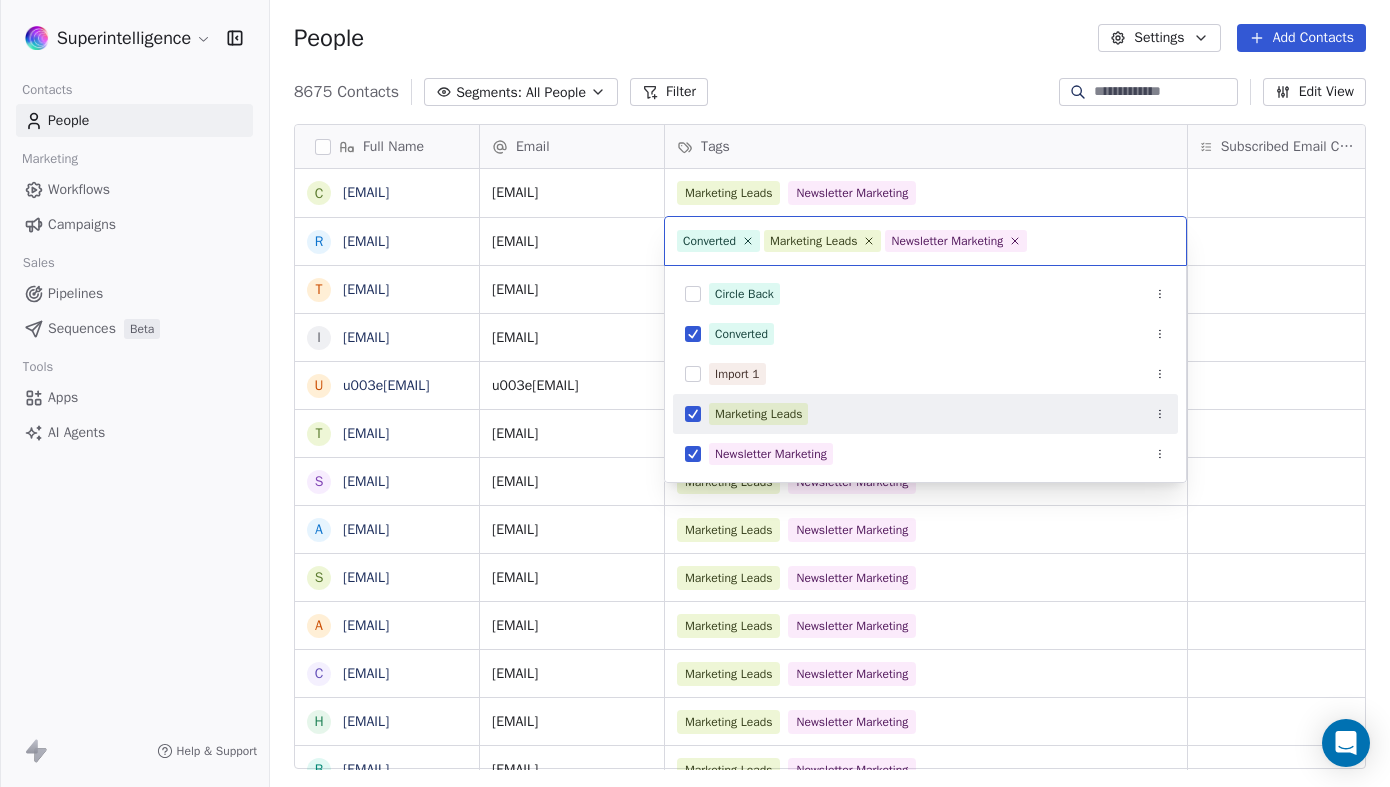 scroll, scrollTop: 1, scrollLeft: 1, axis: both 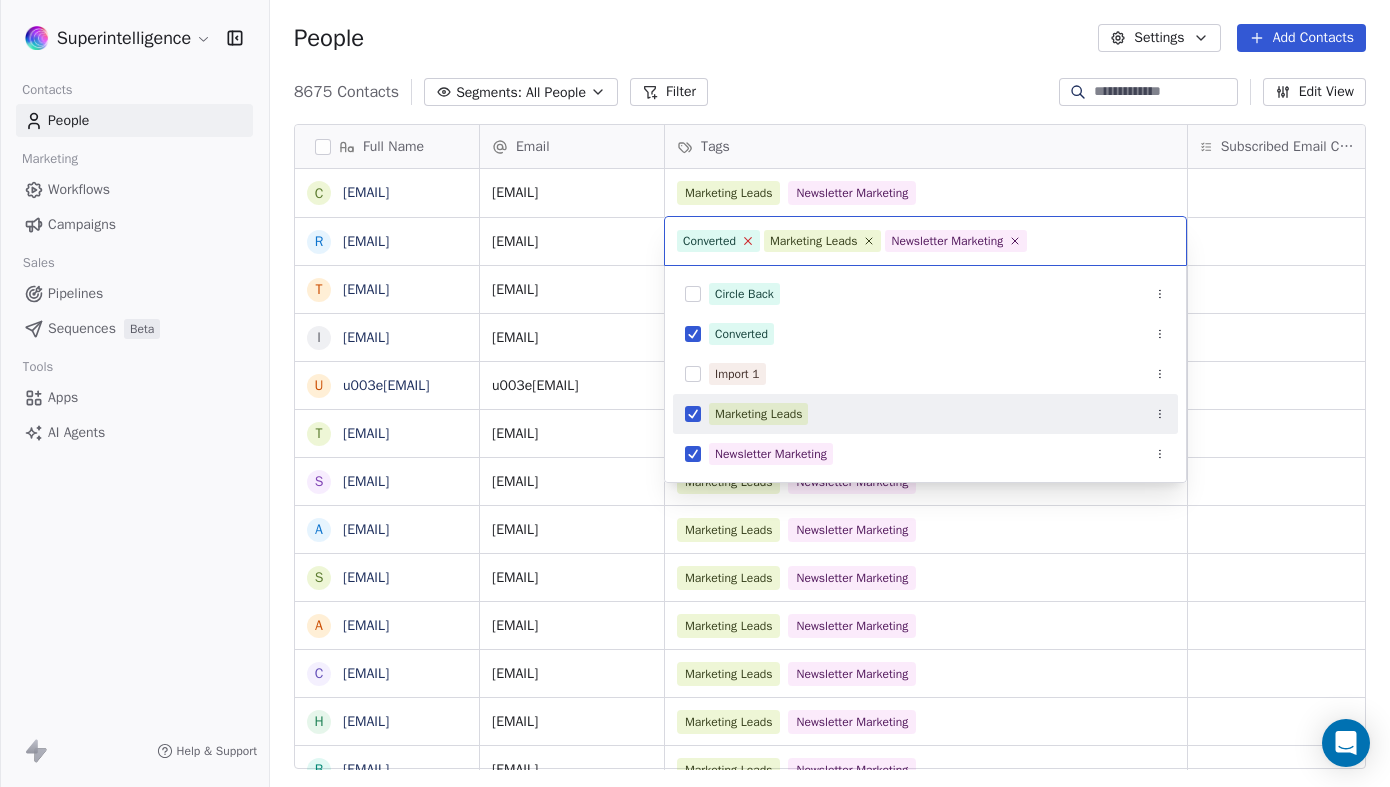 click 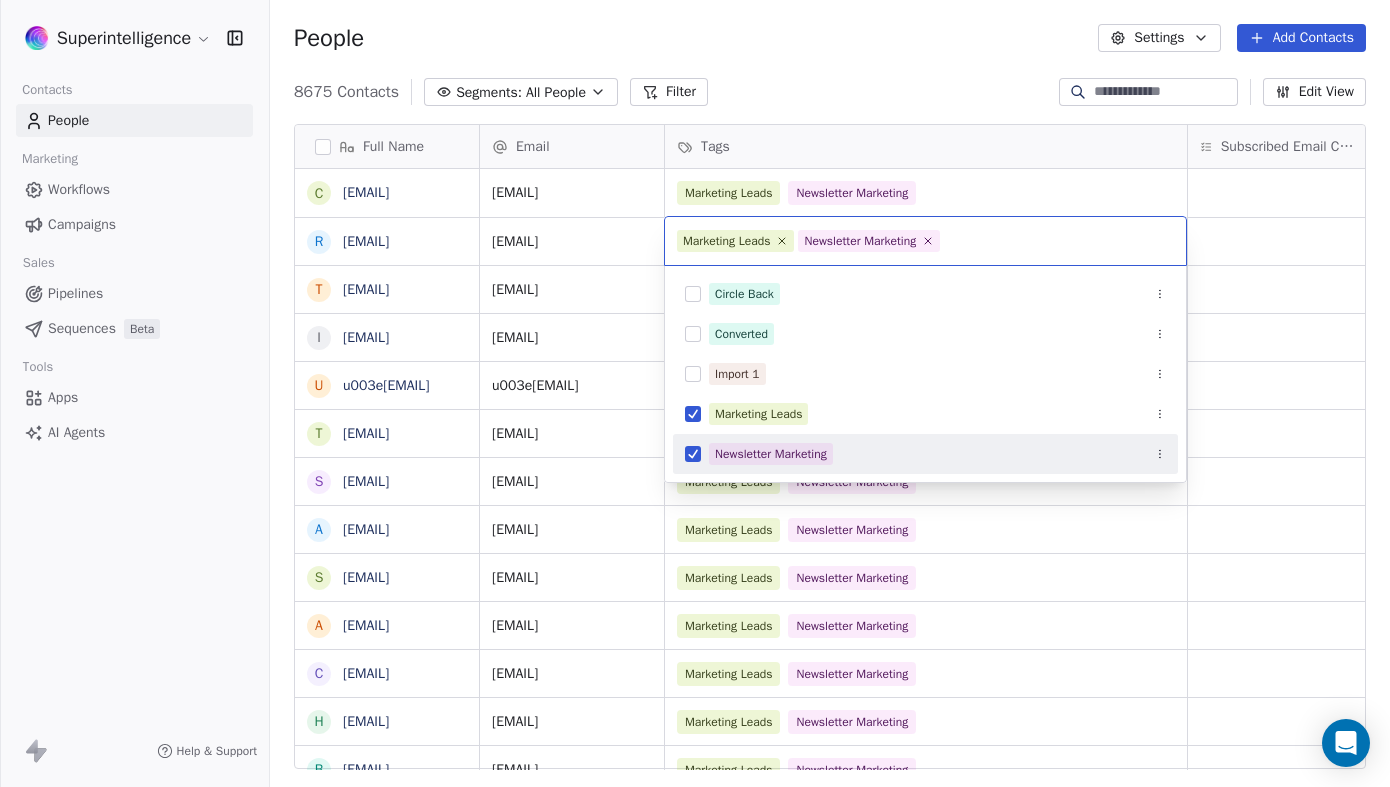 click on "Superintelligence Contacts People Marketing Workflows Campaigns Sales Pipelines Sequences Beta Tools Apps AI Agents Help & Support People Settings  Add Contacts 8675 Contacts Segments: All People Filter  Edit View Tag Add to Sequence Export Full Name c copyright@youtube.com r rigontobia@gmail.com t themes.shinedezign@gmail.com i info@widgetworx.com u u003esupport@thedmsark.com t themedevhub@gmail.com s support@thedmsark.com a amazinproservice@gmail.com s support@invoika.com a ashwyll@icloud.com c careers@invoika.com h hello@invoika.com b business@invoika.com c contact@aiashes.com i info@etable.co.in c contact@usepractapp.com a angelsbite.dev@gmail.com y yasinahmed496@gmail.com i info@liquiddaddy.dev t tanmoy.uix@gmail.com t tashrifulkabir34@gmail.com s ssshefath00@gmail.com s sumaya.shashin@gmail.com s sumonbarai78@gmail.com s simanta.paul.26@gmail.com s srsetu@gmail.com s sayedulsayem@gmail.com s shahad9381@gmail.com s sayttomdas@gmail.com p promi@gmail.com r raykibul@gmail.com s sajibkhansk17@gmail.com s" at bounding box center [695, 393] 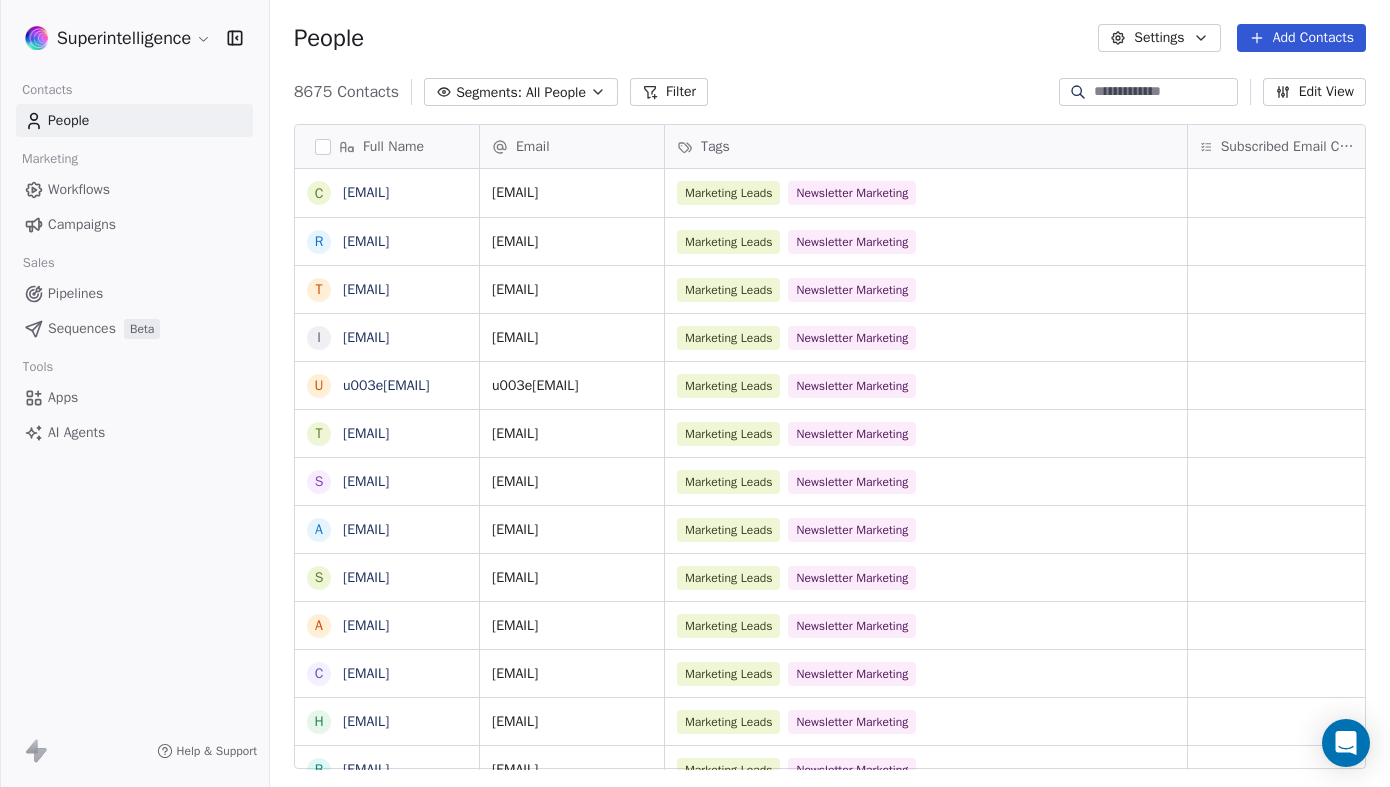 scroll, scrollTop: 1, scrollLeft: 1, axis: both 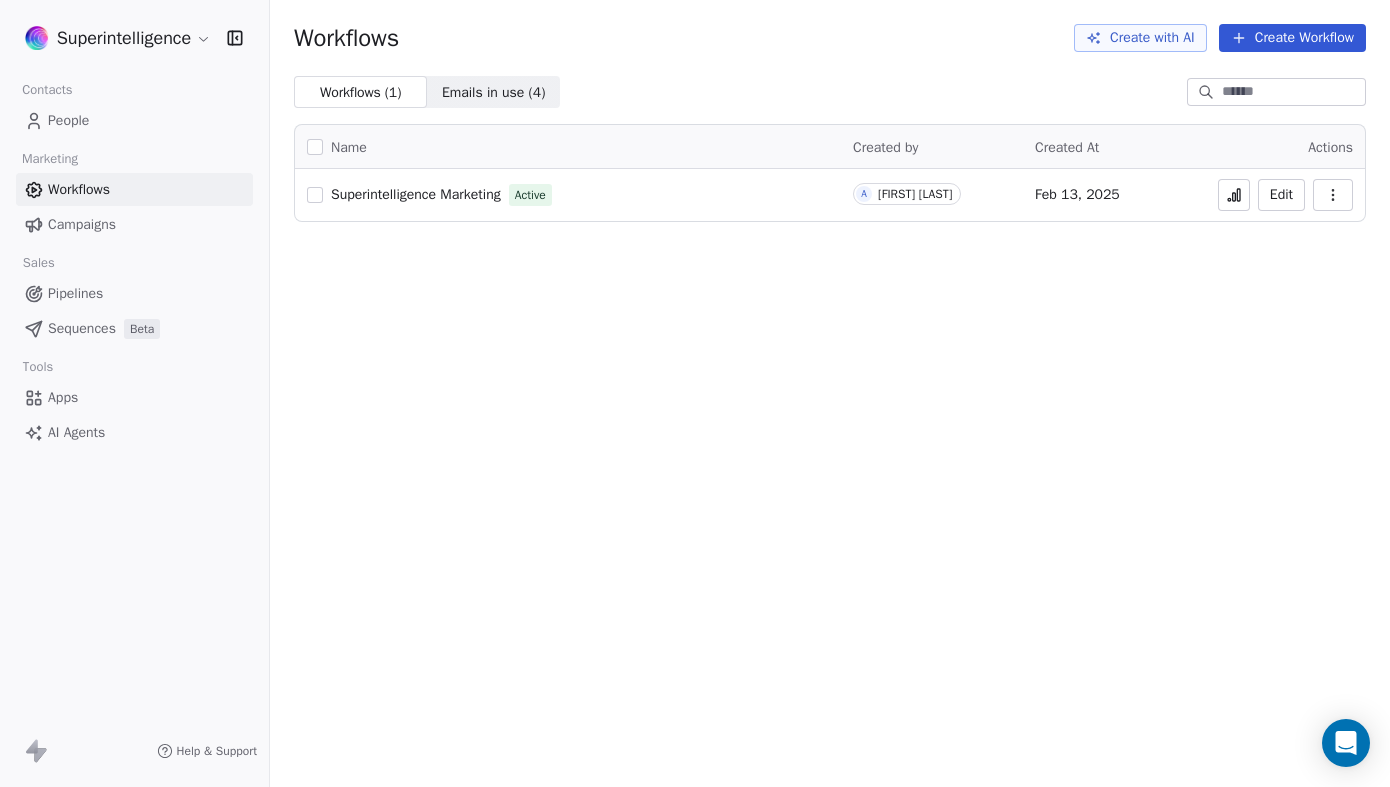 click on "Sequences" at bounding box center [82, 328] 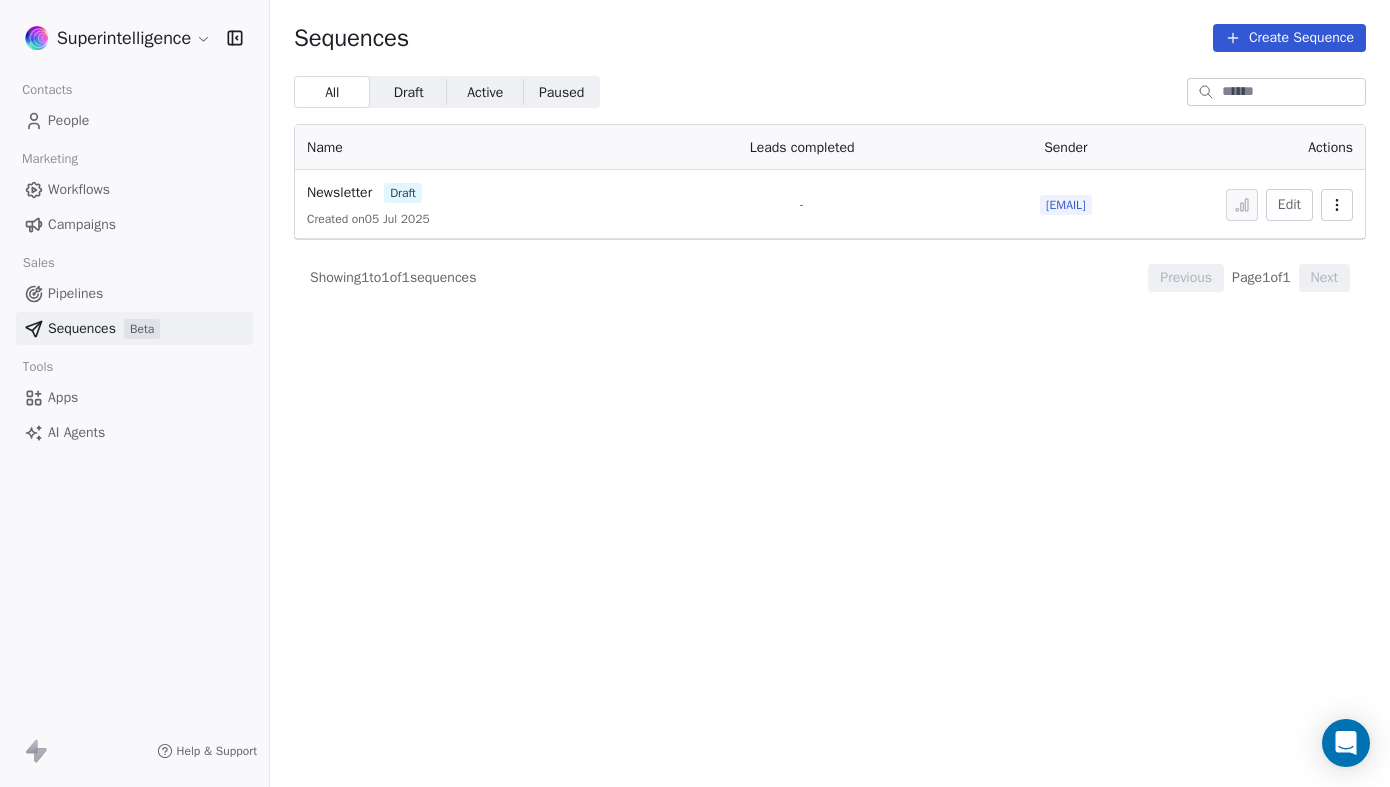 click on "Newsletter draft Created on  05 Jul 2025" at bounding box center (464, 204) 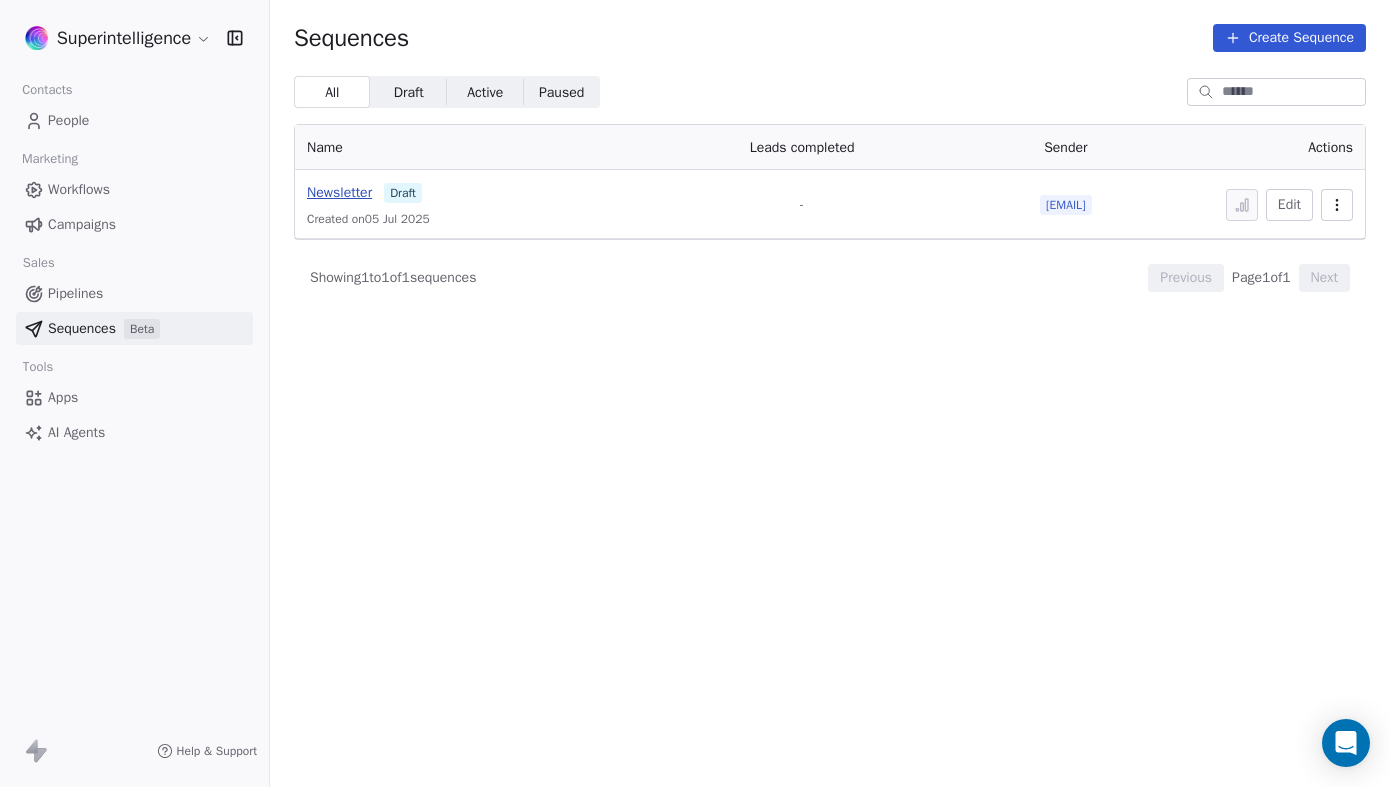click on "Newsletter" at bounding box center (339, 192) 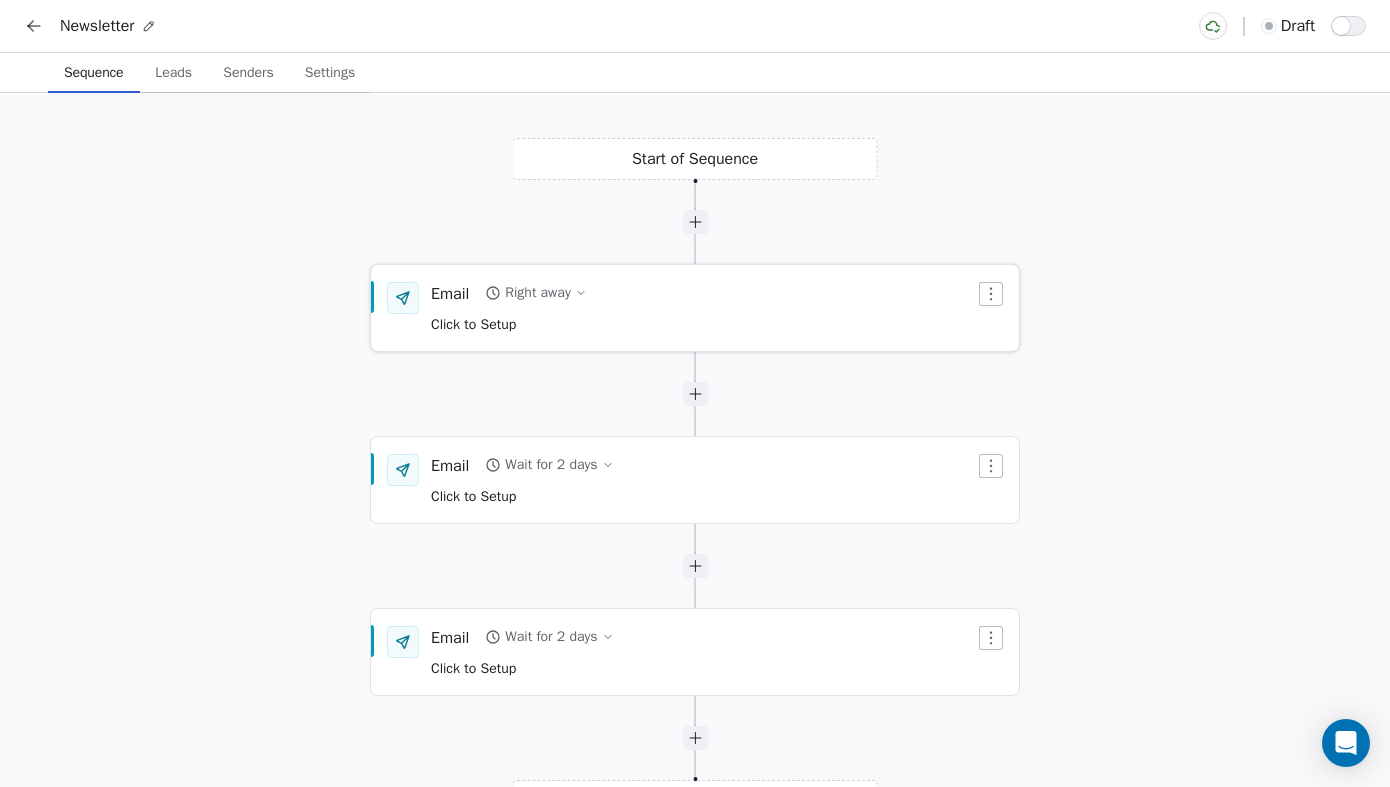 scroll, scrollTop: 0, scrollLeft: 0, axis: both 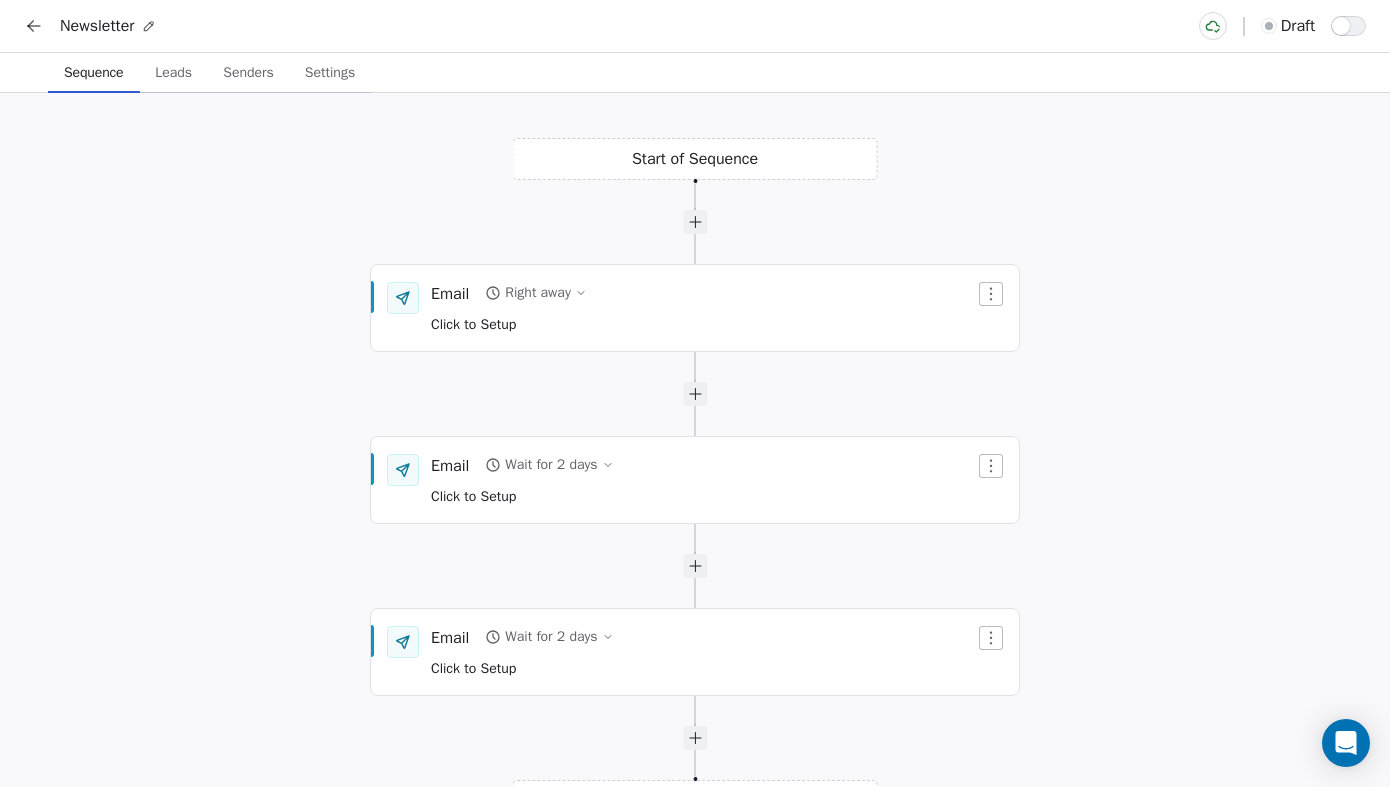 click on "Start of Sequence Email Right away Click to Setup End of Sequence Email Wait for 2 days Click to Setup Email Wait for 2 days Click to Setup" at bounding box center [695, 440] 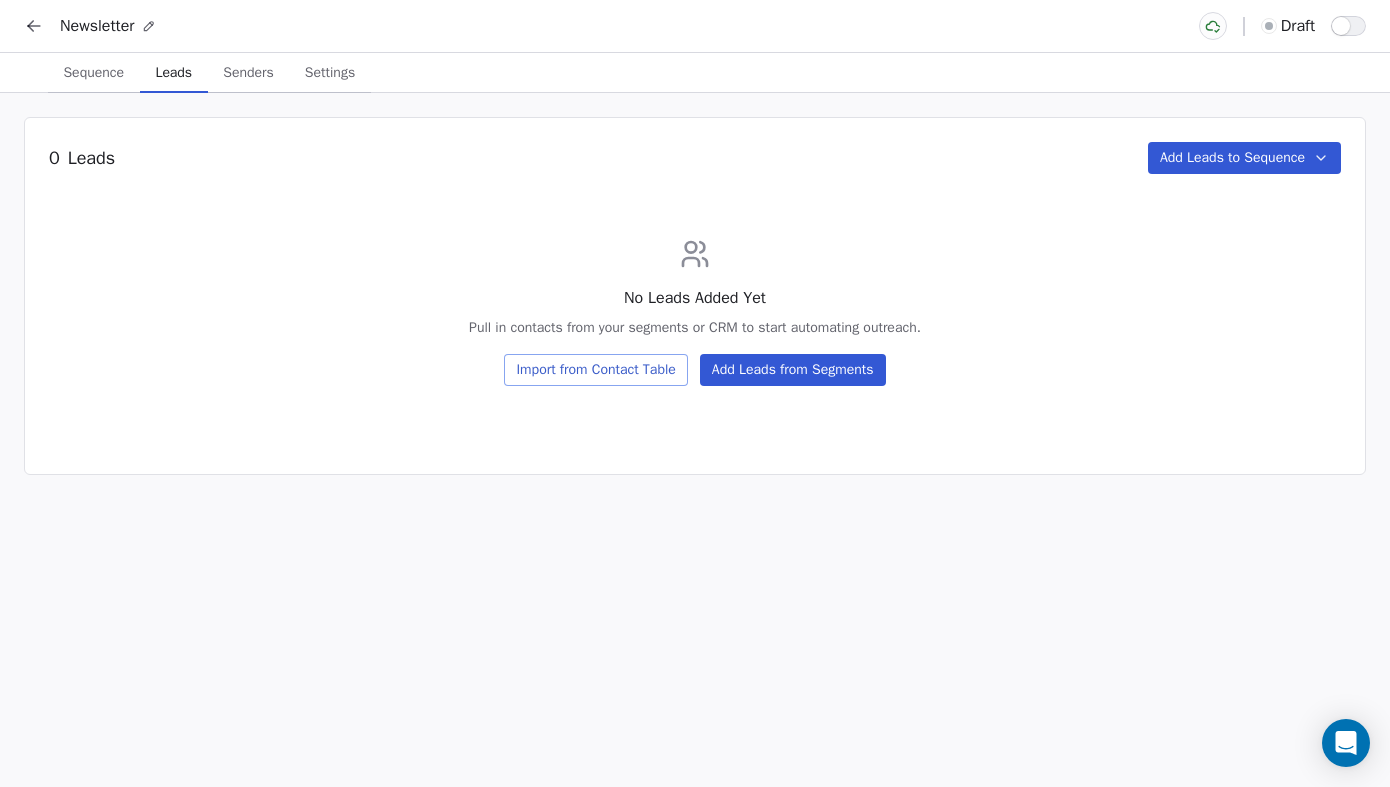 click on "Sequence" at bounding box center [93, 73] 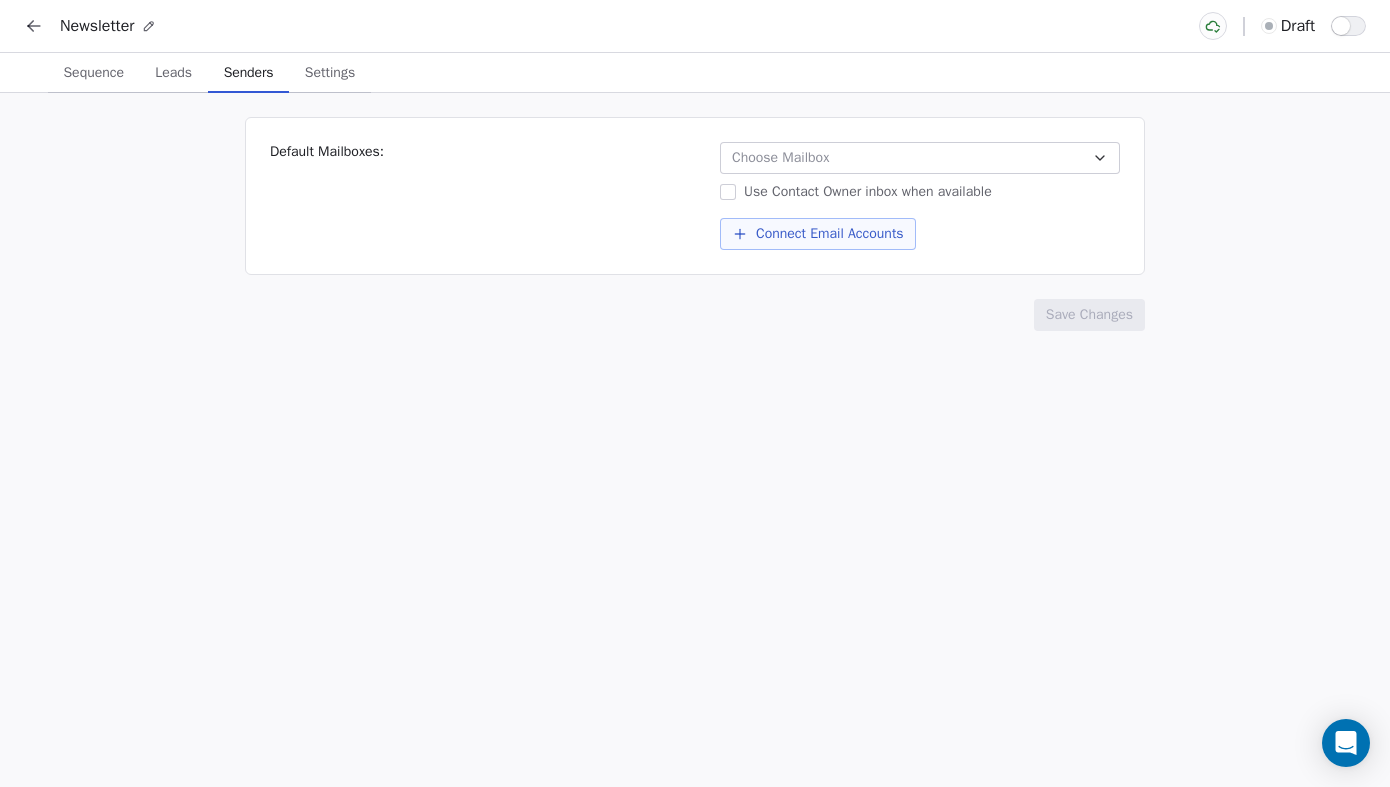 click on "Senders" at bounding box center [249, 73] 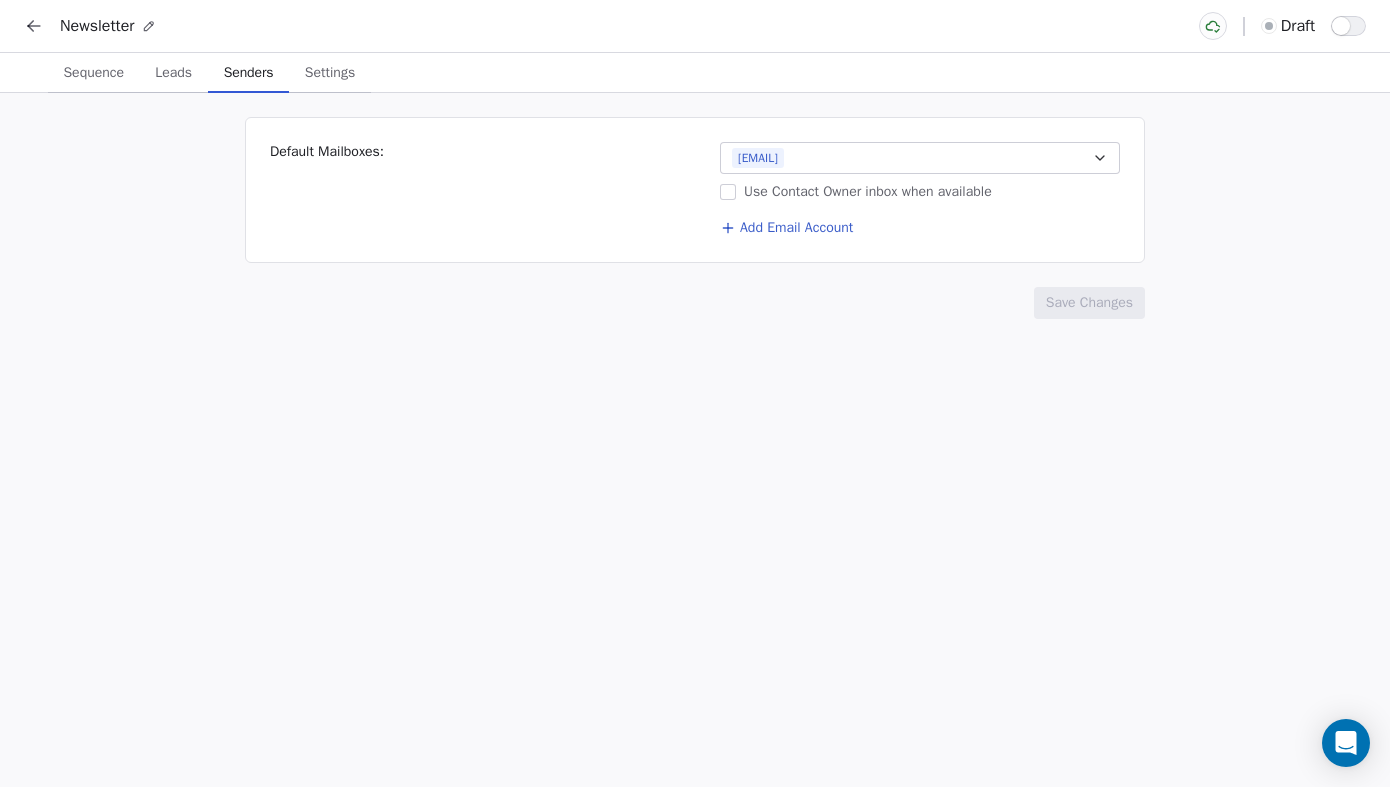 click on "Settings" at bounding box center (330, 73) 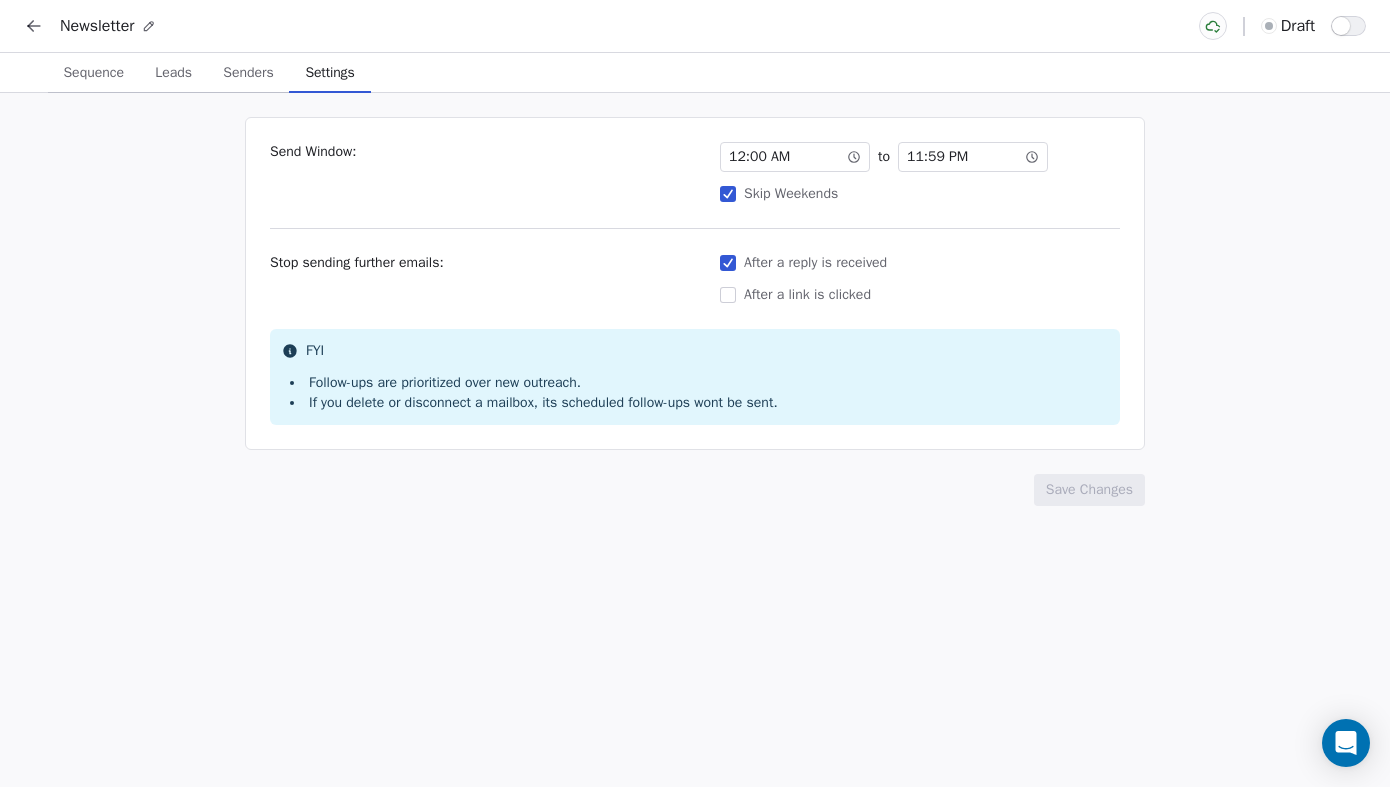 click on "Sequence" at bounding box center (93, 73) 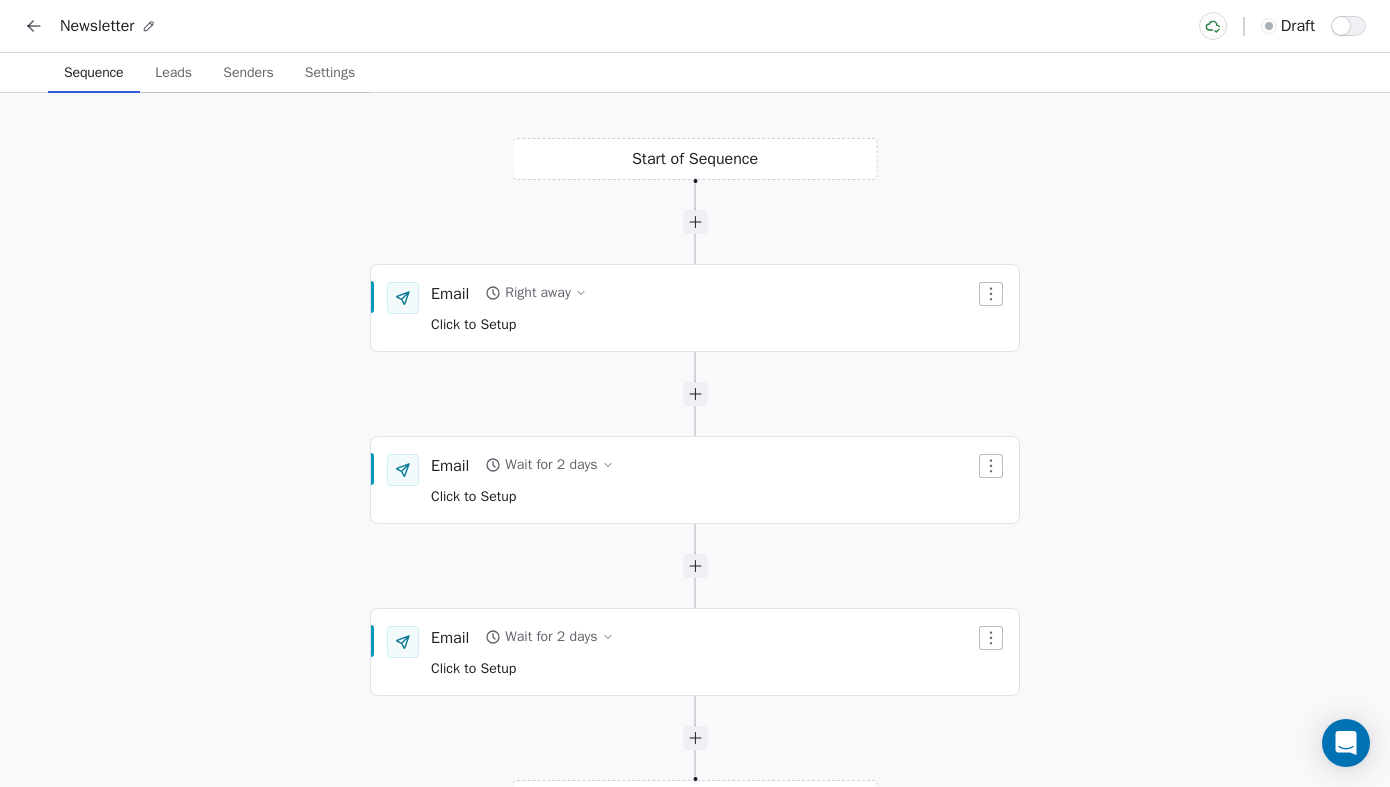 click 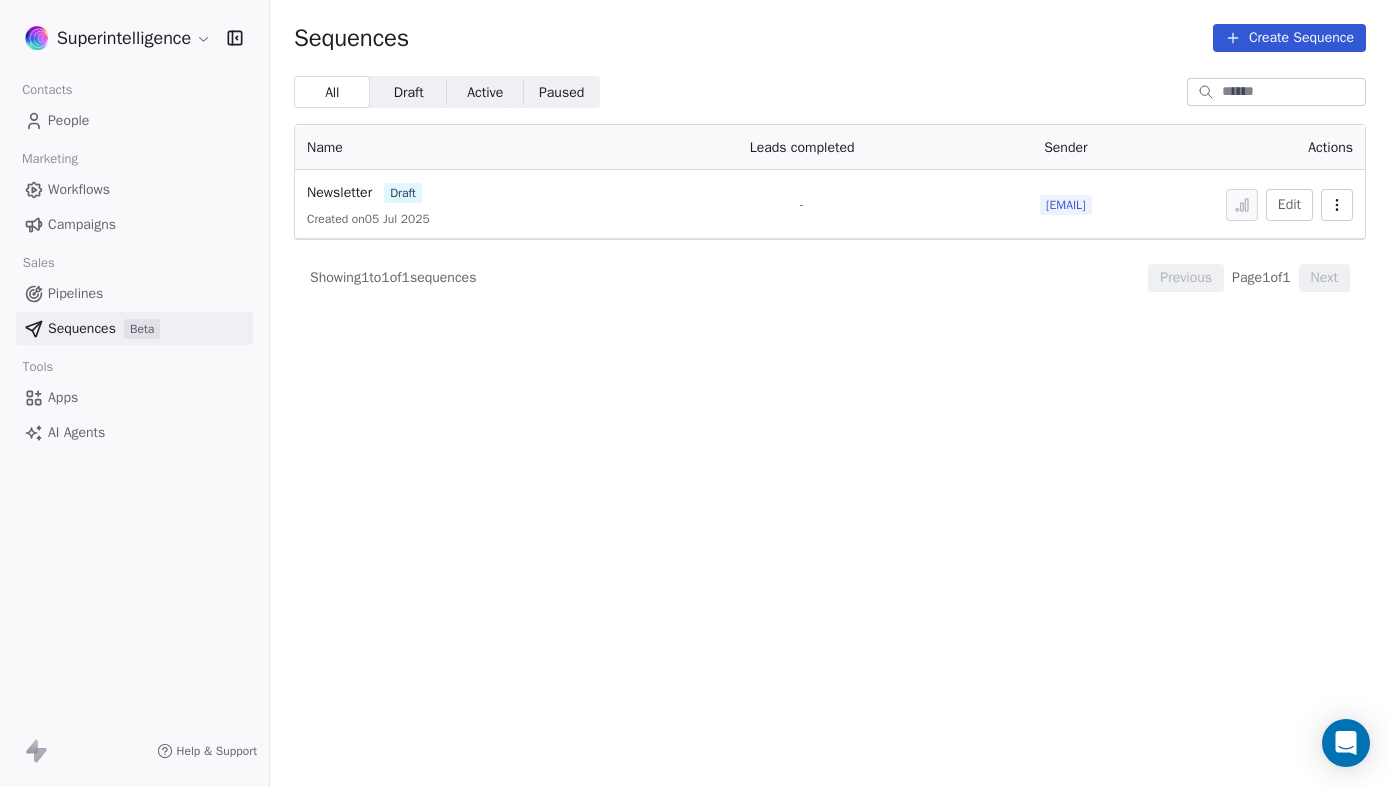 click on "Workflows" at bounding box center (79, 189) 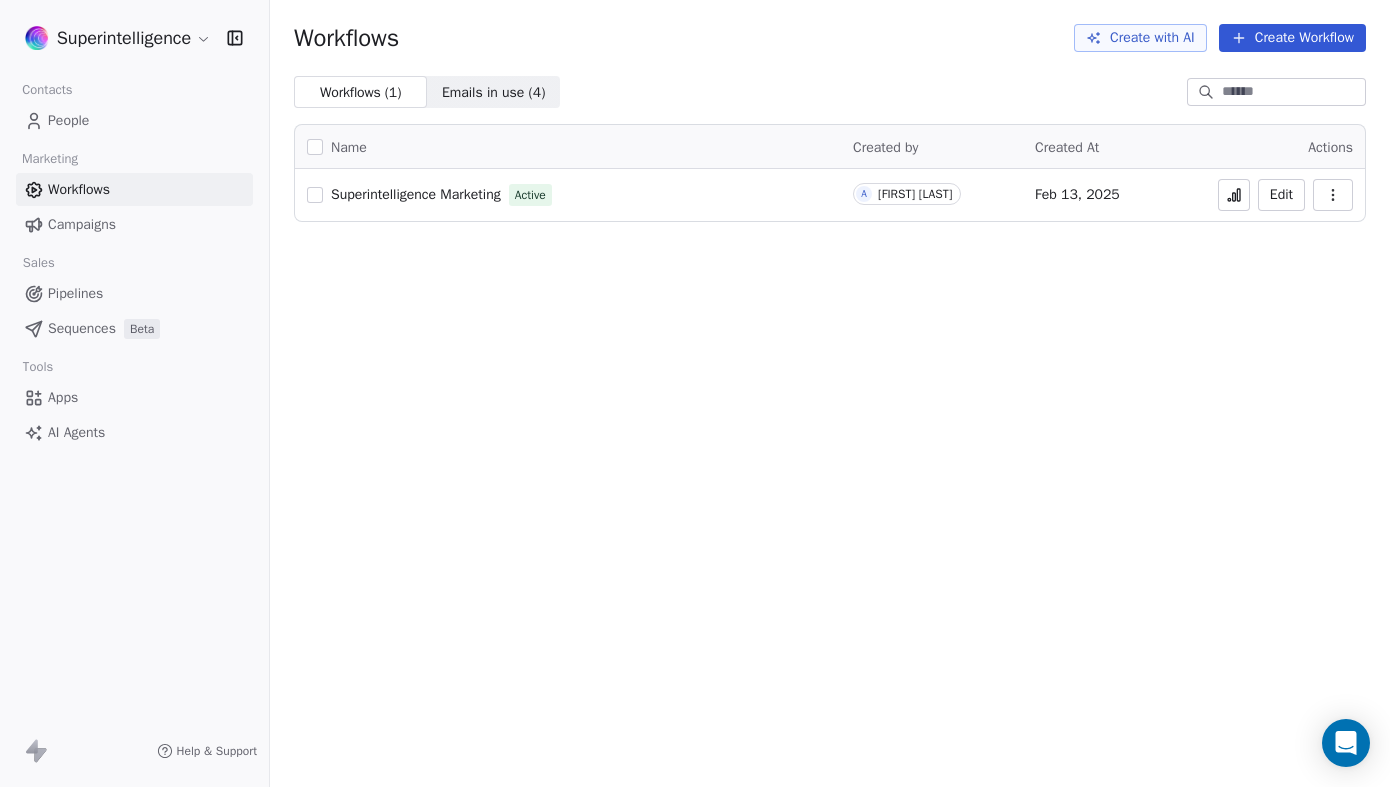 click on "Emails in use ( 4 )" at bounding box center (494, 92) 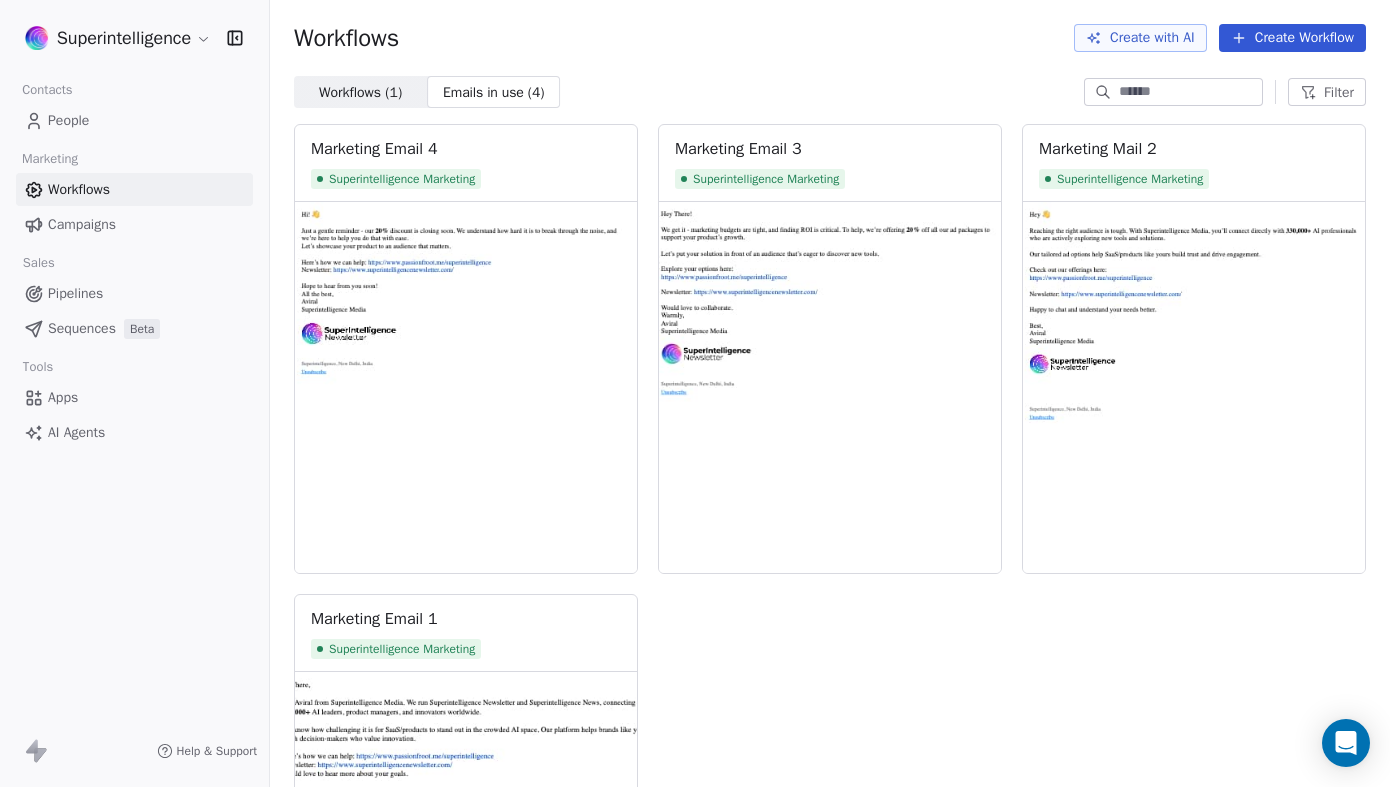 click on "Workflows ( 1 )" at bounding box center [360, 92] 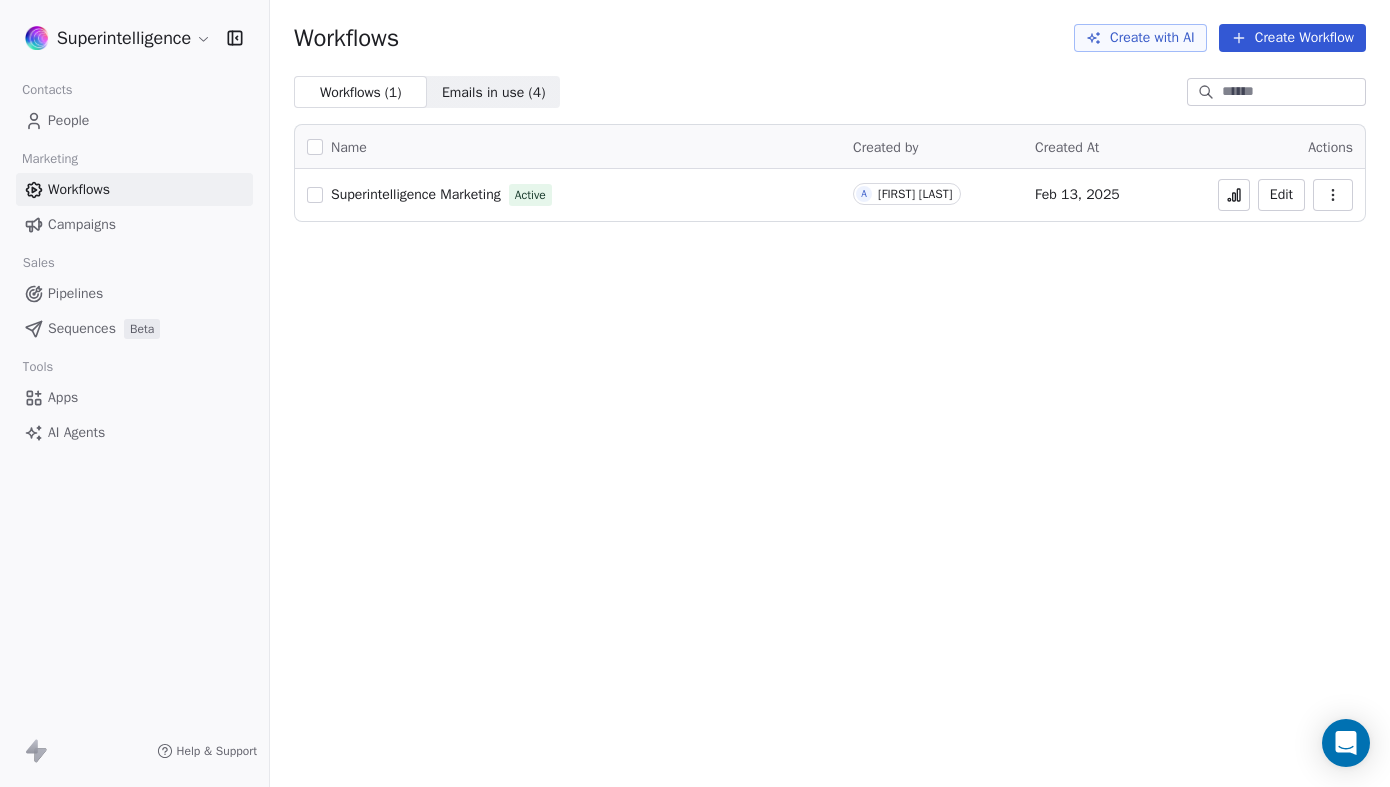 click on "Superintelligence Contacts People Marketing Workflows Campaigns Sales Pipelines Sequences Beta Tools Apps AI Agents Help & Support Workflows Create with AI Create Workflow Workflows ( 1 ) Workflows ( 1 ) Emails in use ( 4 ) Emails in use ( 4 ) Name Created by Created At Actions Superintelligence Marketing Active A [FIRST] [LAST] Feb 13, 2025 Edit" at bounding box center (695, 393) 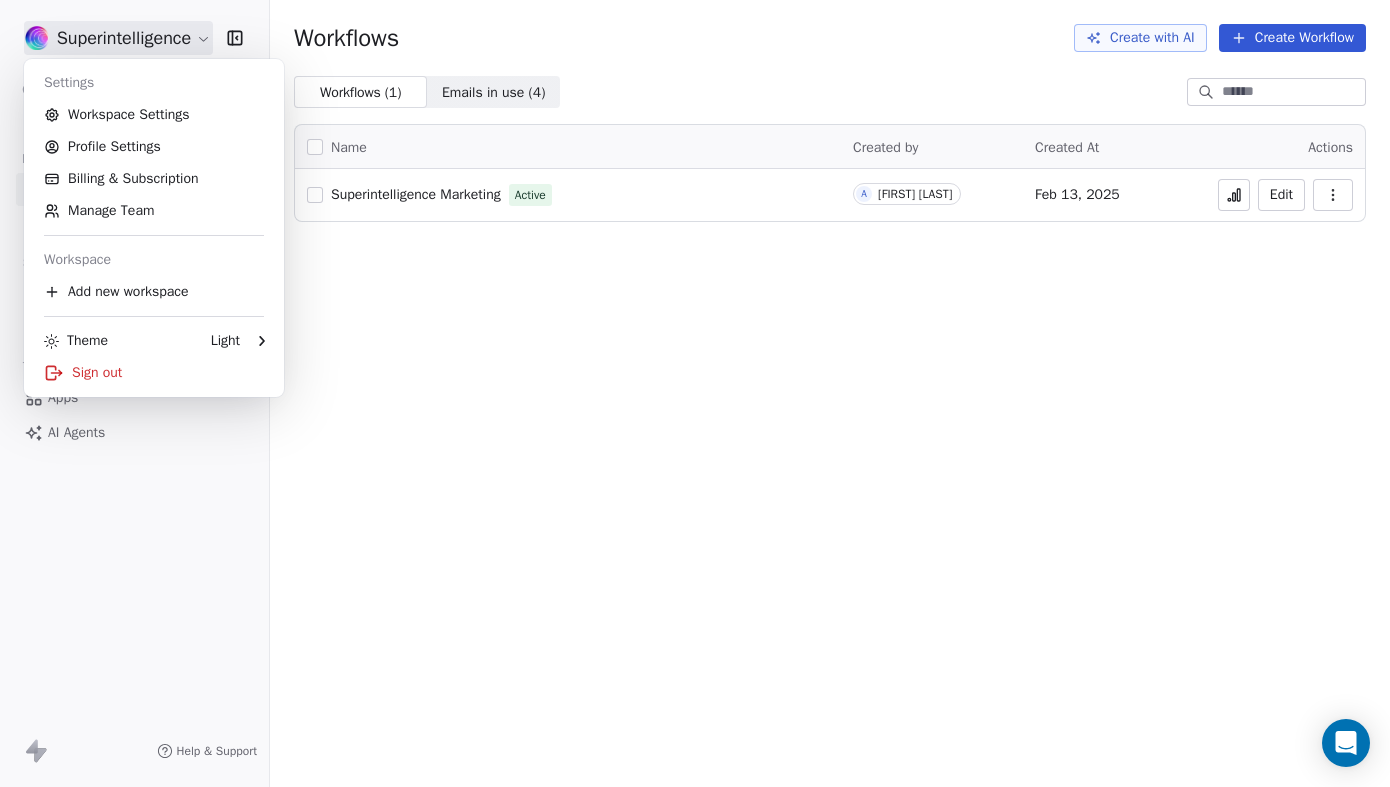 click on "Superintelligence Contacts People Marketing Workflows Campaigns Sales Pipelines Sequences Beta Tools Apps AI Agents Help & Support Workflows Create with AI Create Workflow Workflows ( 1 ) Workflows ( 1 ) Emails in use ( 4 ) Emails in use ( 4 ) Name Created by Created At Actions Superintelligence Marketing Active A [FIRST] [LAST] Feb 13, 2025 Edit
Settings Workspace Settings Profile Settings Billing & Subscription Manage Team Workspace Add new workspace Theme Light Sign out" at bounding box center (695, 393) 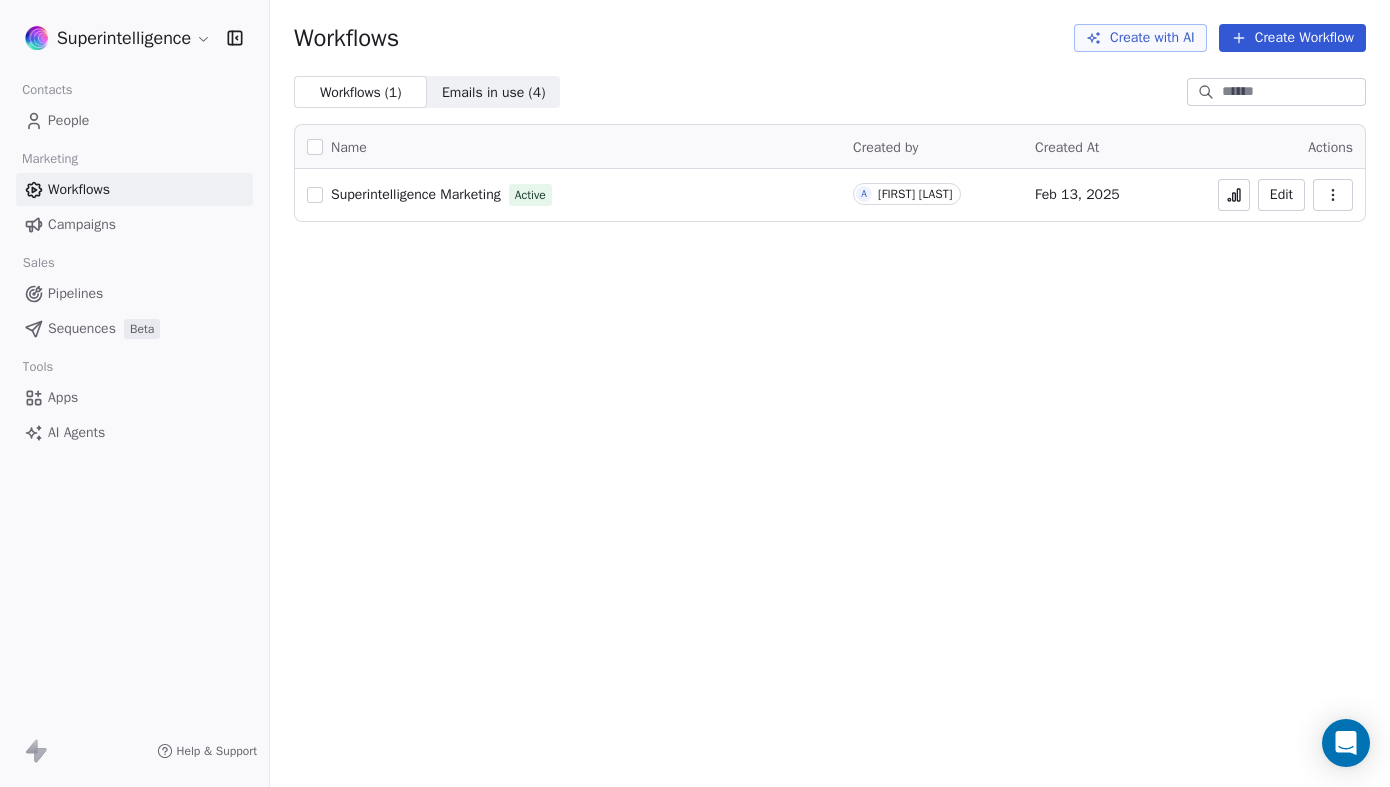 click on "Workflows  Create with AI  Create Workflow Workflows ( 1 ) Workflows ( 1 ) Emails in use ( 4 ) Emails in use ( 4 ) Name Created by Created At Actions Superintelligence Marketing Active A Aviral Apurva Feb 13, 2025 Edit" at bounding box center [830, 393] 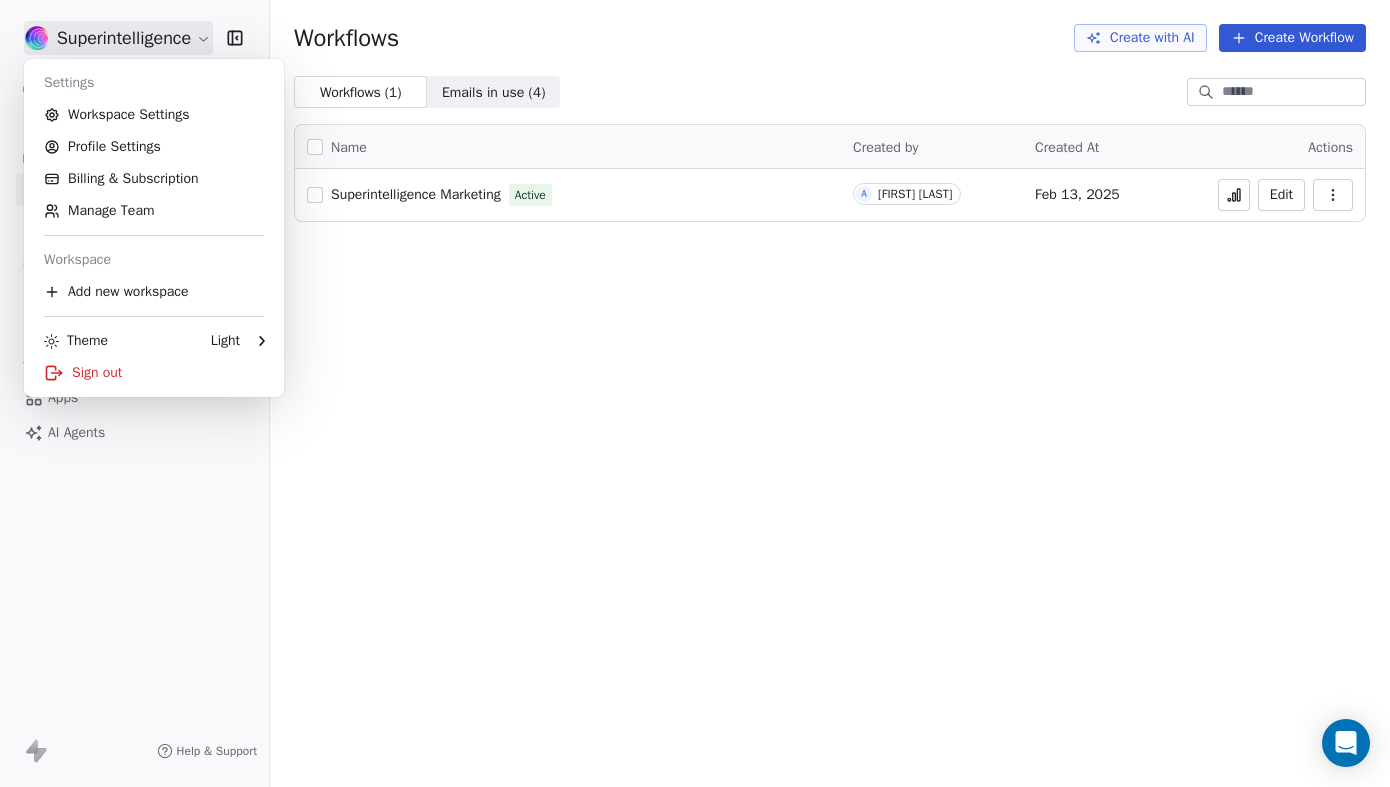 click on "Superintelligence Contacts People Marketing Workflows Campaigns Sales Pipelines Sequences Beta Tools Apps AI Agents Help & Support Workflows Create with AI Create Workflow Workflows ( 1 ) Workflows ( 1 ) Emails in use ( 4 ) Emails in use ( 4 ) Name Created by Created At Actions Superintelligence Marketing Active A [FIRST] [LAST] Feb 13, 2025 Edit
Settings Workspace Settings Profile Settings Billing & Subscription Manage Team Workspace Add new workspace Theme Light Sign out" at bounding box center [695, 393] 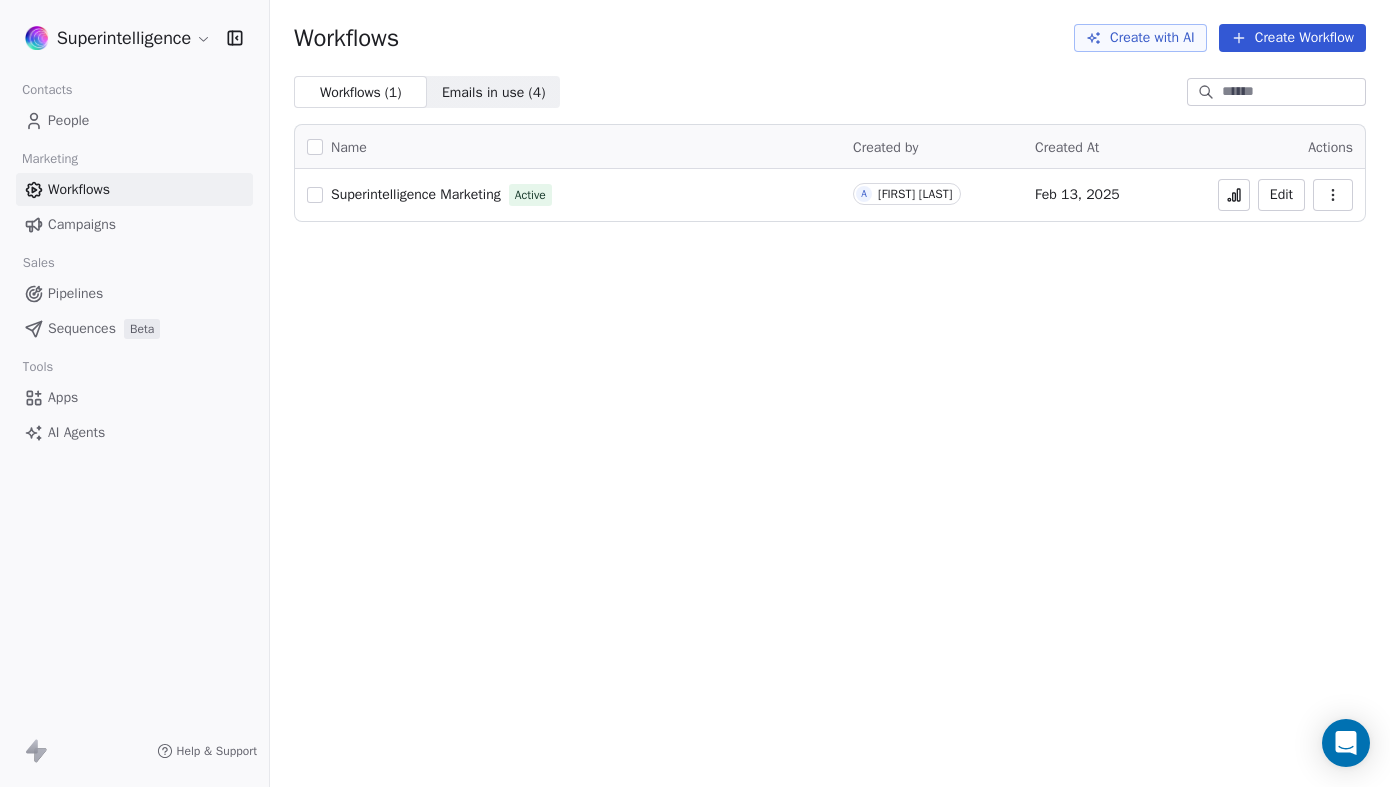 click on "Campaigns" at bounding box center [134, 224] 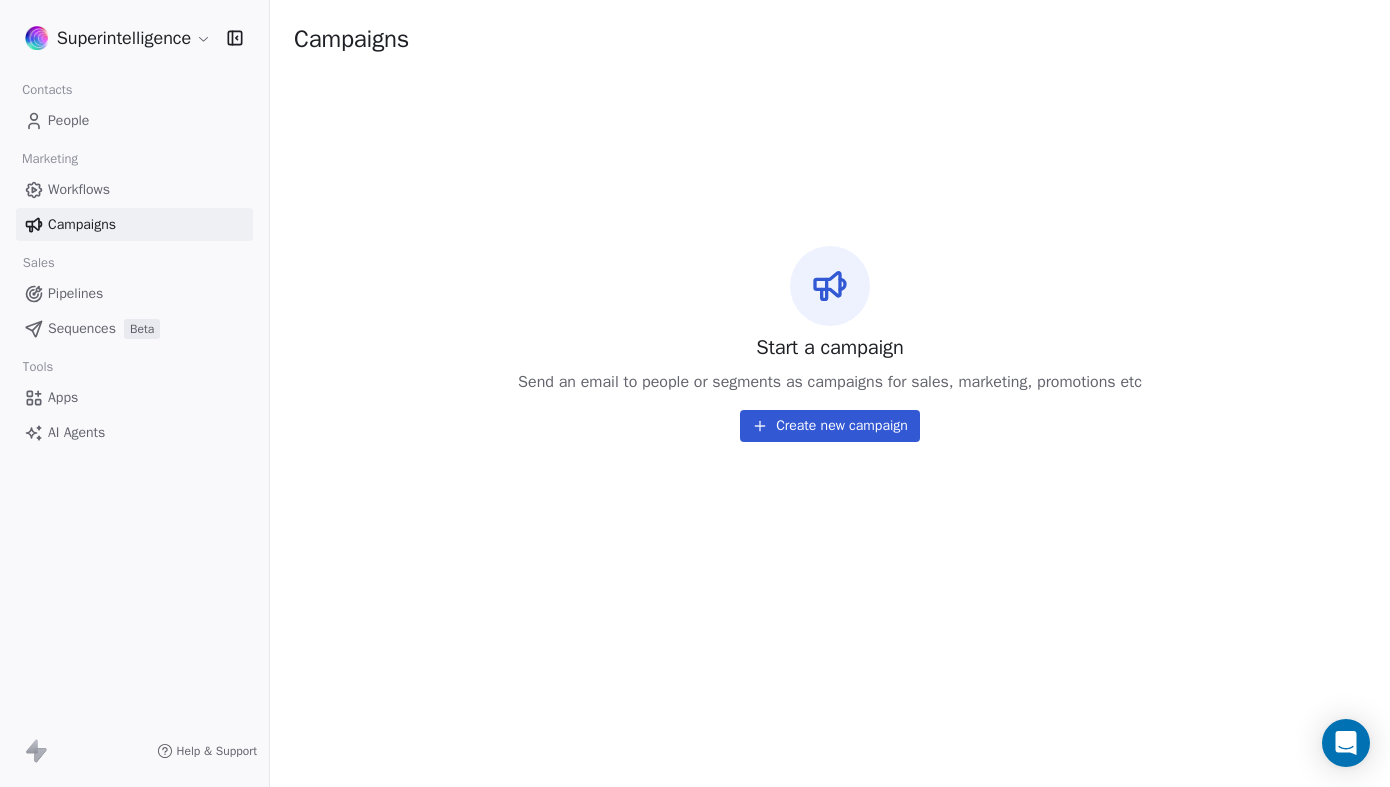 click on "Sequences" at bounding box center [82, 328] 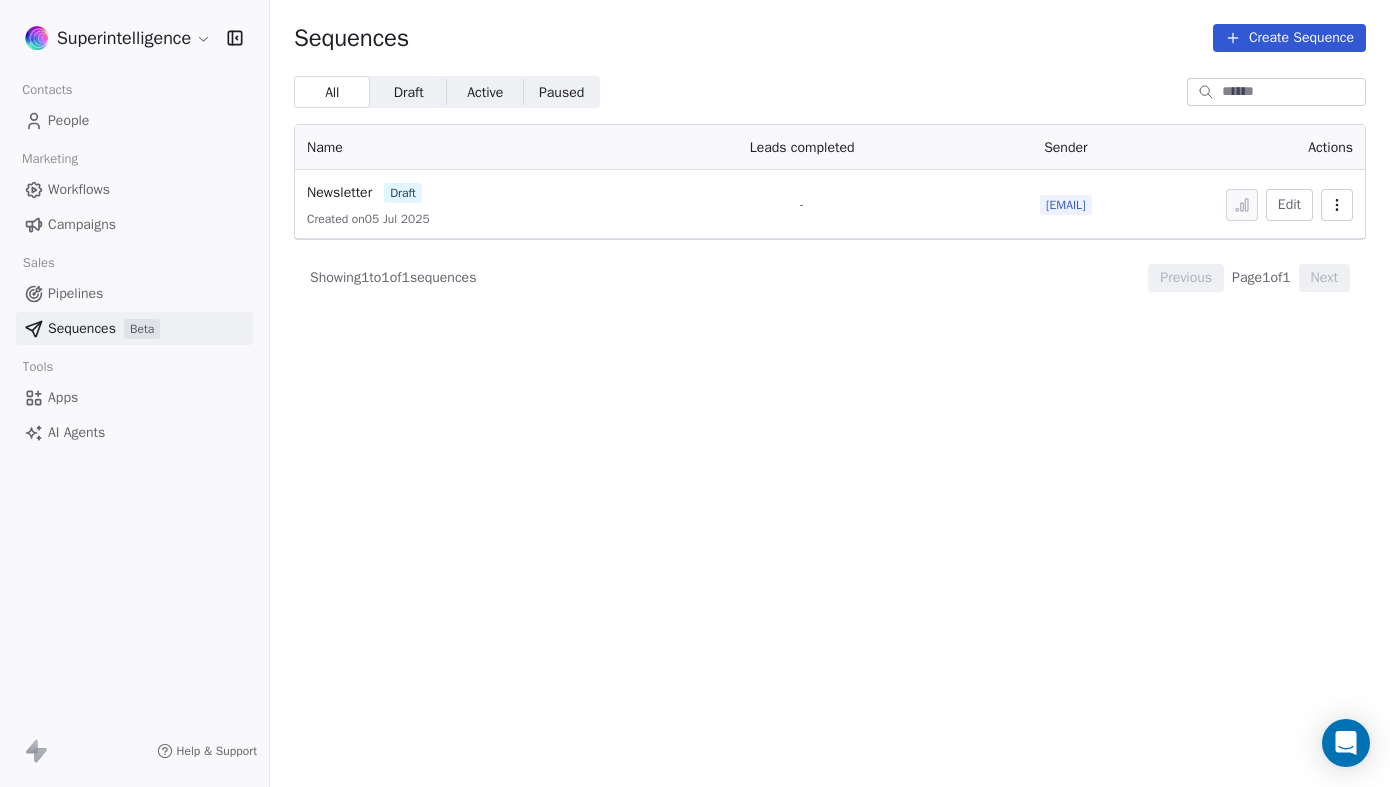 click on "Workflows" at bounding box center [79, 189] 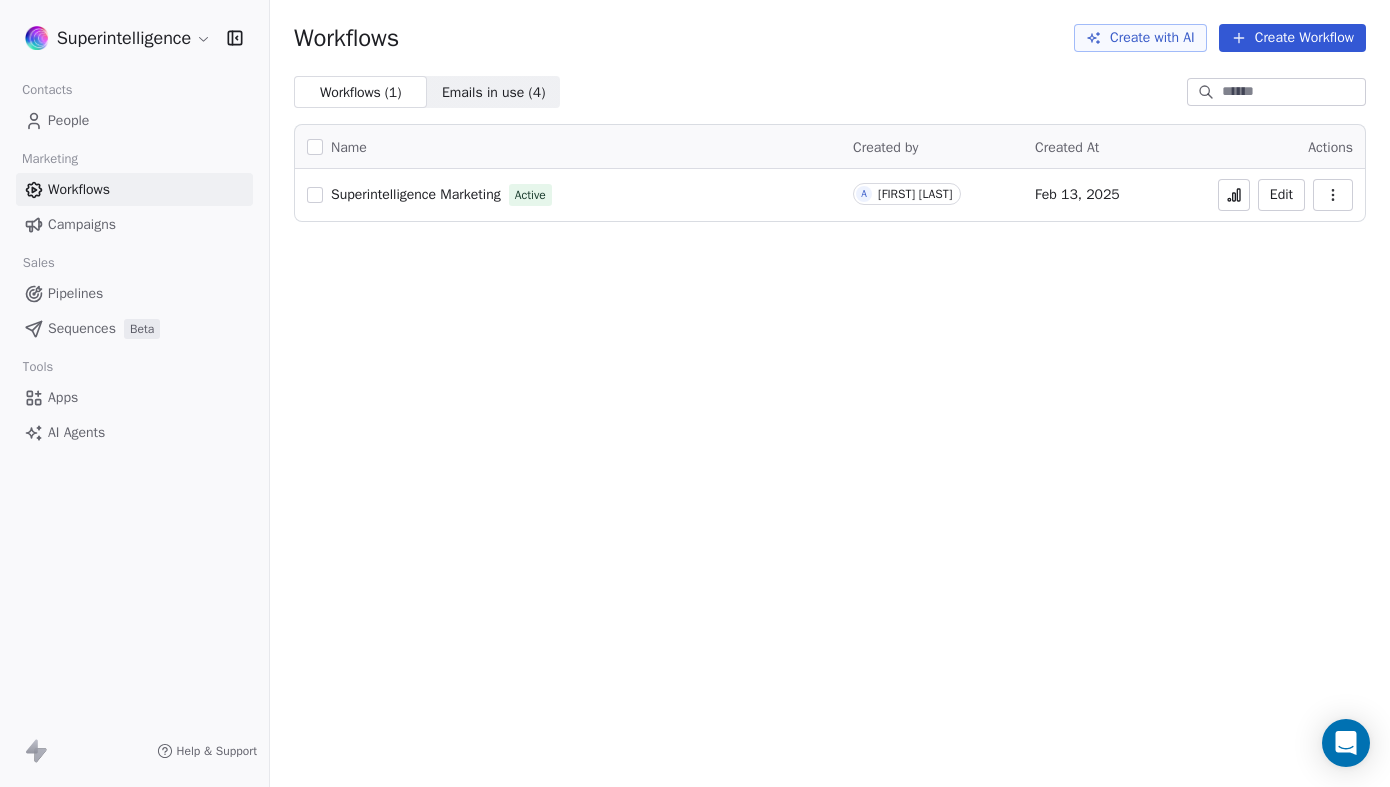 click on "Sequences Beta" at bounding box center [134, 328] 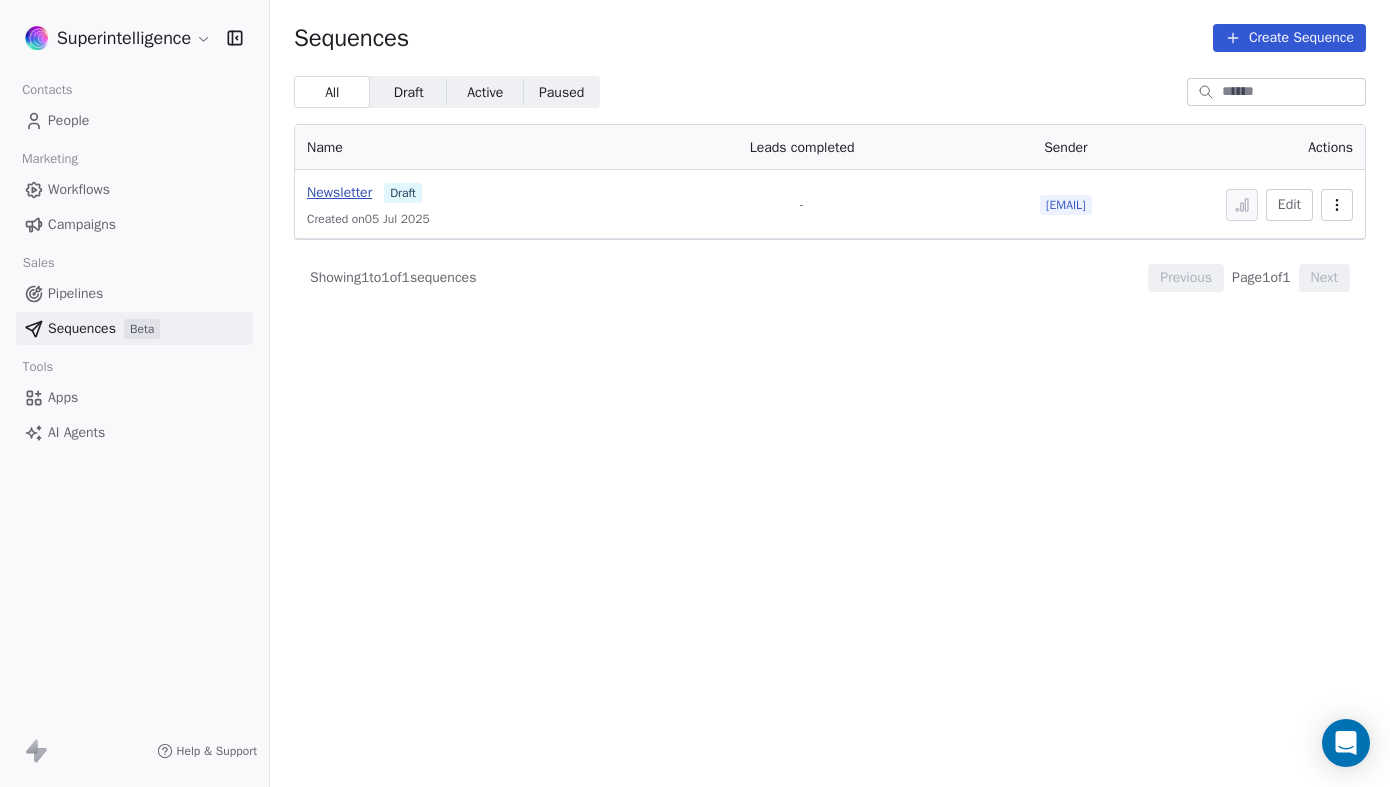 click on "Newsletter" at bounding box center [339, 192] 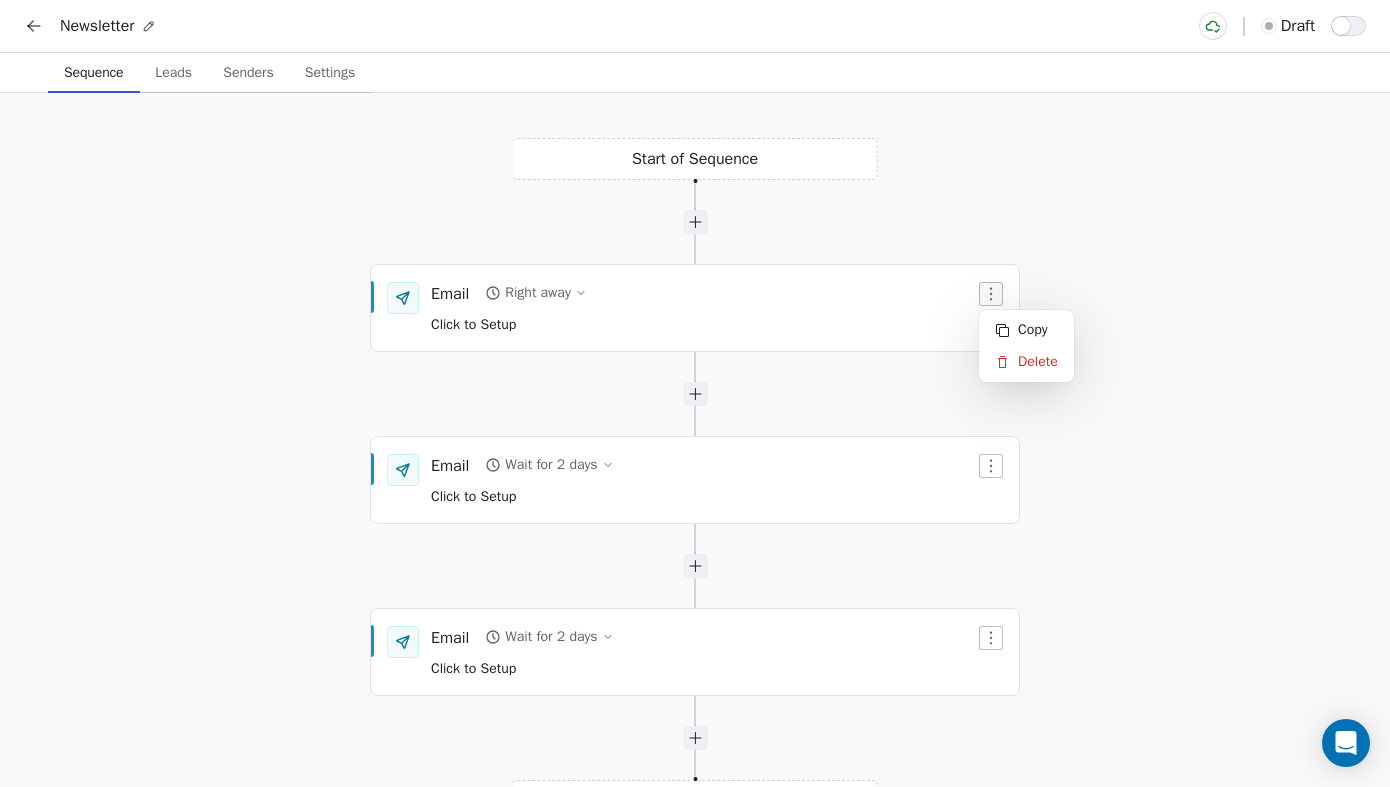 click at bounding box center [991, 294] 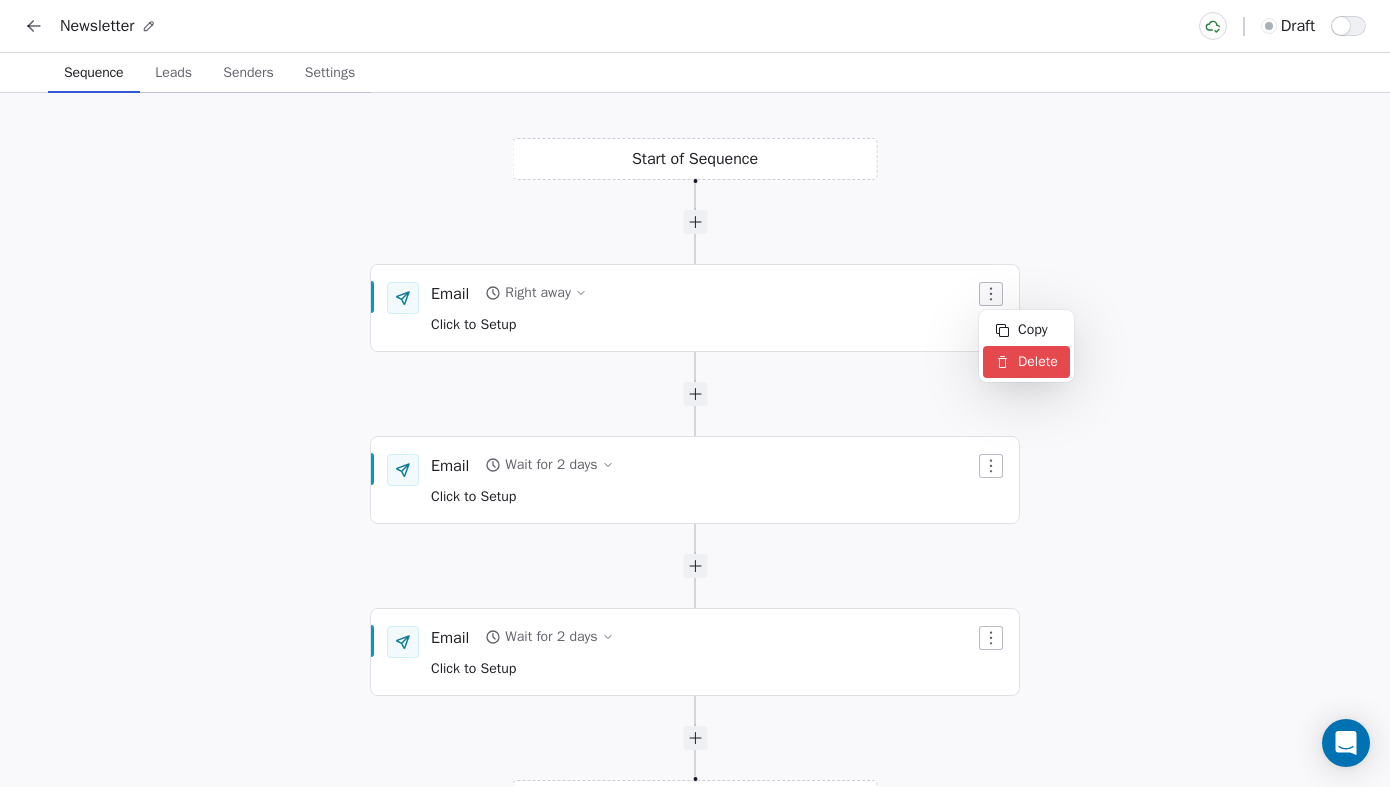 click on "Delete" at bounding box center (1026, 362) 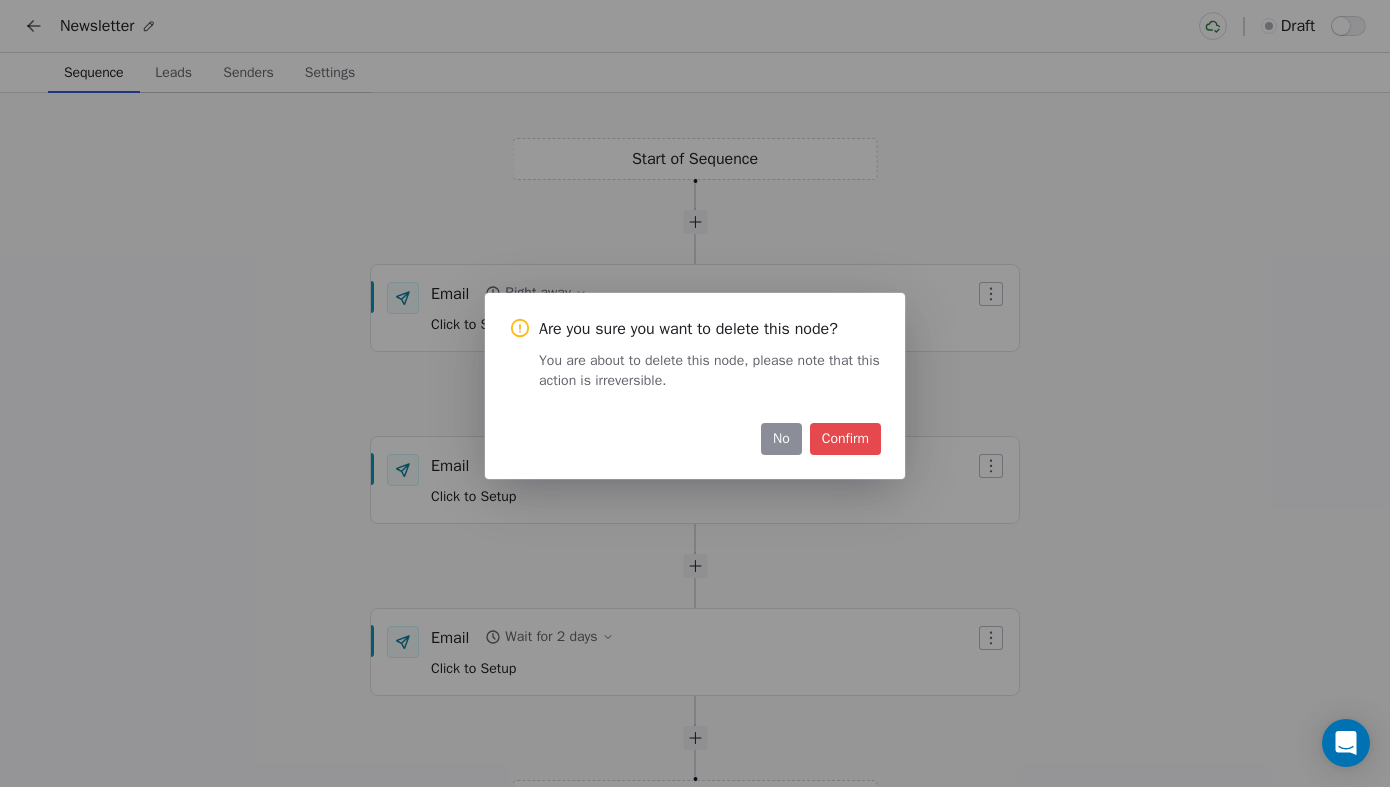 click on "Confirm" at bounding box center (845, 439) 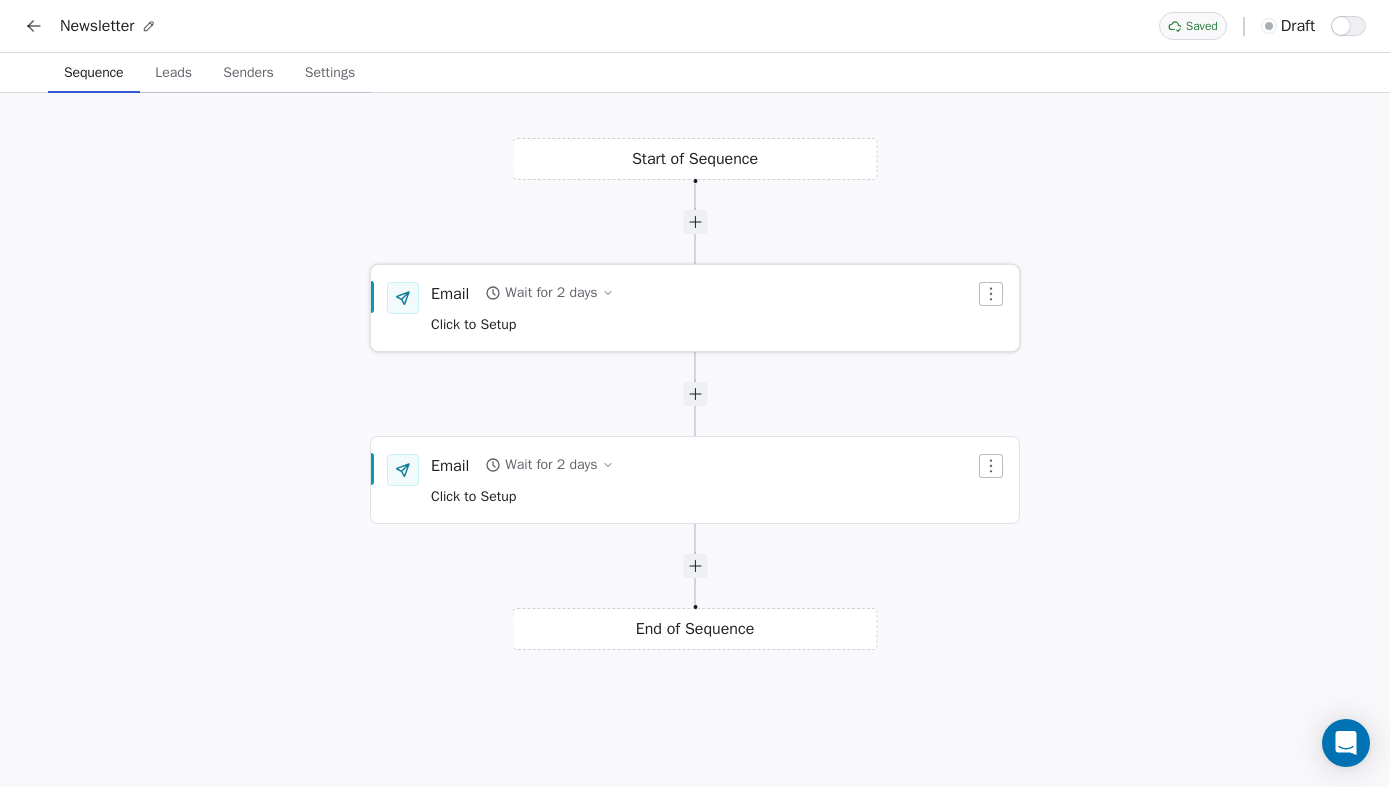 click 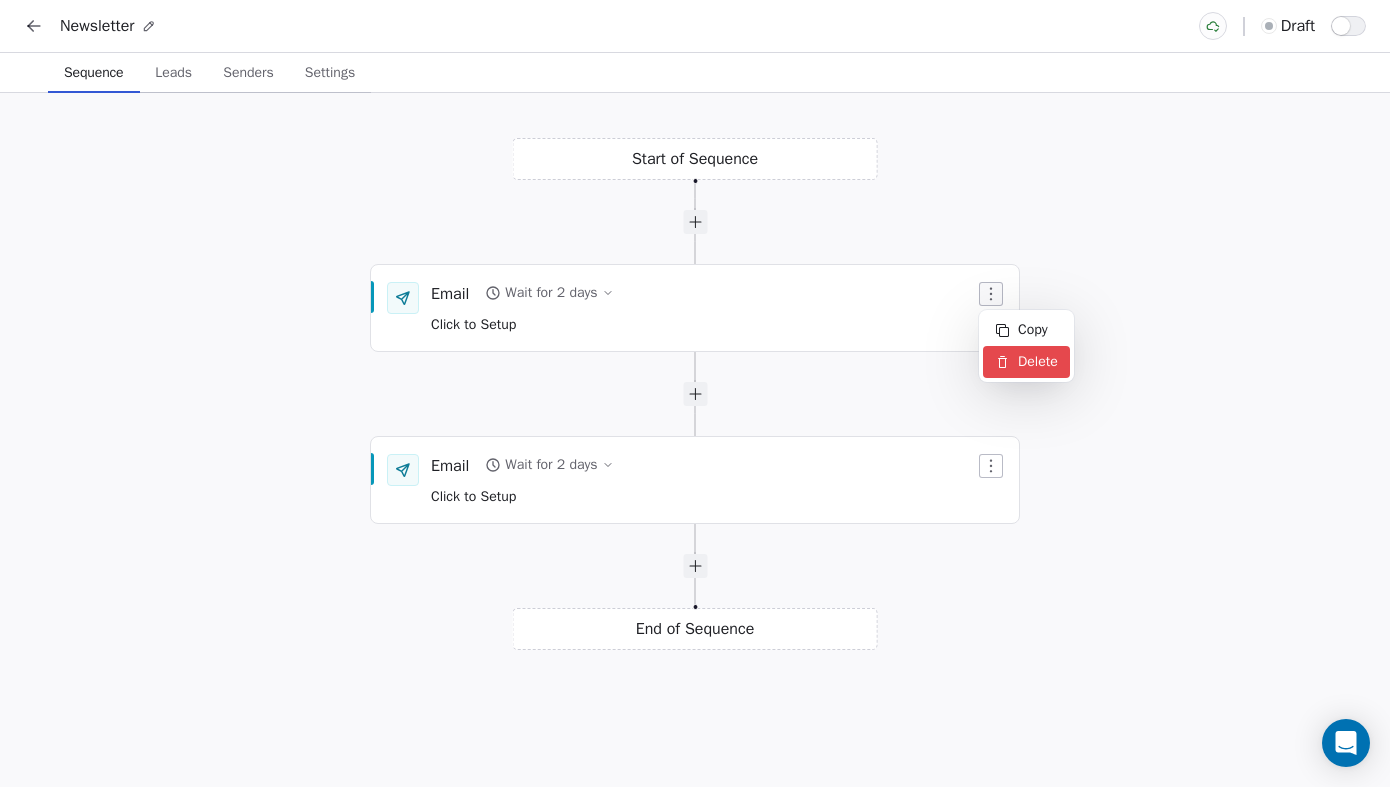 click 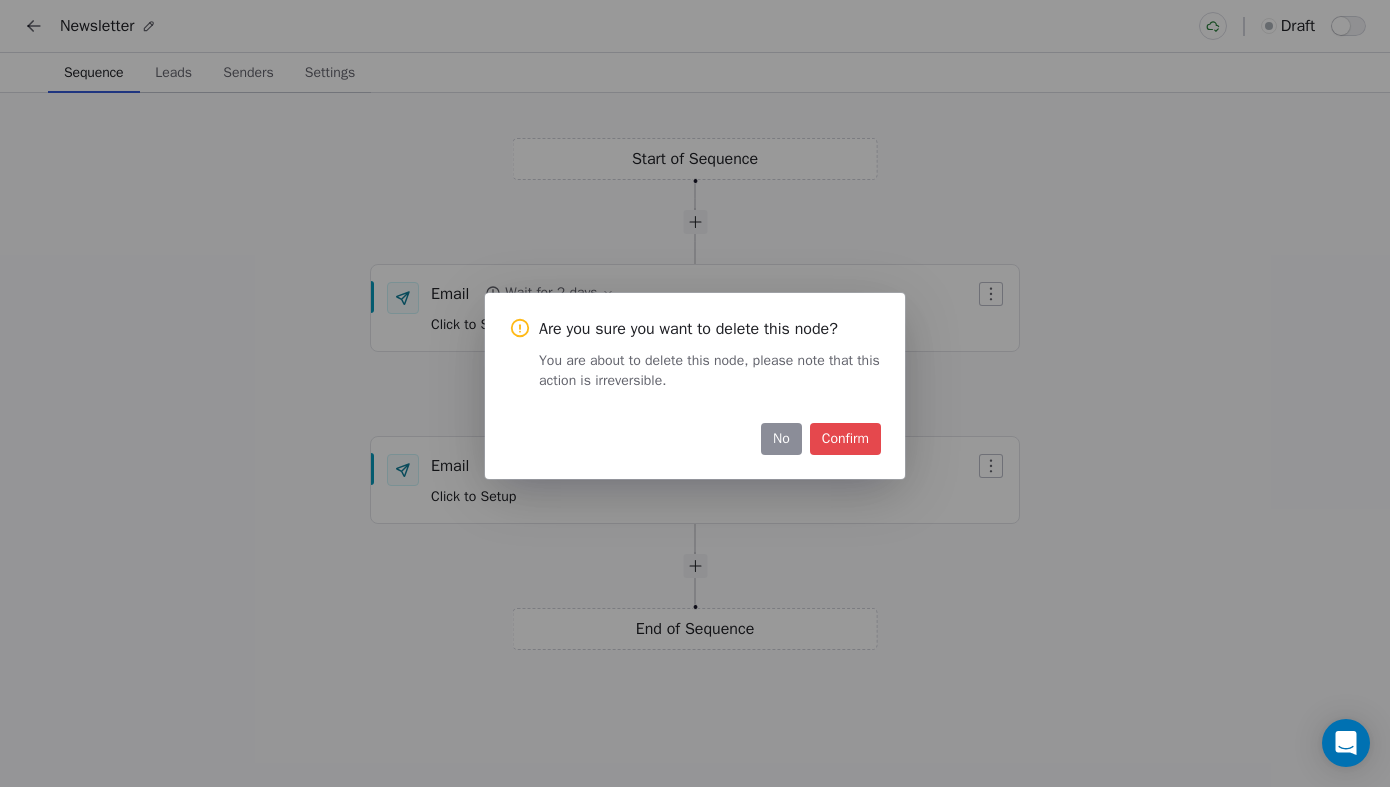 click on "Confirm" at bounding box center [845, 439] 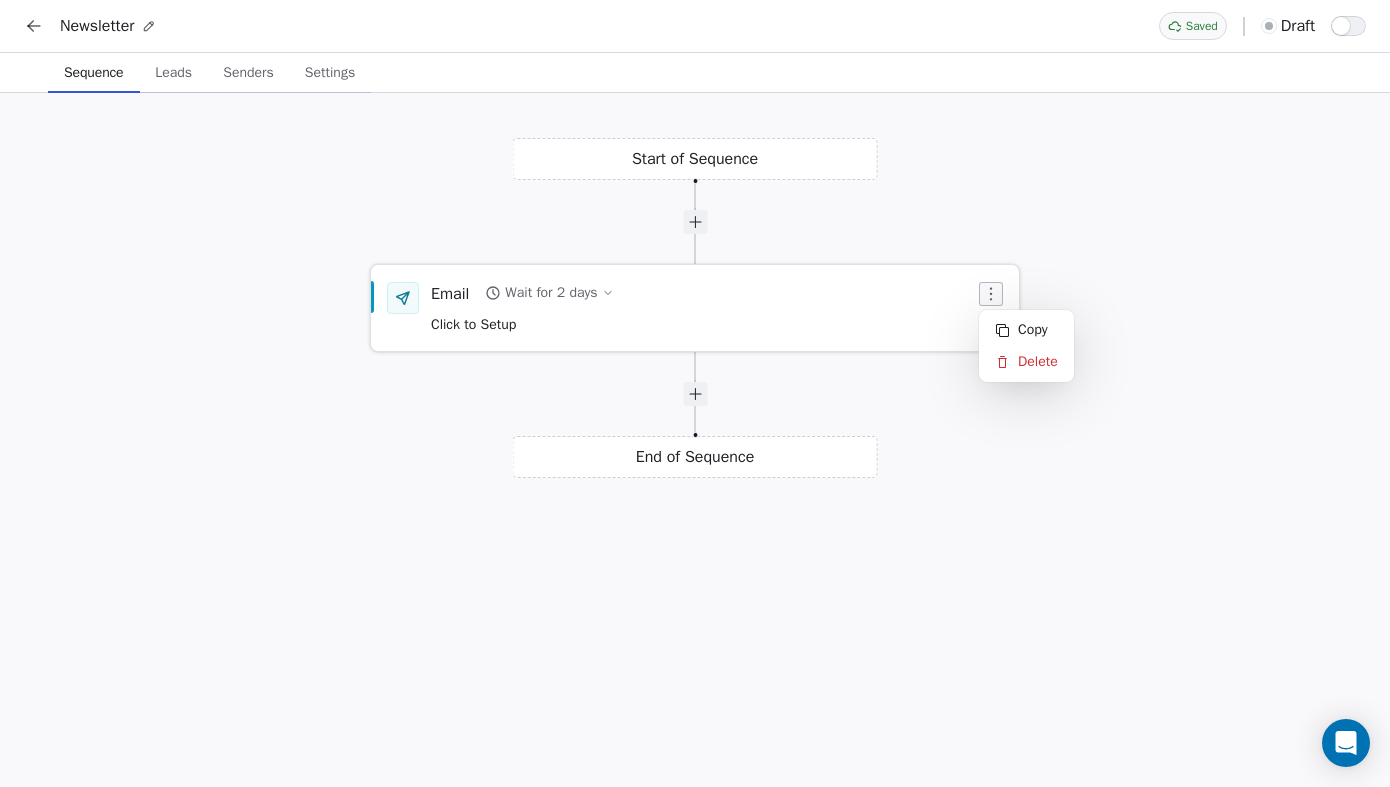 click 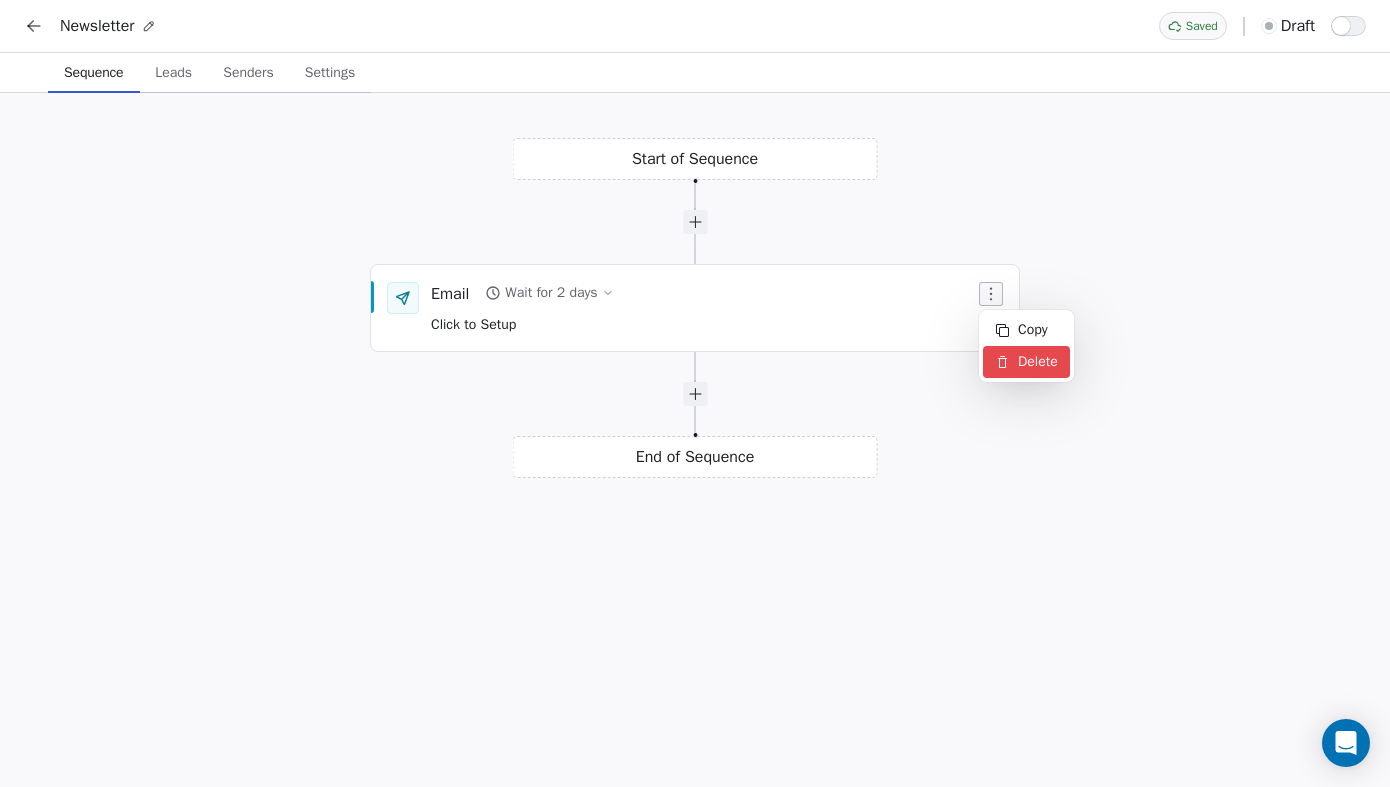 click on "Delete" at bounding box center [1026, 362] 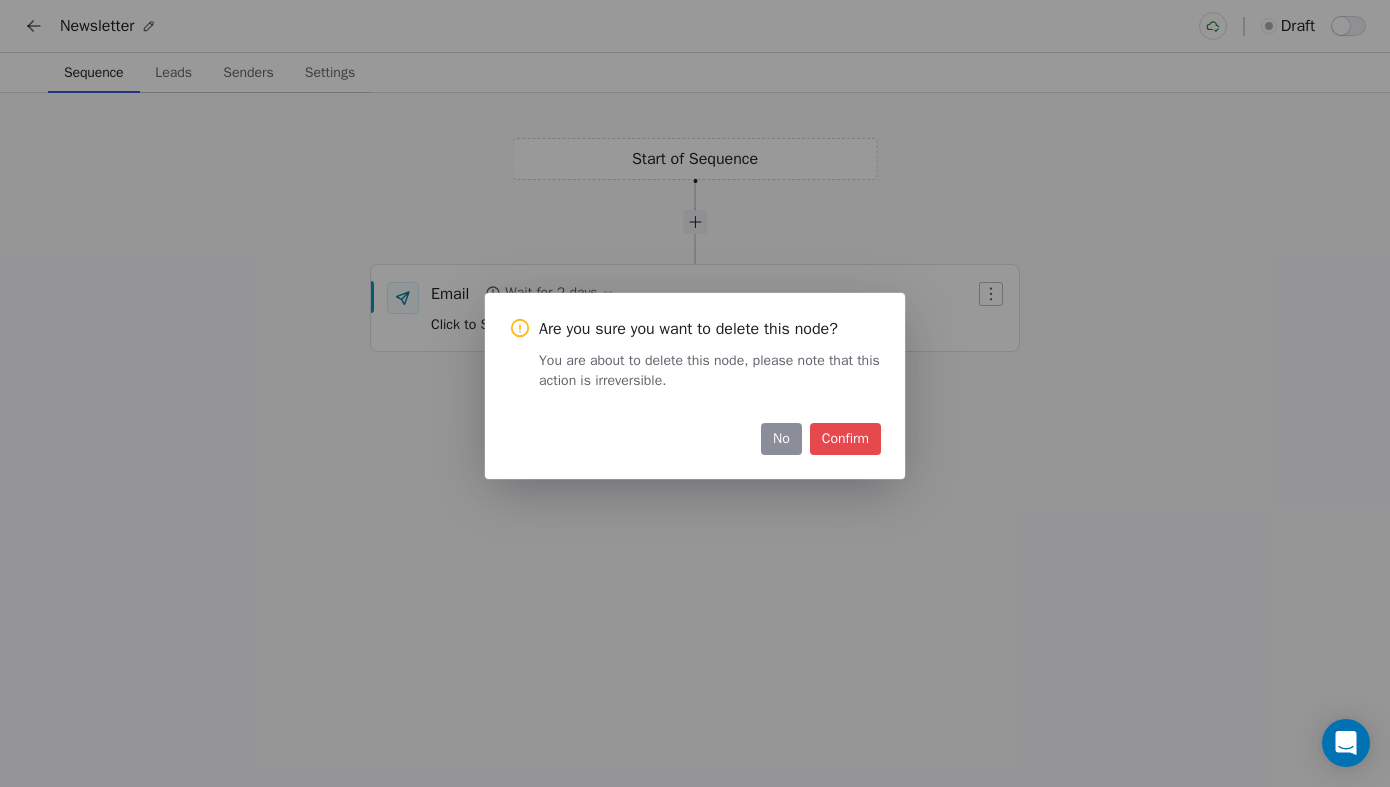 click on "Confirm" at bounding box center (845, 439) 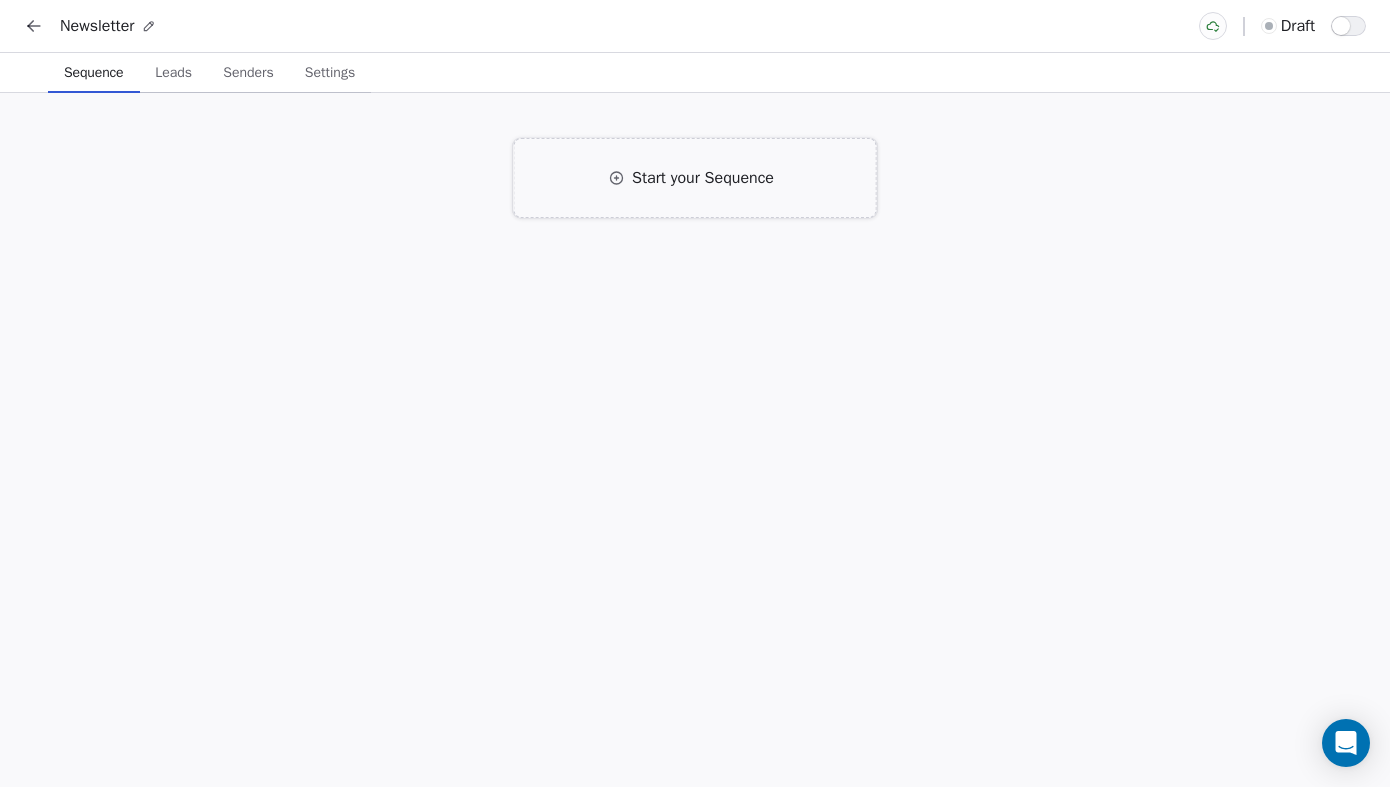 click on "Start your Sequence" at bounding box center [695, 178] 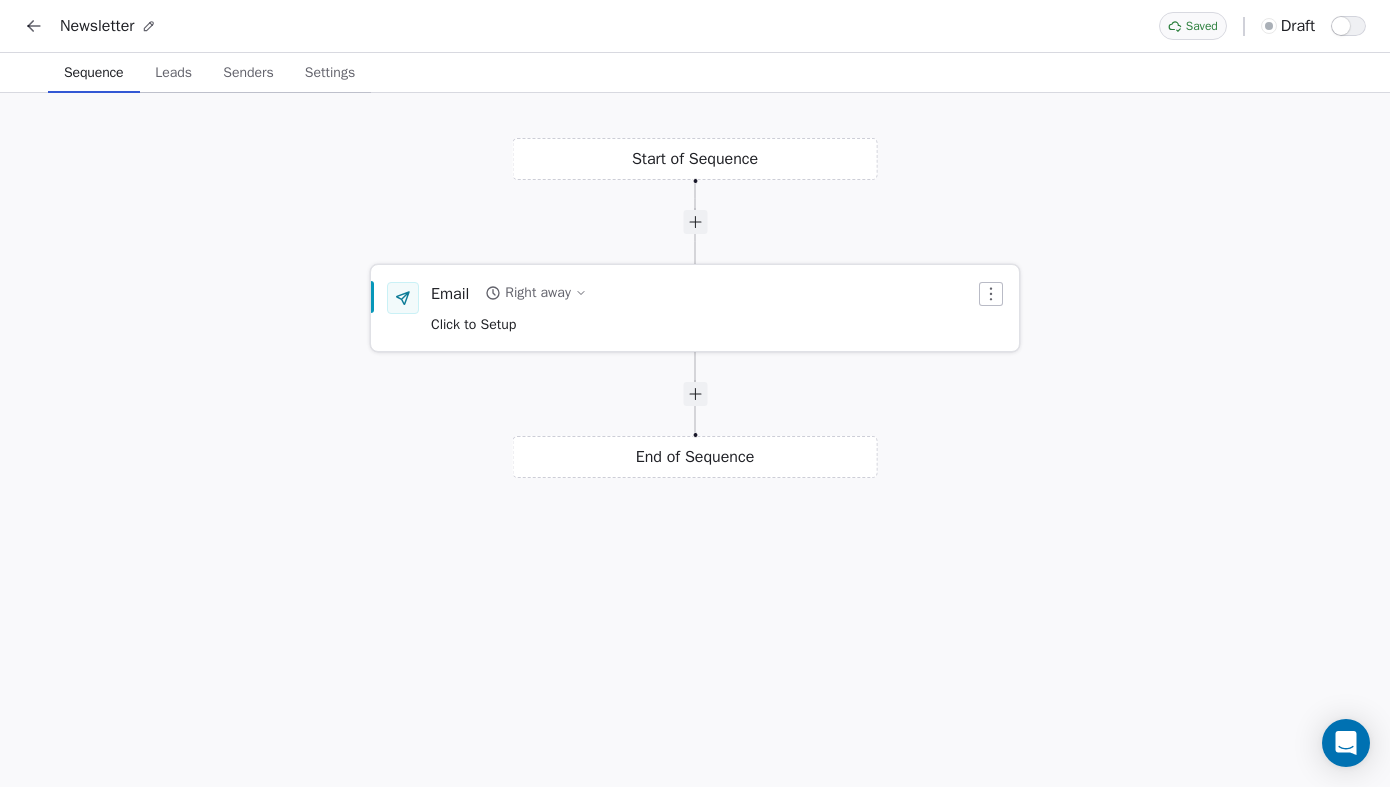 click on "Click to Setup" at bounding box center [473, 324] 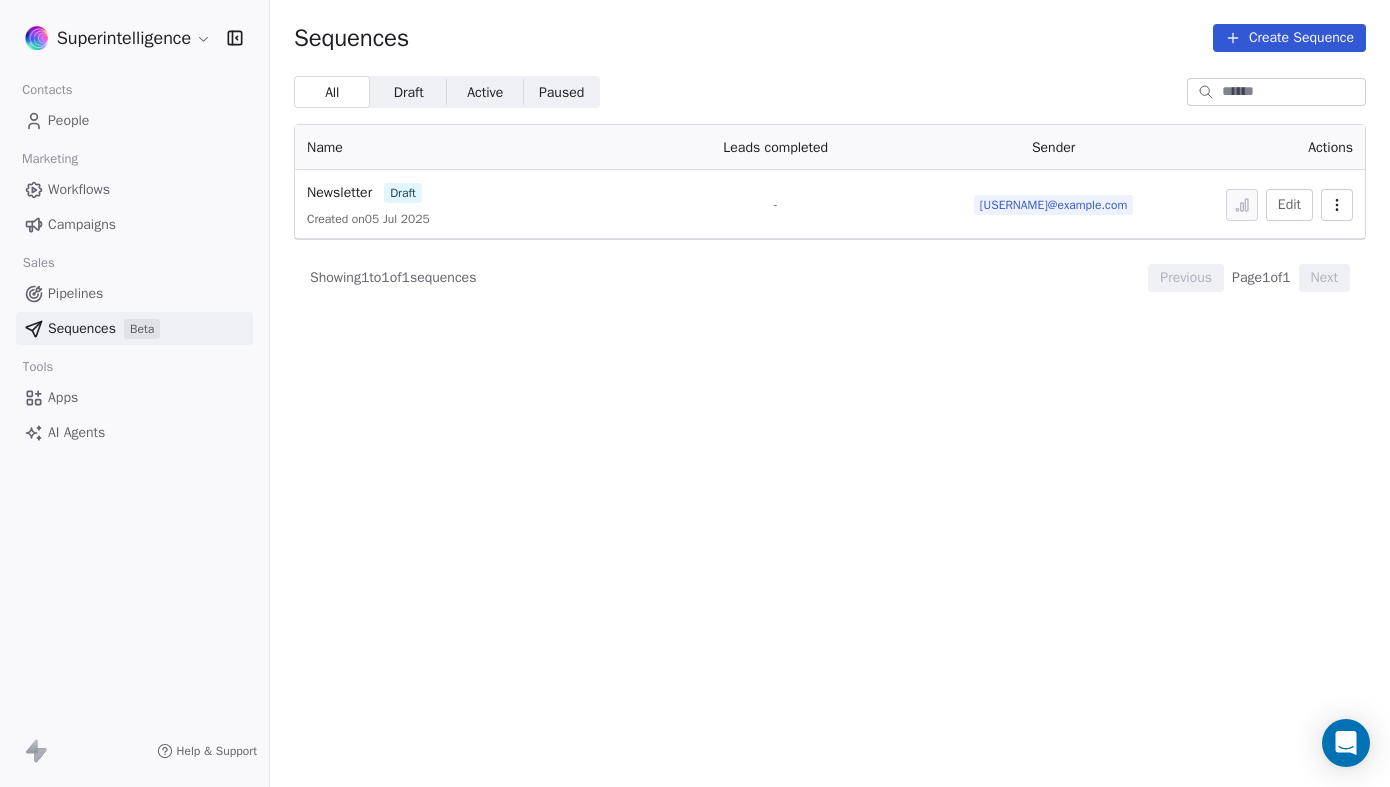 scroll, scrollTop: 0, scrollLeft: 0, axis: both 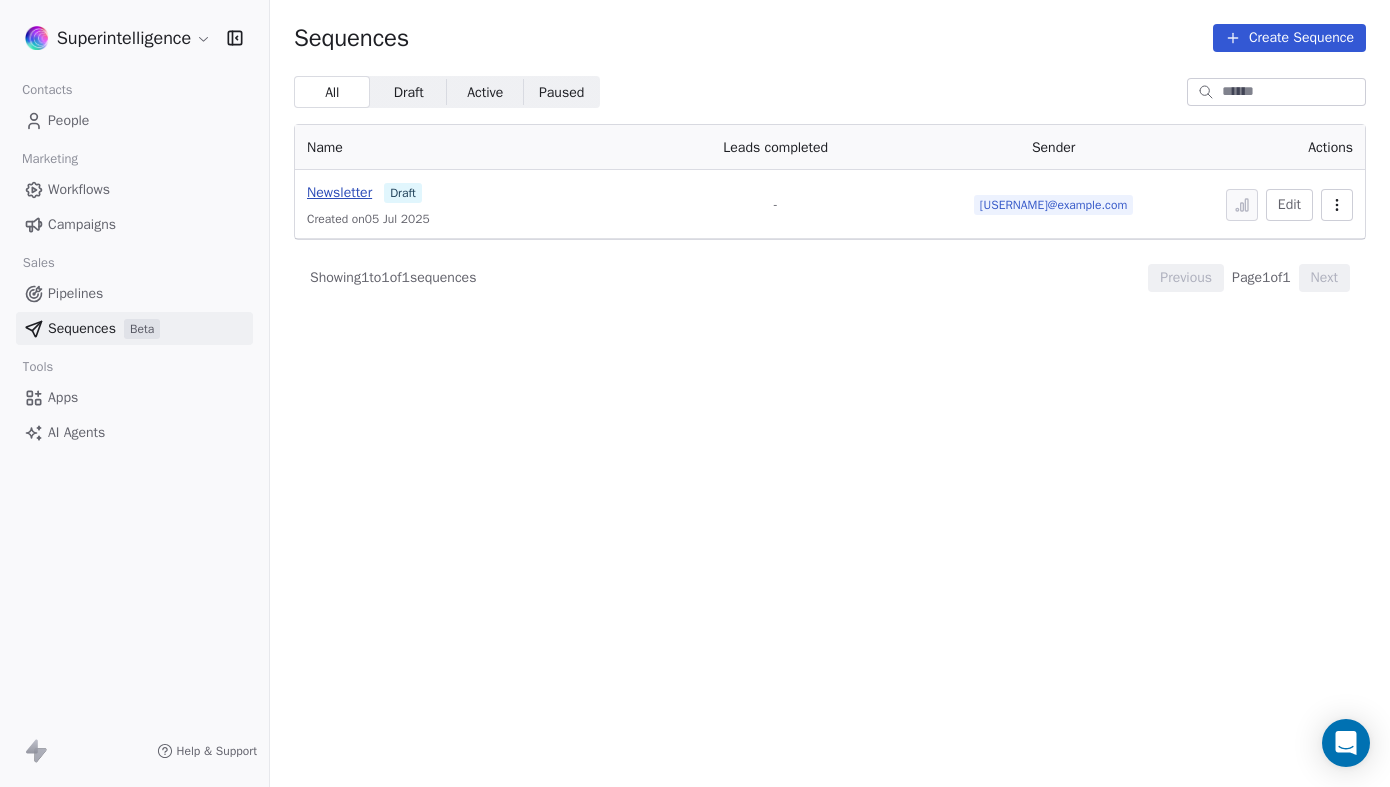 click on "Newsletter" at bounding box center (339, 192) 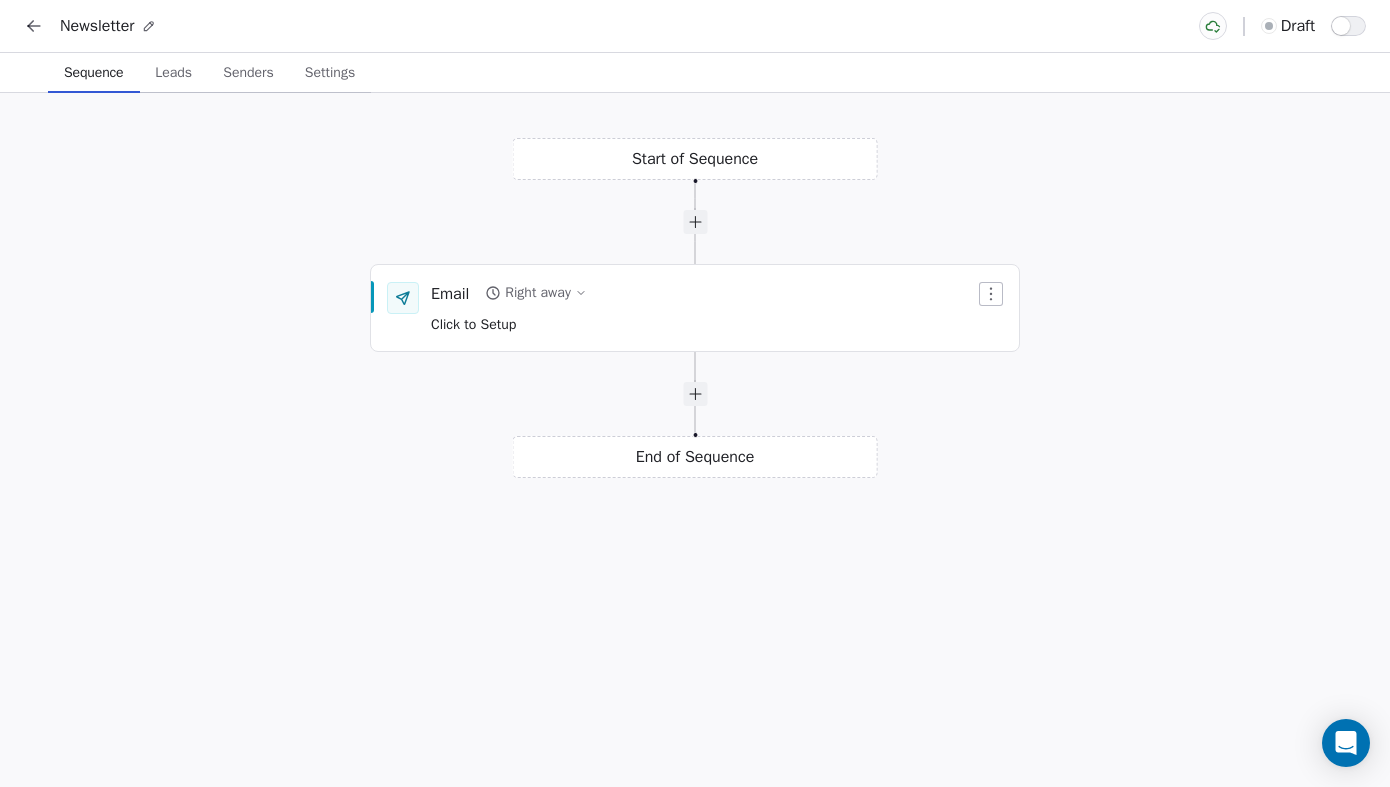 scroll, scrollTop: 0, scrollLeft: 0, axis: both 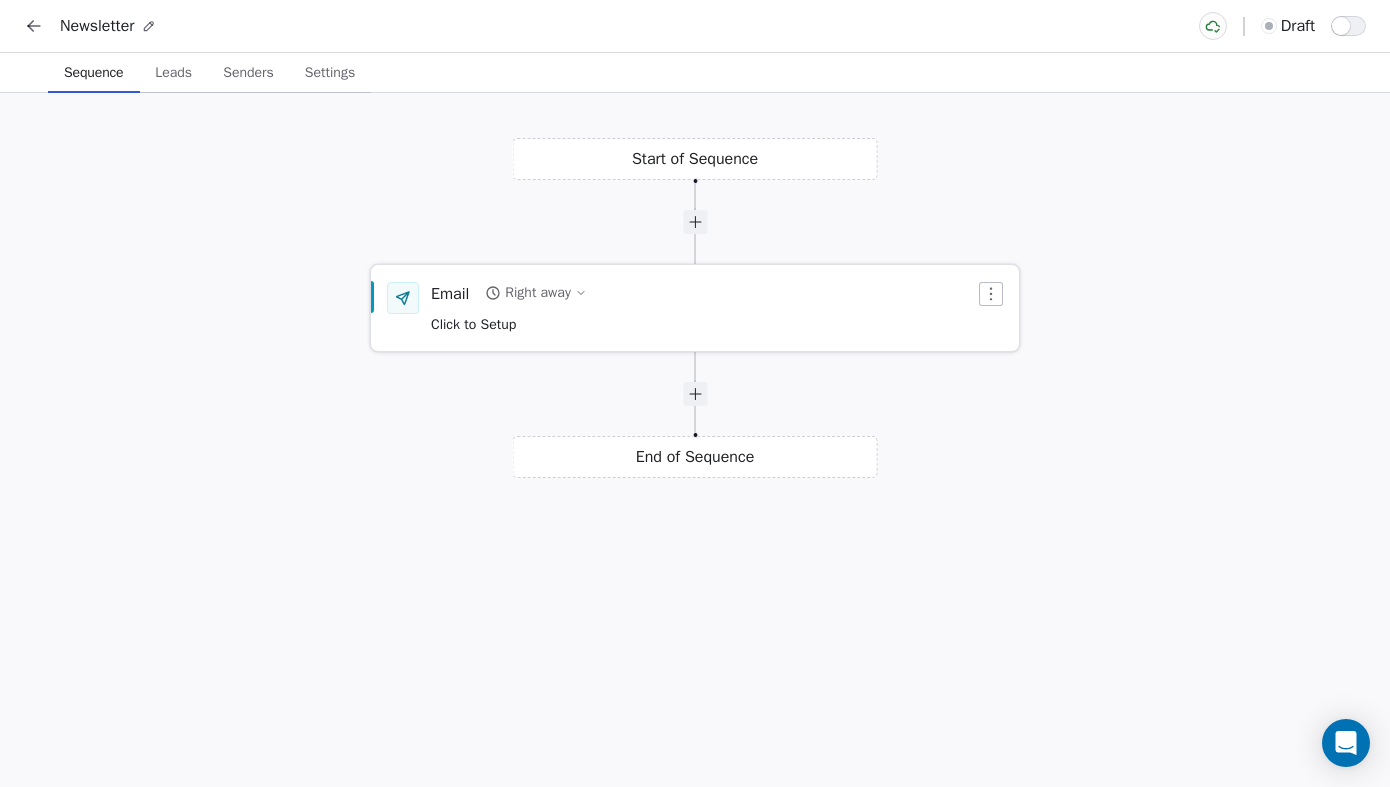 click on "Right away" at bounding box center (537, 293) 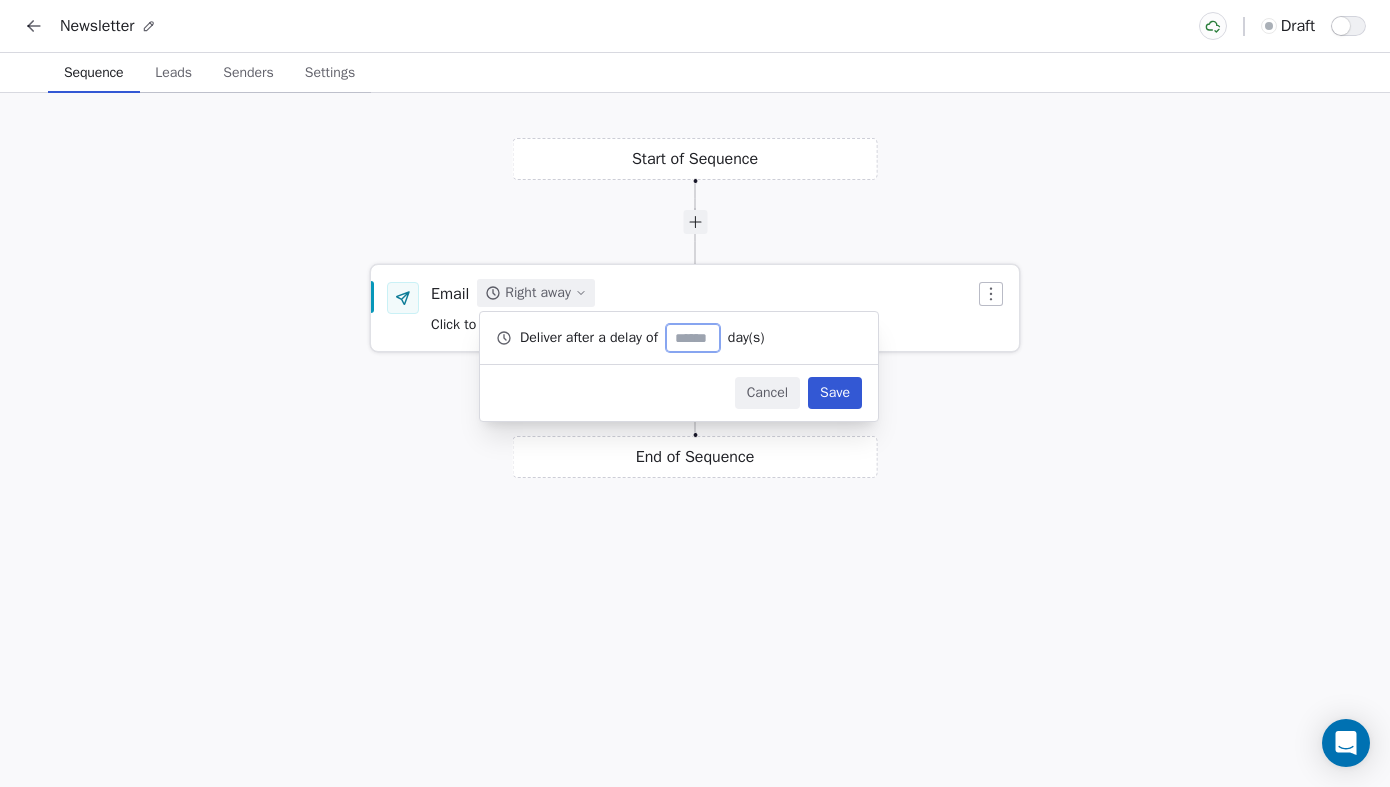 click on "Right away" at bounding box center [537, 293] 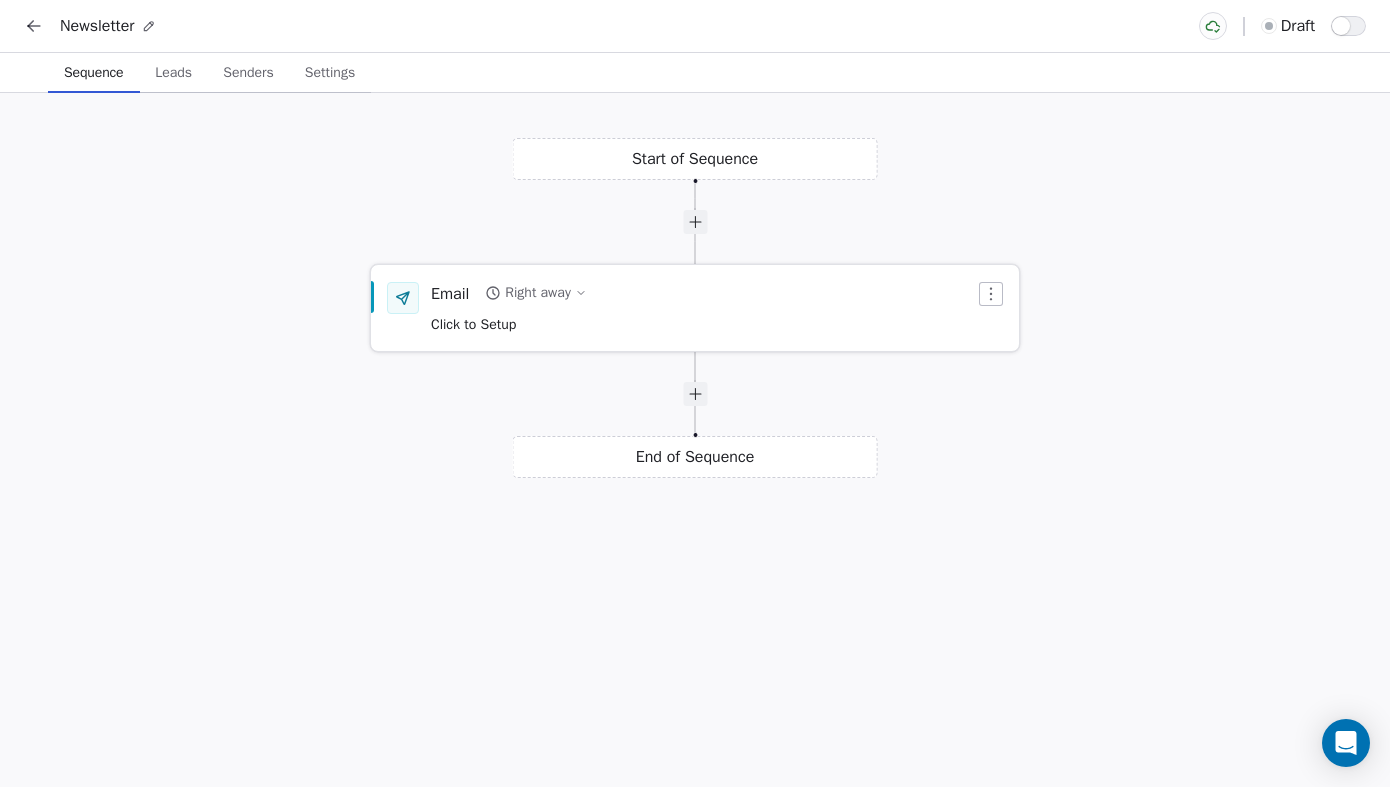 click on "Click to Setup" at bounding box center [473, 324] 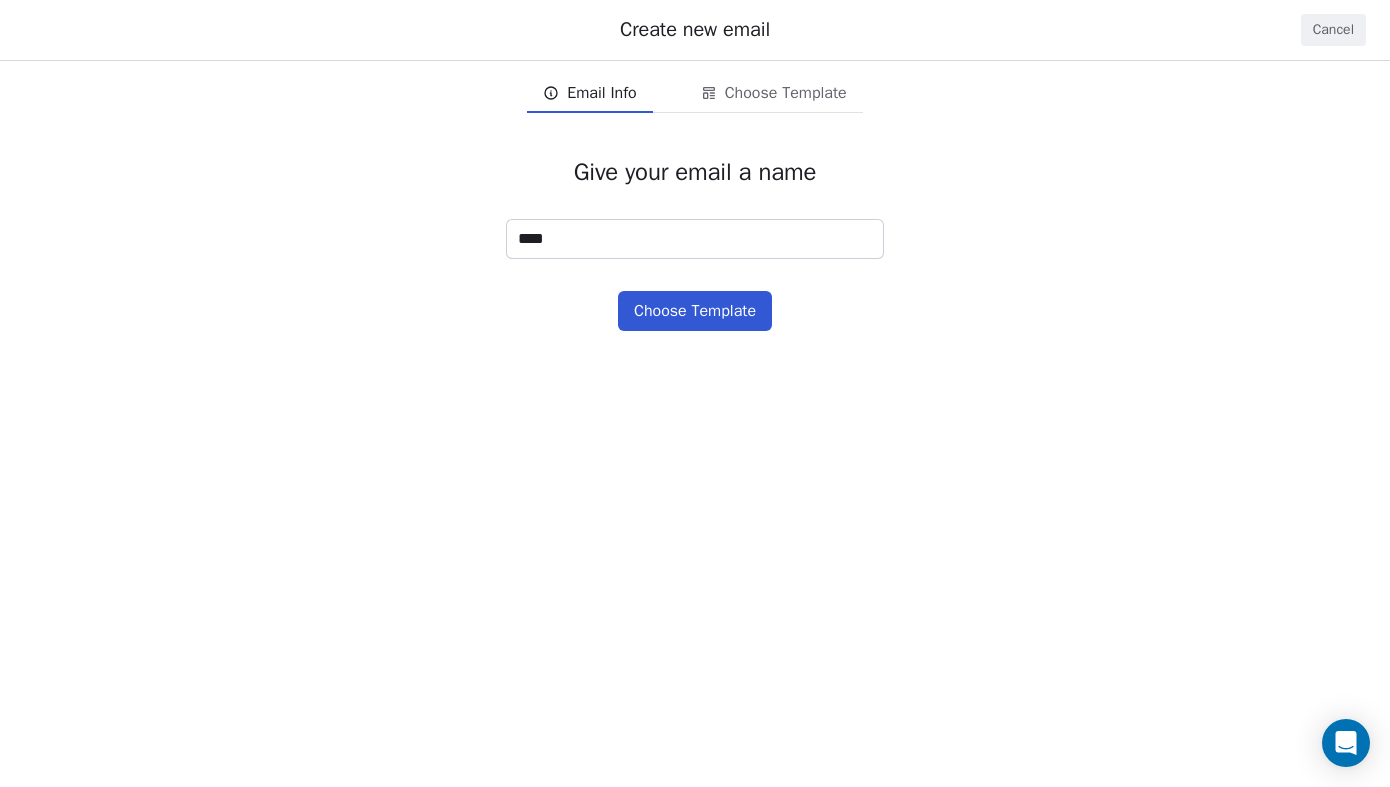 type on "*****" 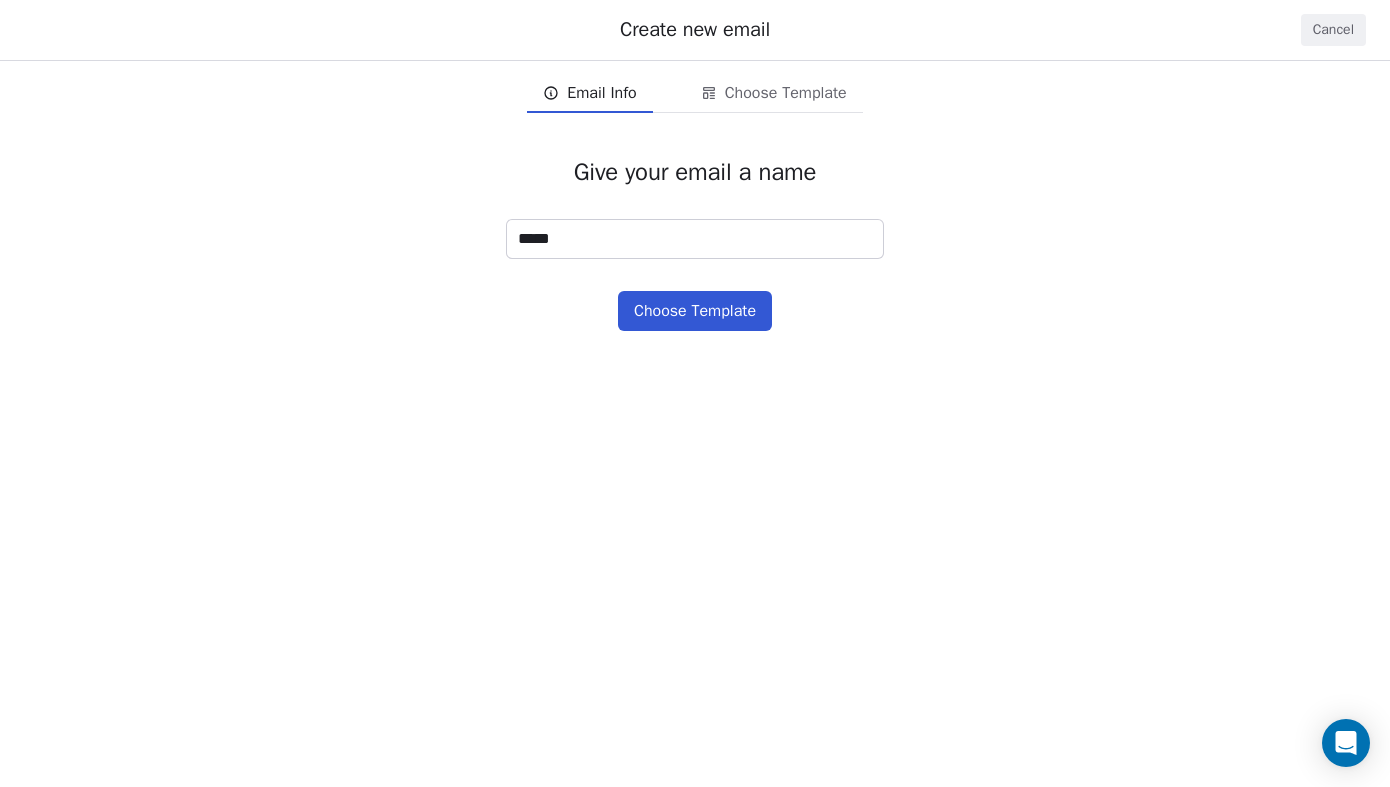 click on "Choose Template" at bounding box center [695, 311] 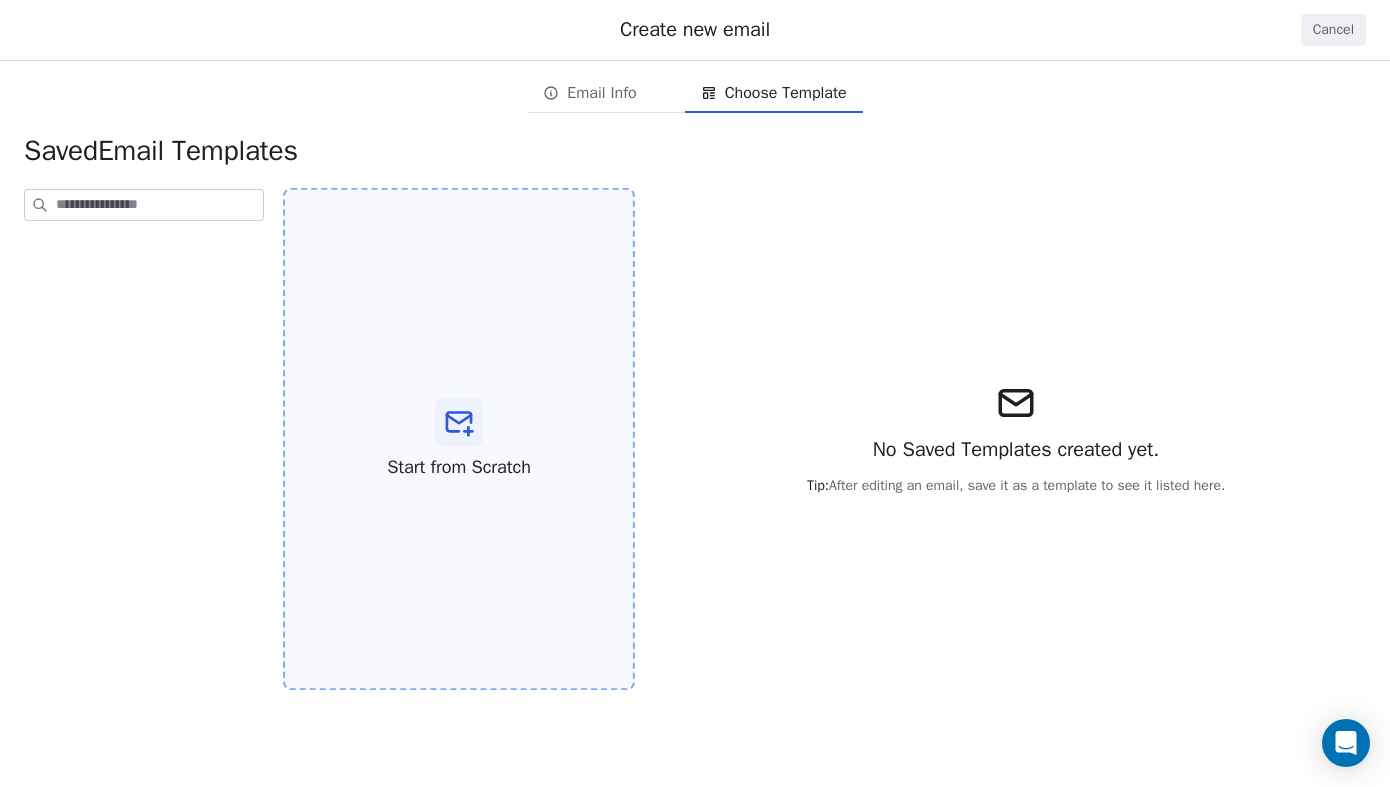 click on "Start from Scratch" at bounding box center [459, 439] 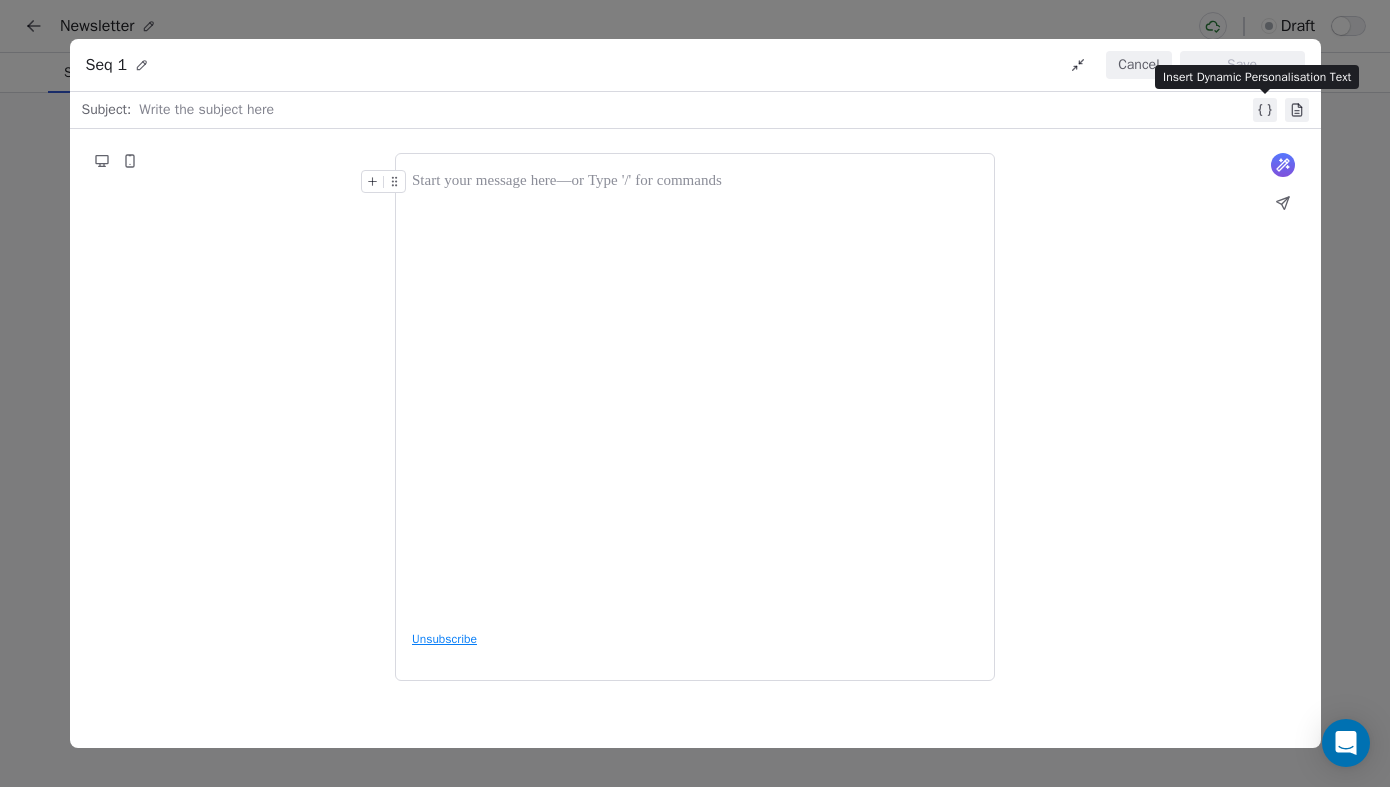 click 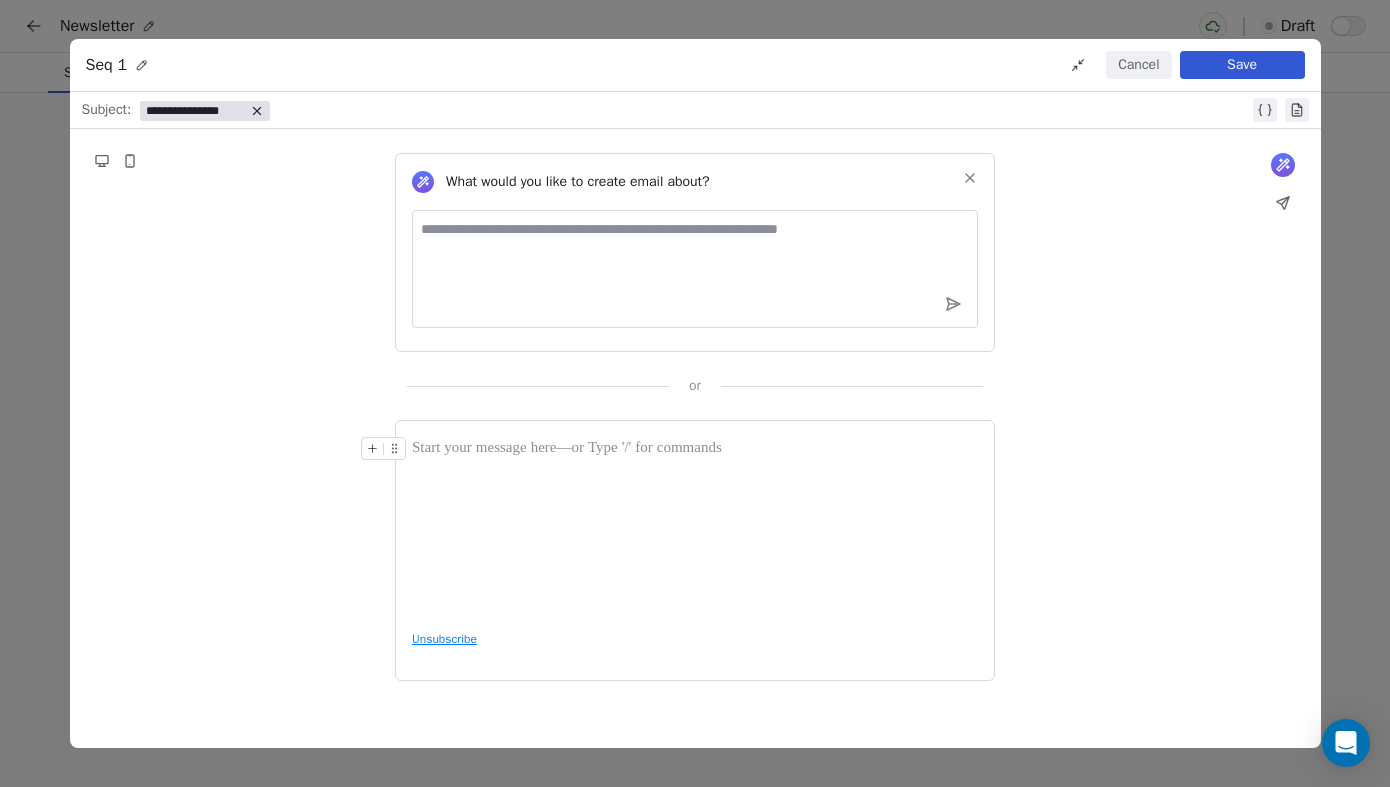 click 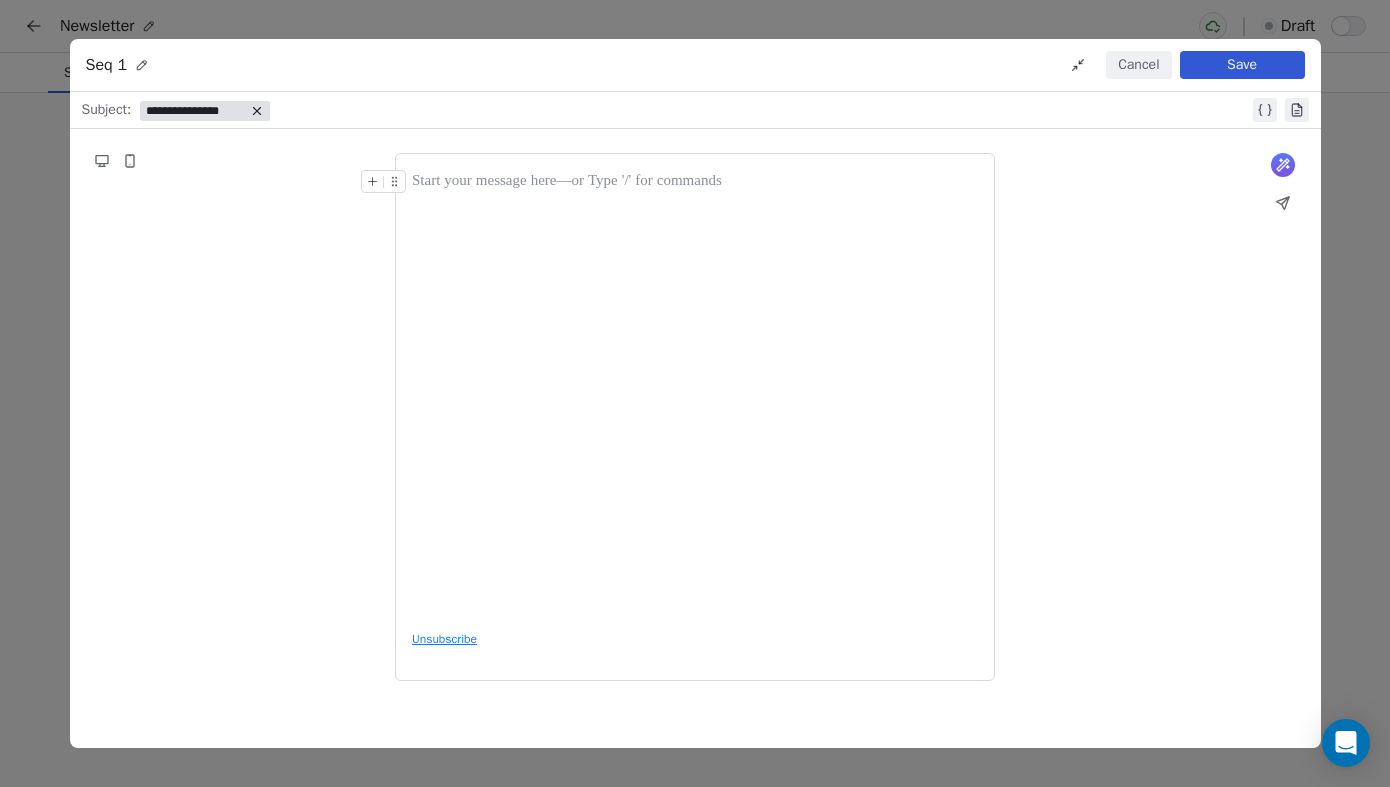 click at bounding box center [695, 391] 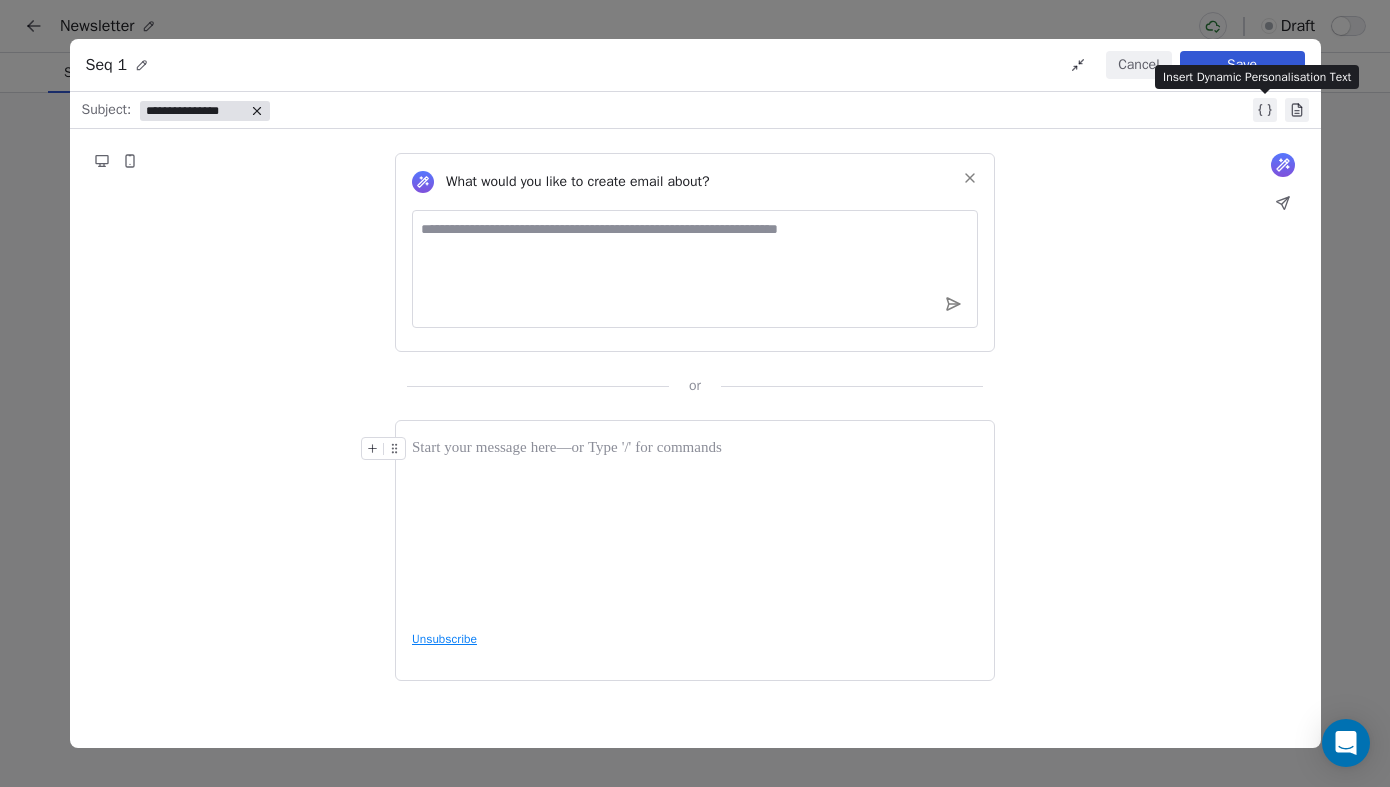 click at bounding box center [1265, 110] 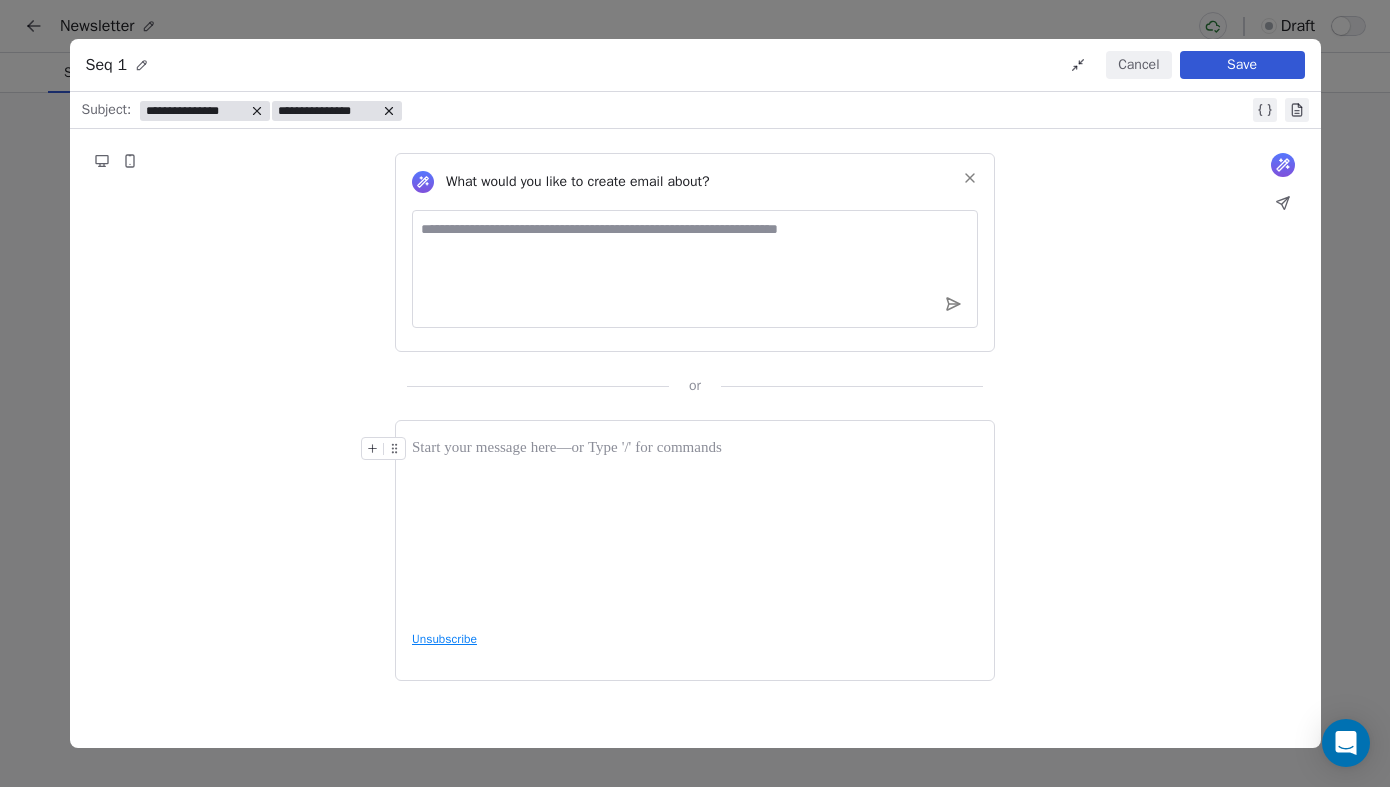 click on "**********" at bounding box center (327, 111) 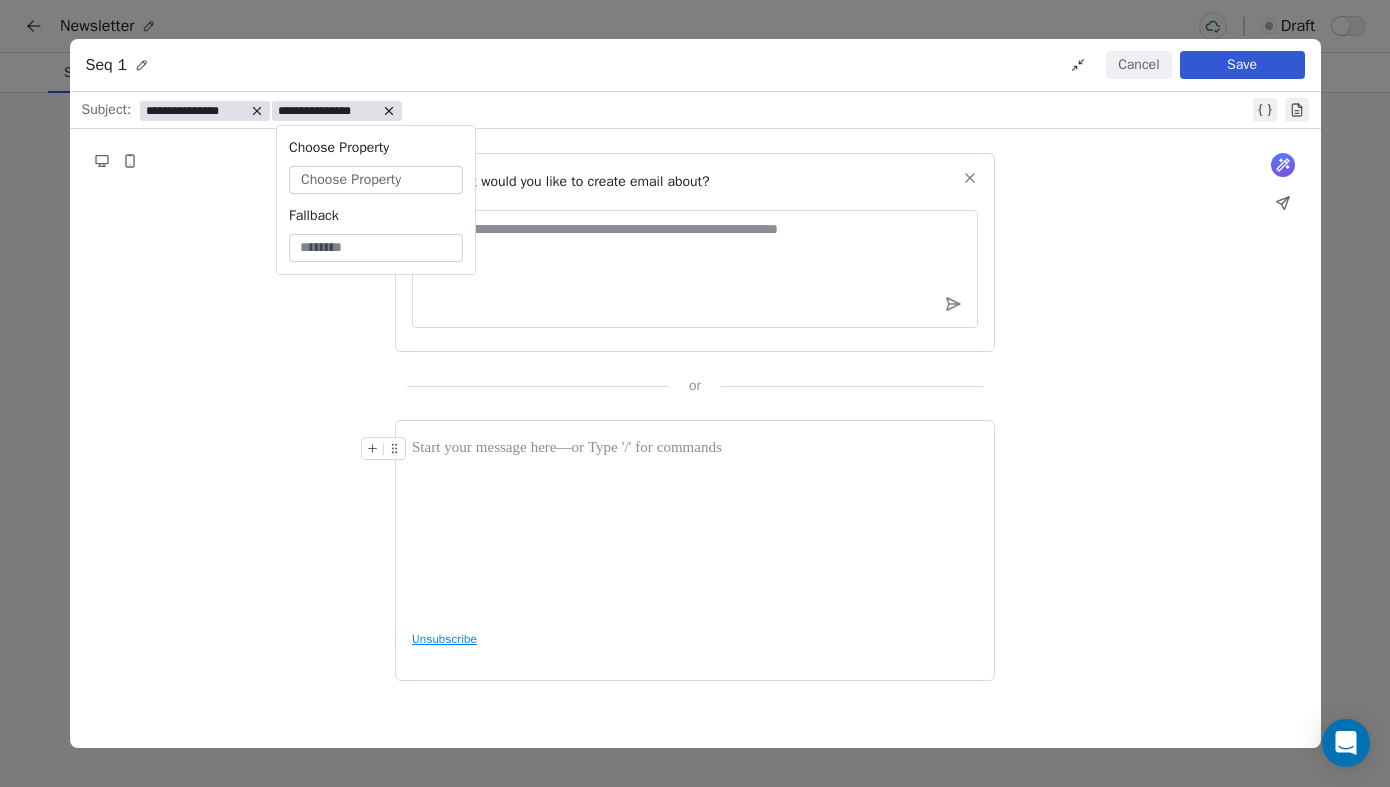click on "Choose Property" at bounding box center [351, 180] 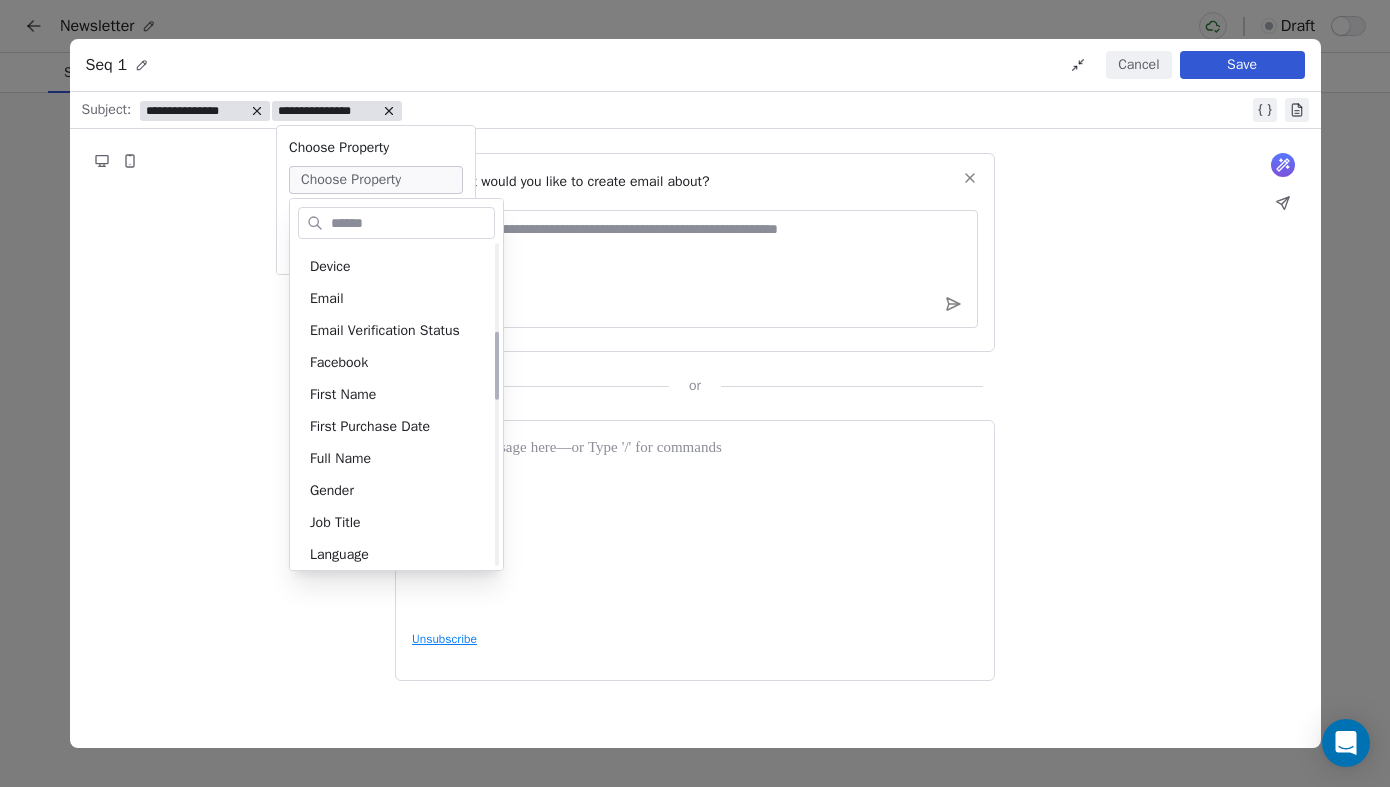 scroll, scrollTop: 471, scrollLeft: 0, axis: vertical 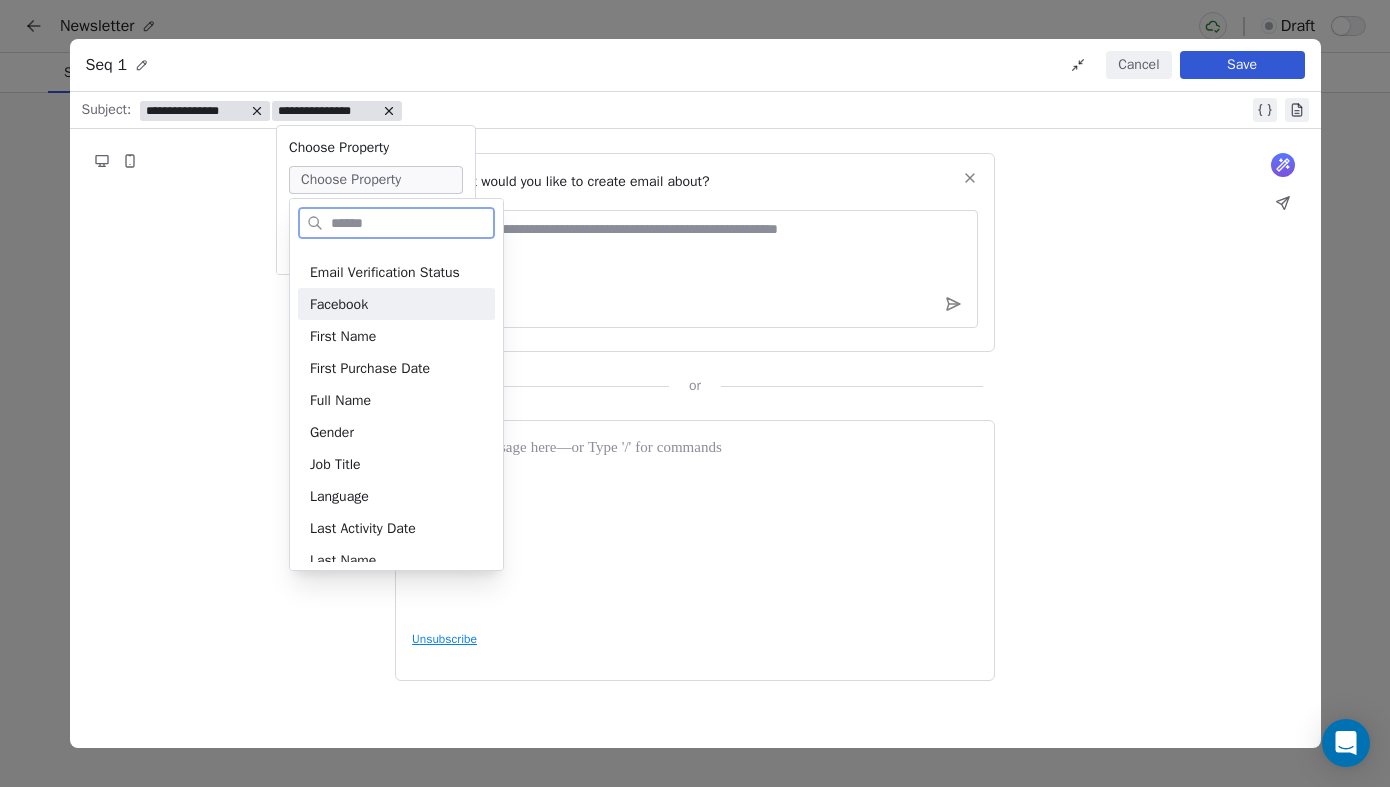 click 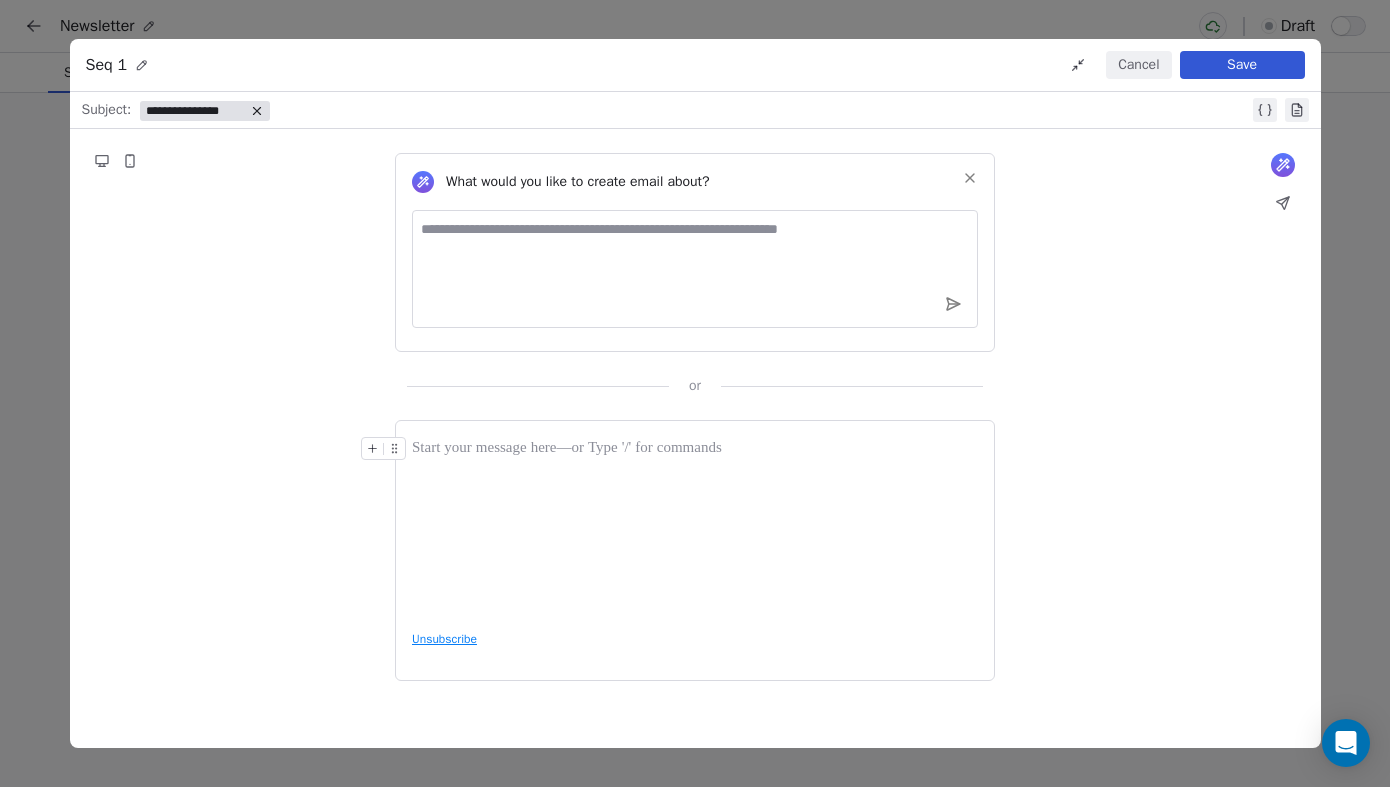 click on "**********" at bounding box center [195, 111] 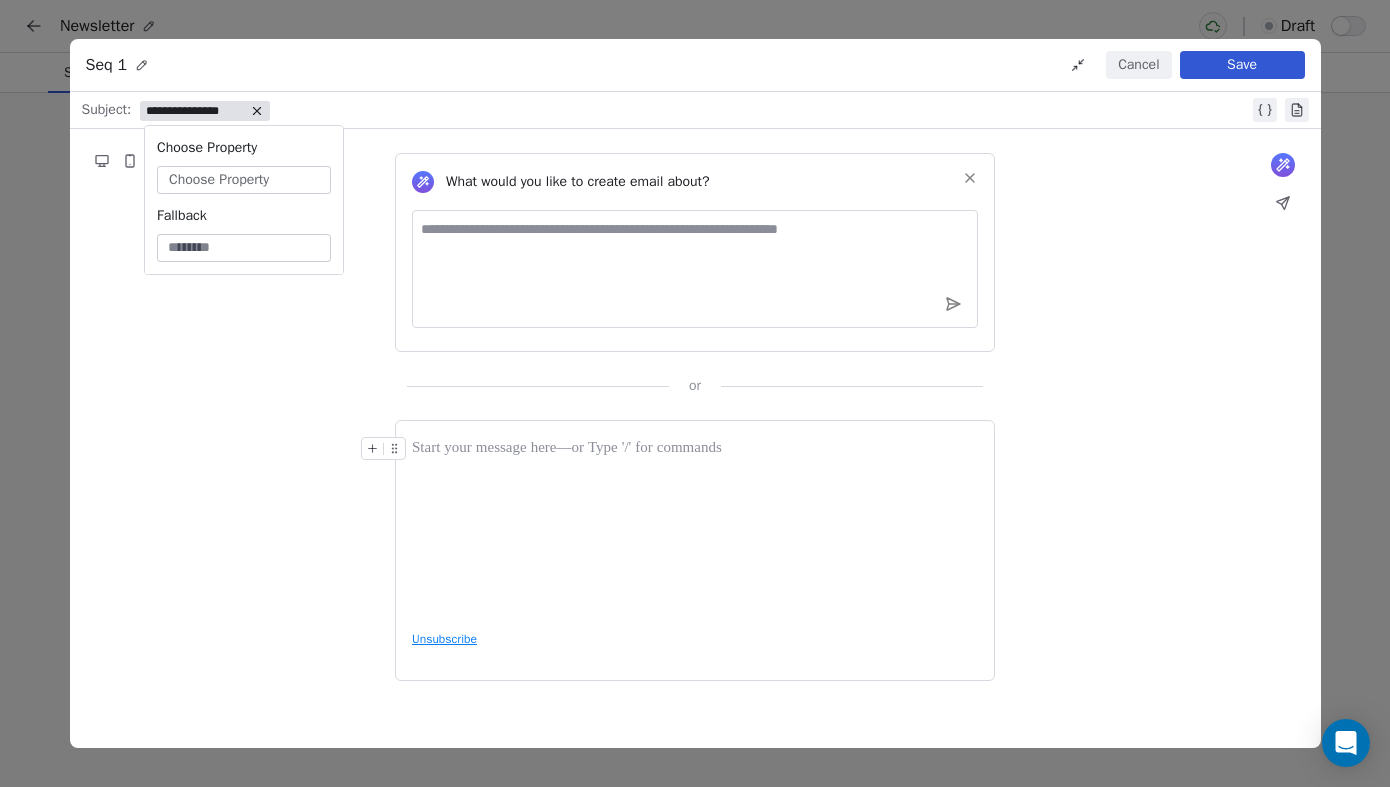 click on "Choose Property" at bounding box center [244, 180] 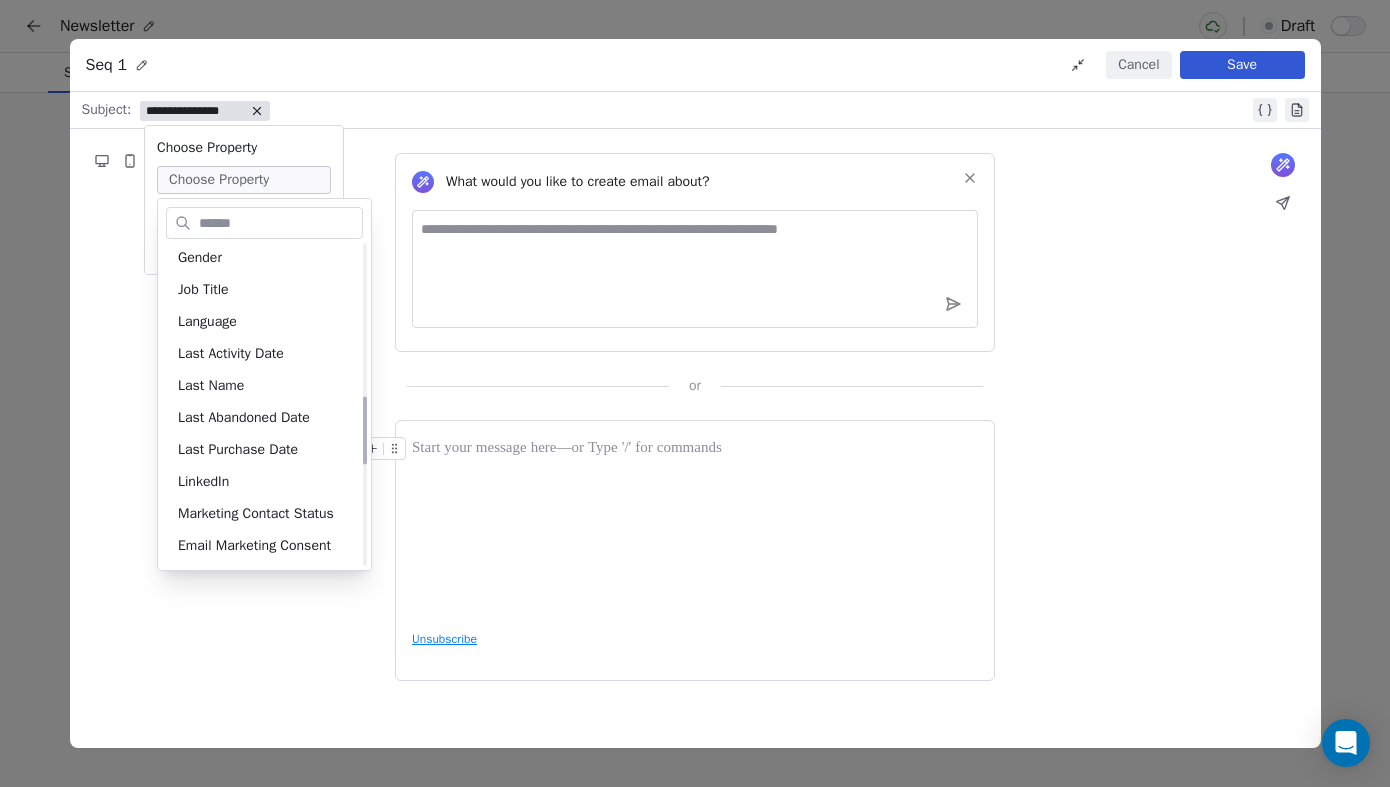 scroll, scrollTop: 715, scrollLeft: 0, axis: vertical 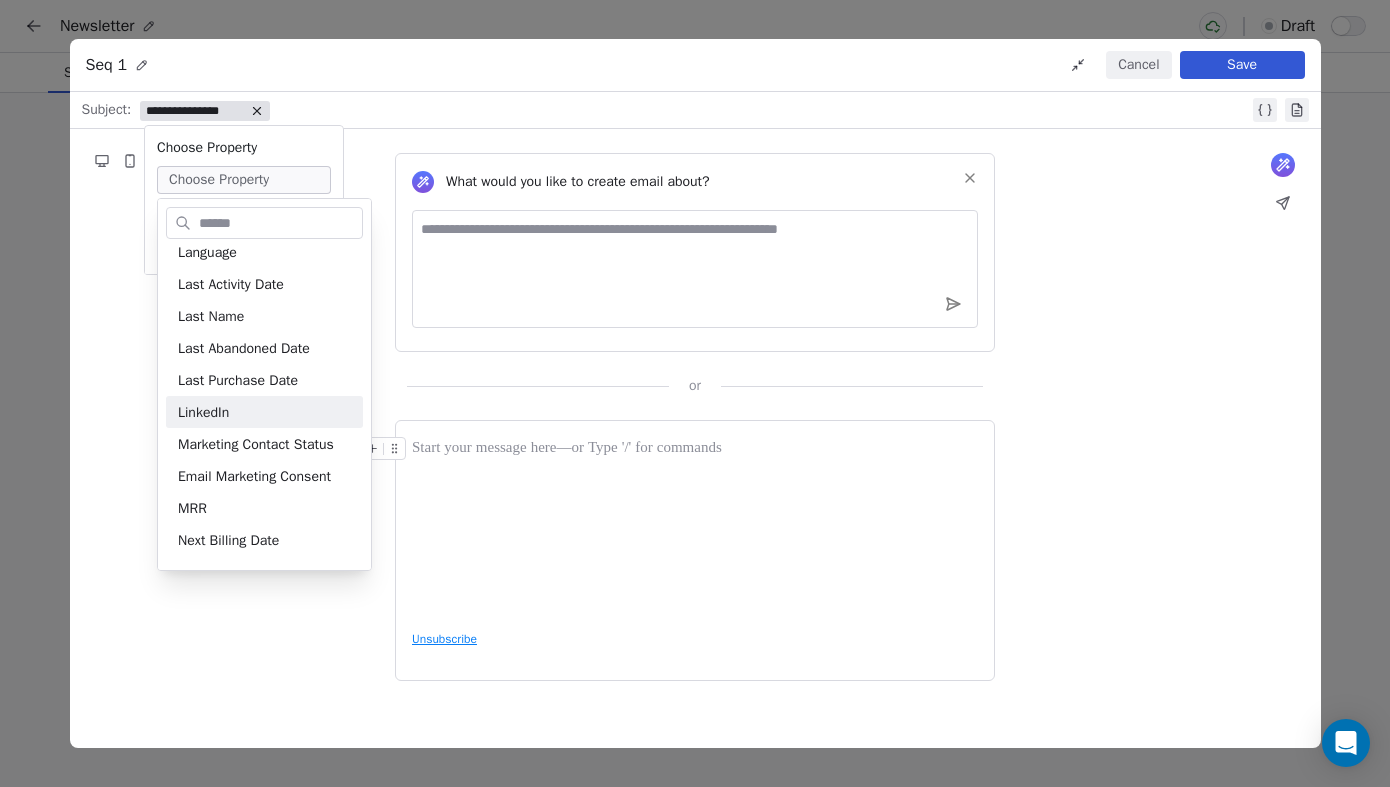 click on "What would you like to create email about? or" at bounding box center [695, 262] 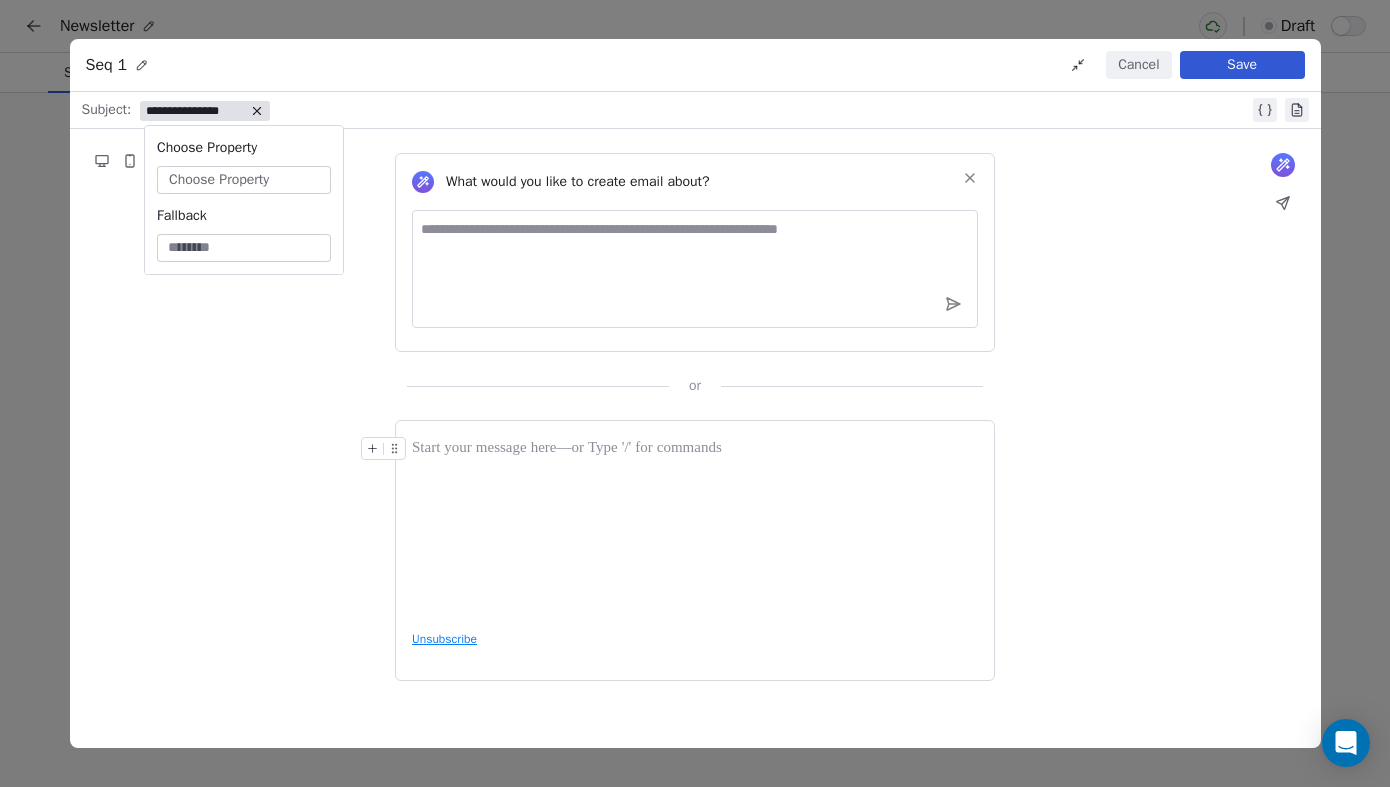 click 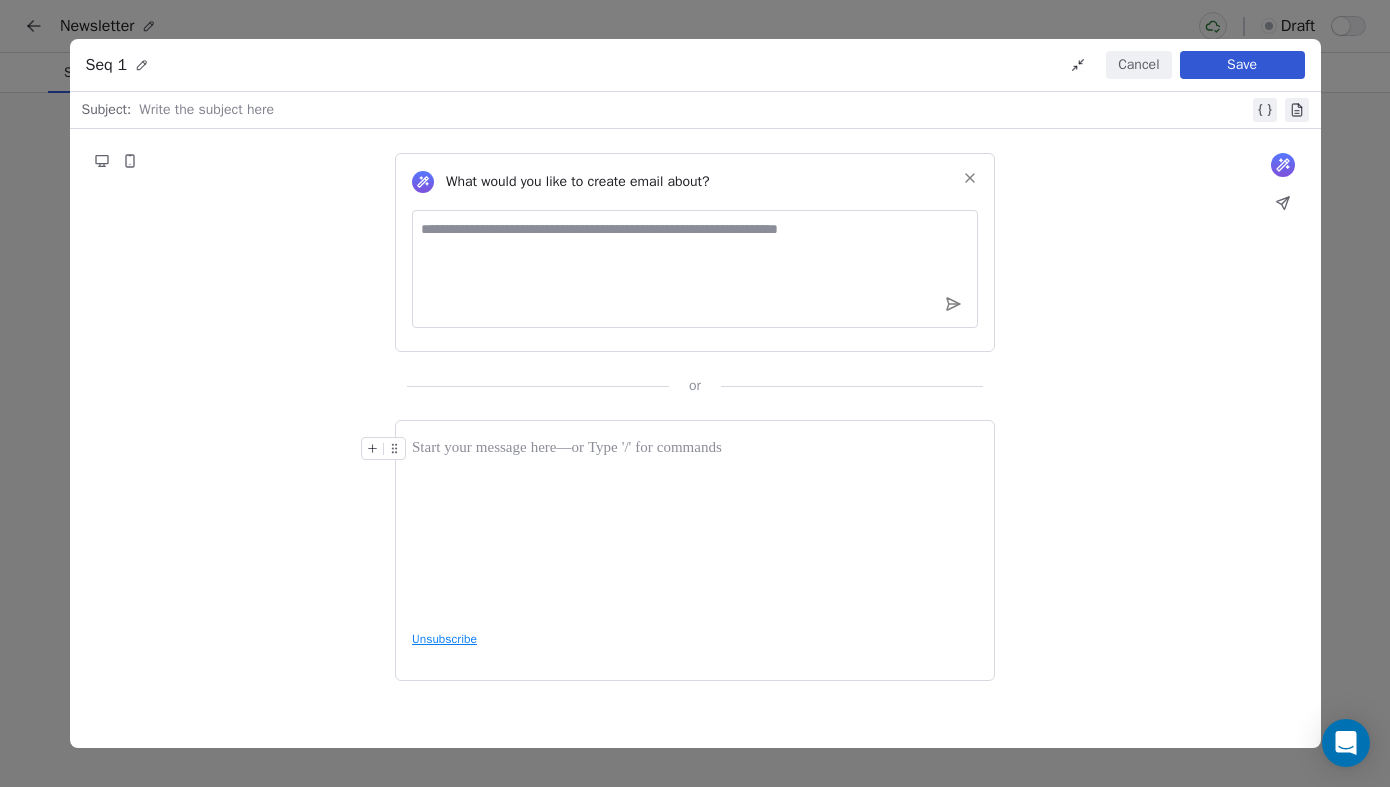 click at bounding box center [970, 178] 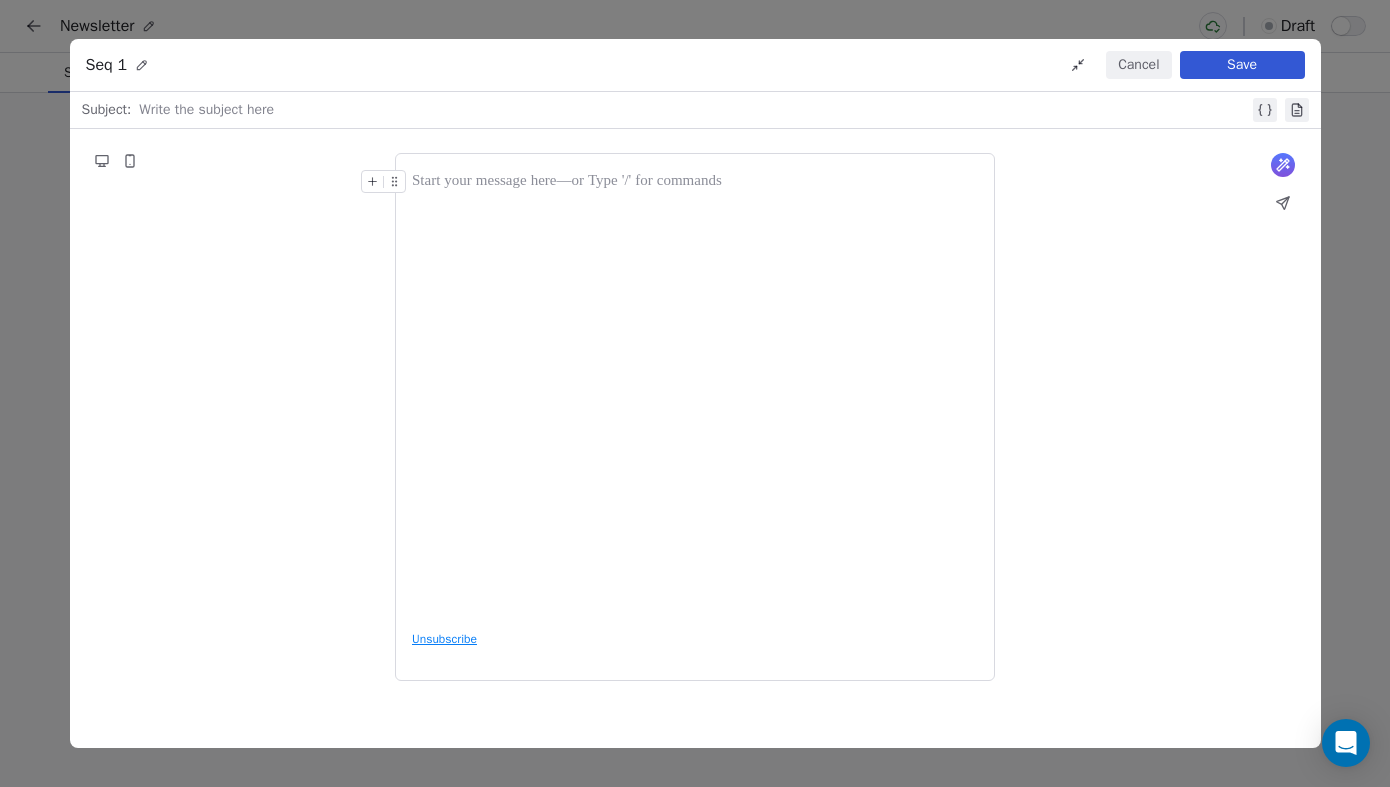 click at bounding box center [695, 182] 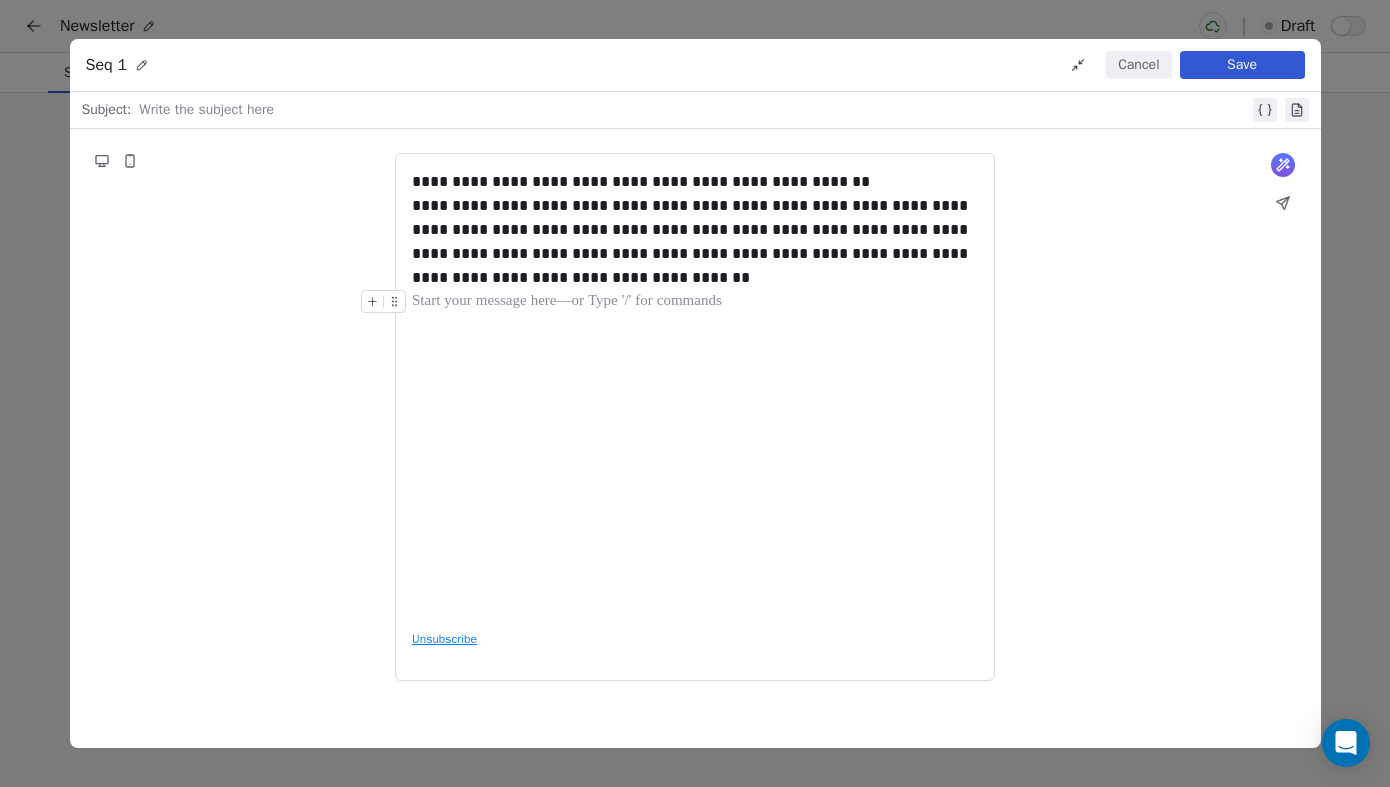 click at bounding box center (695, 302) 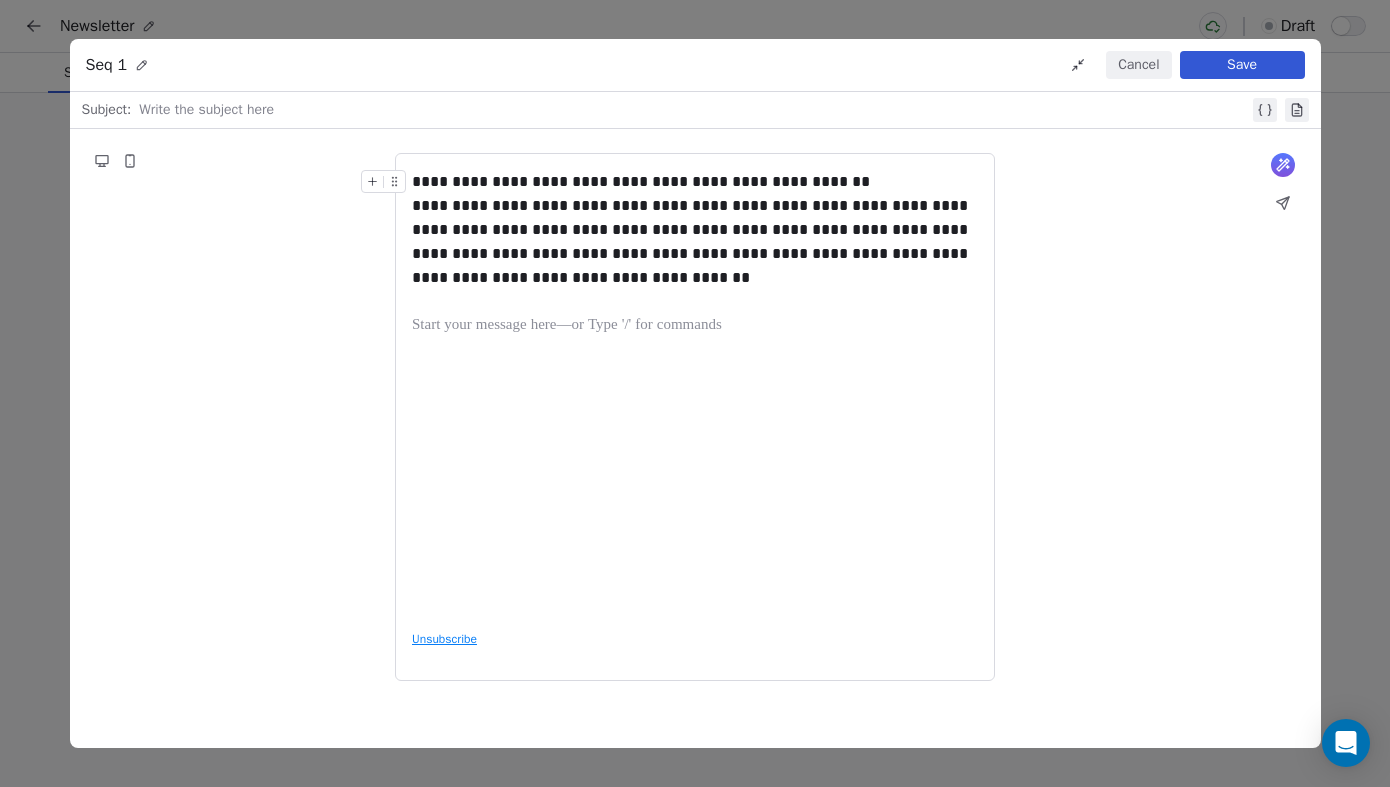 click on "**********" at bounding box center (695, 182) 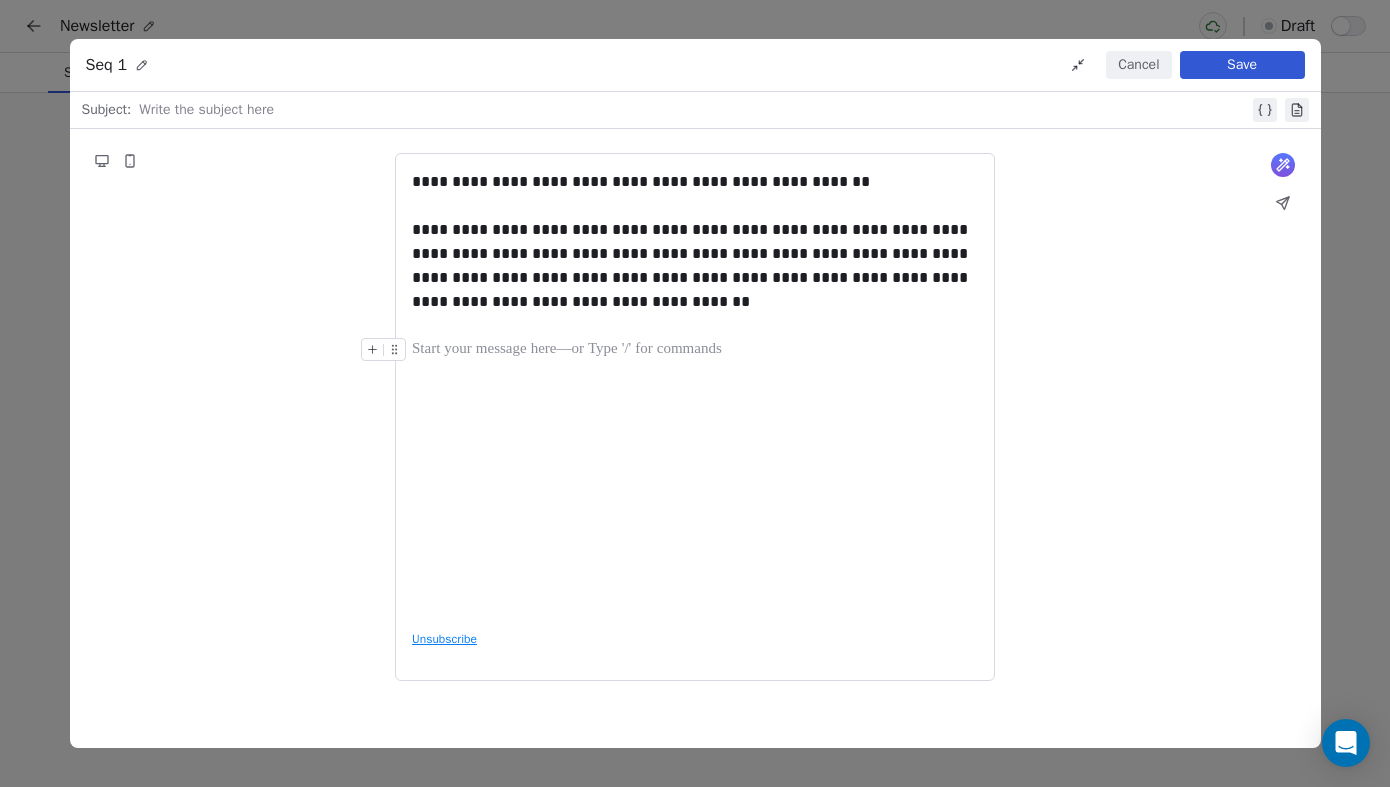 click on "**********" at bounding box center [695, 391] 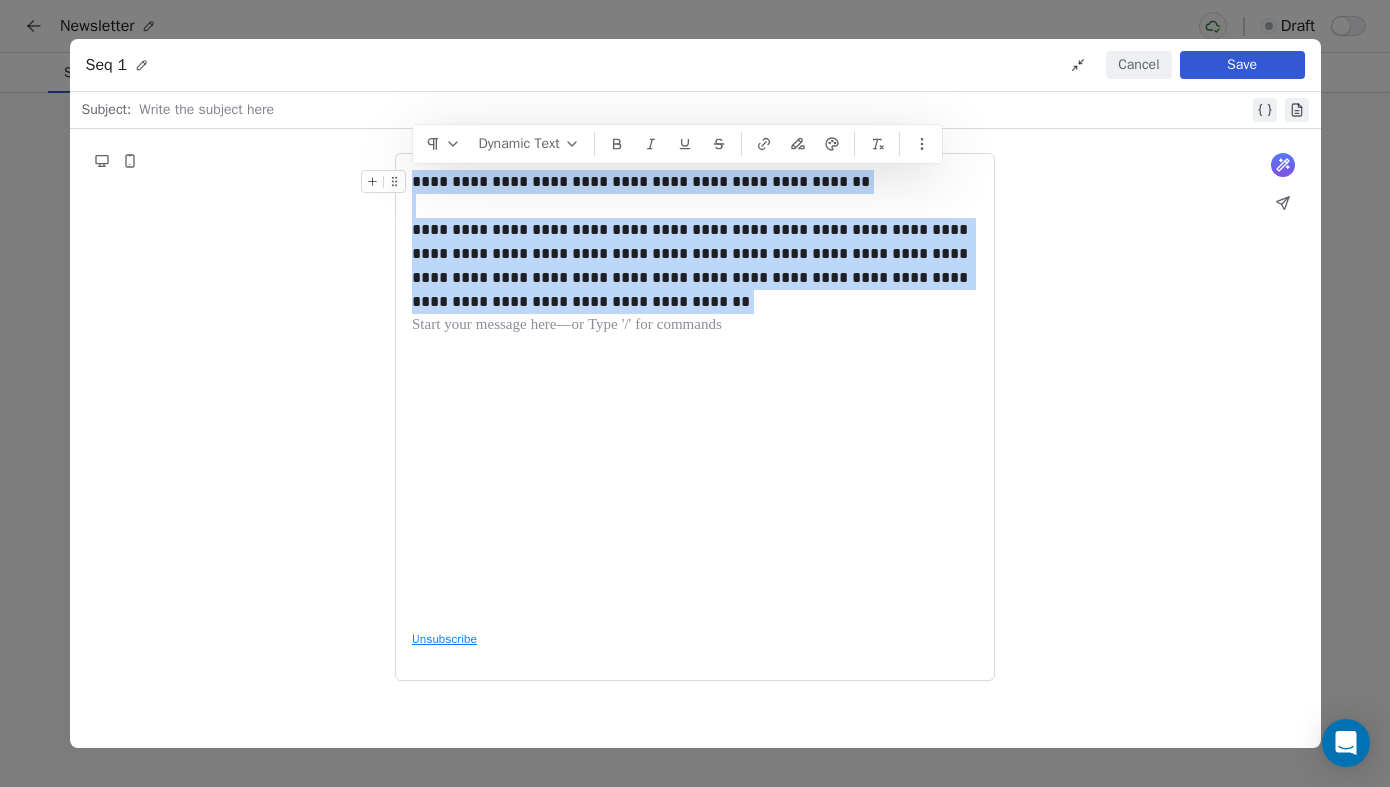drag, startPoint x: 752, startPoint y: 337, endPoint x: 405, endPoint y: 170, distance: 385.0948 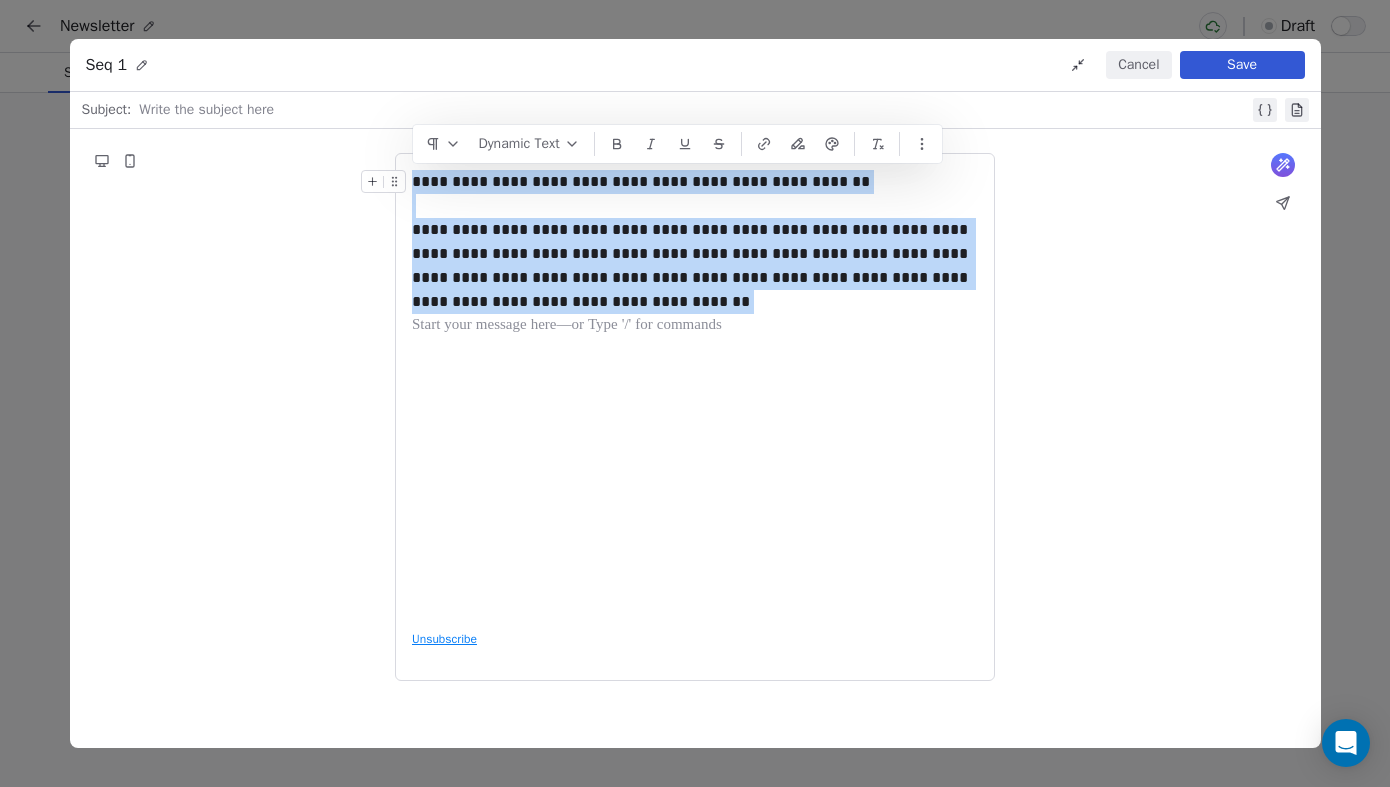 click on "**********" at bounding box center [695, 416] 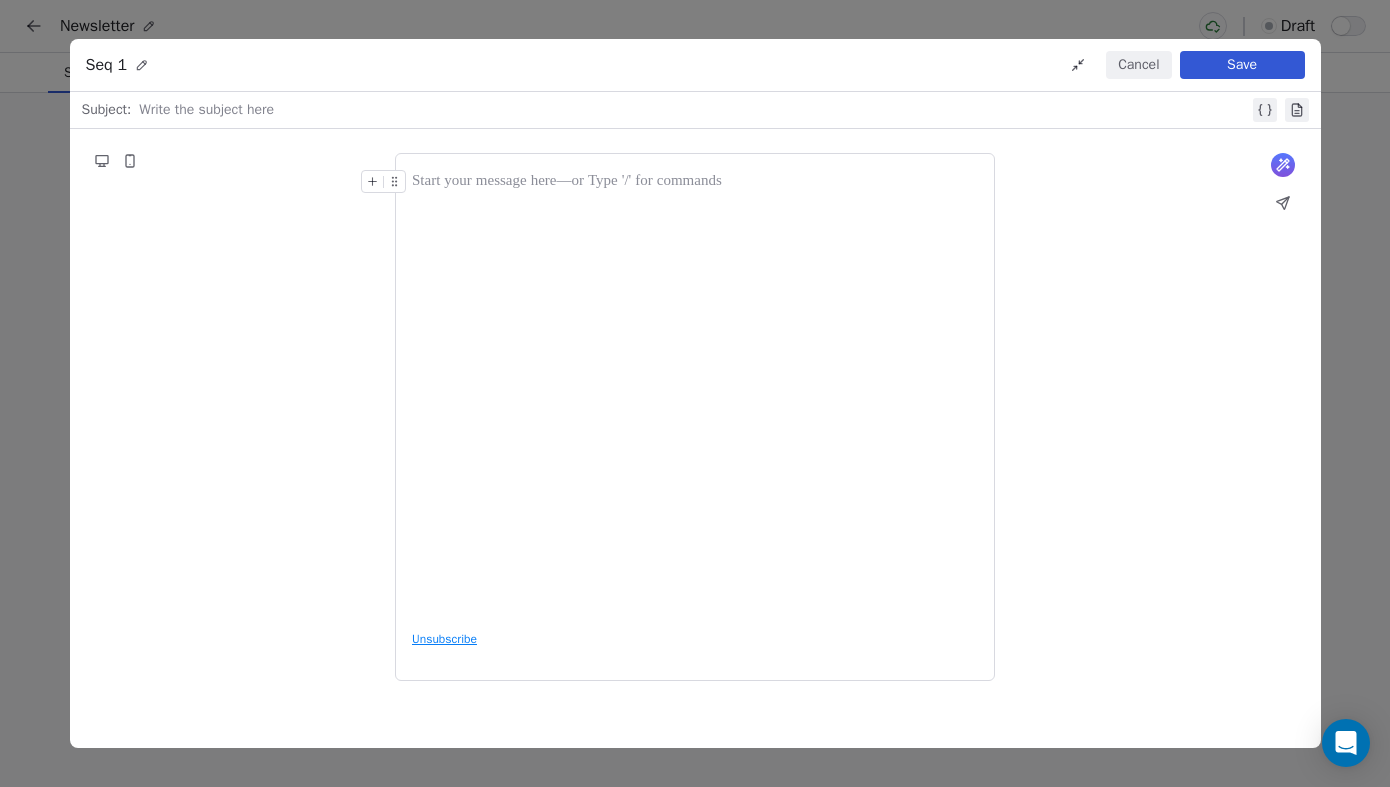 click on "Cancel" at bounding box center [1138, 65] 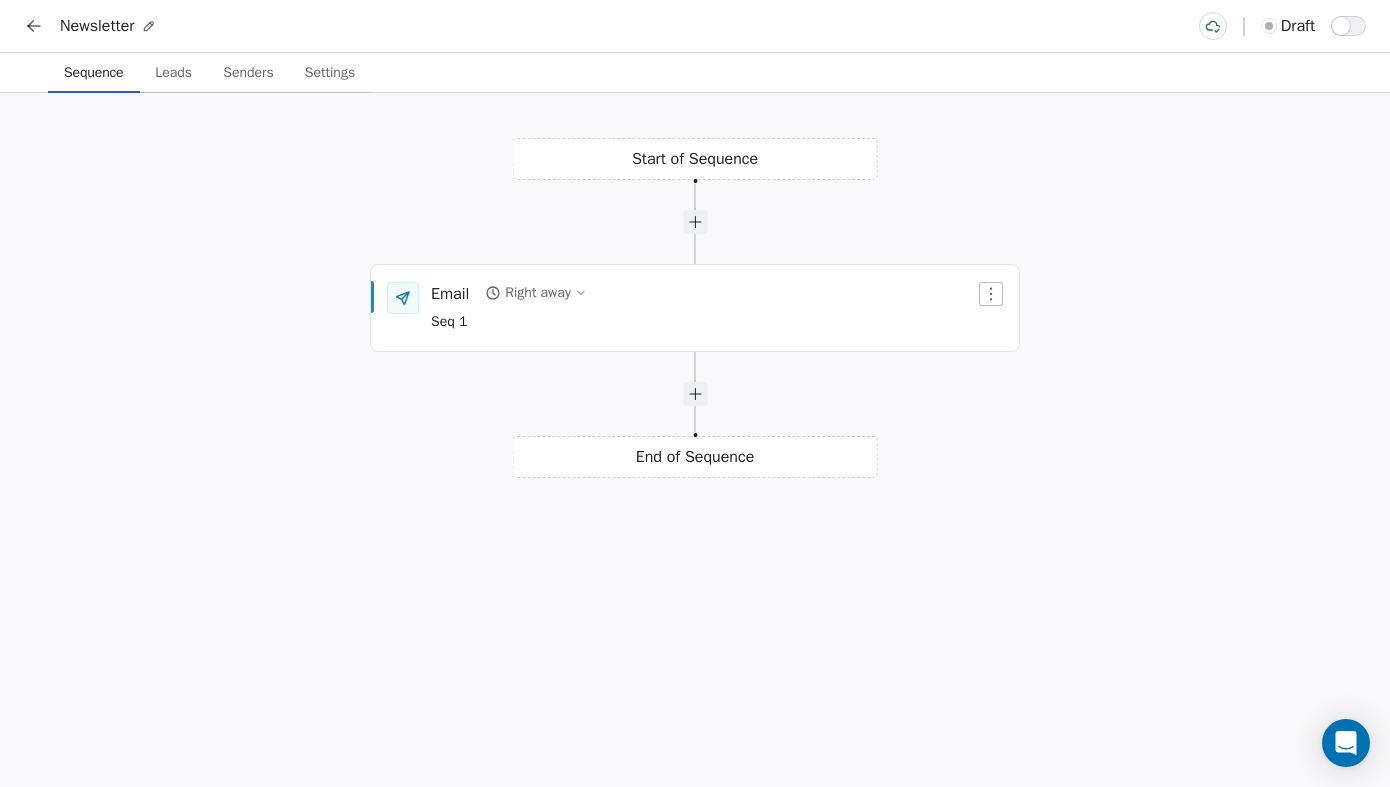 click 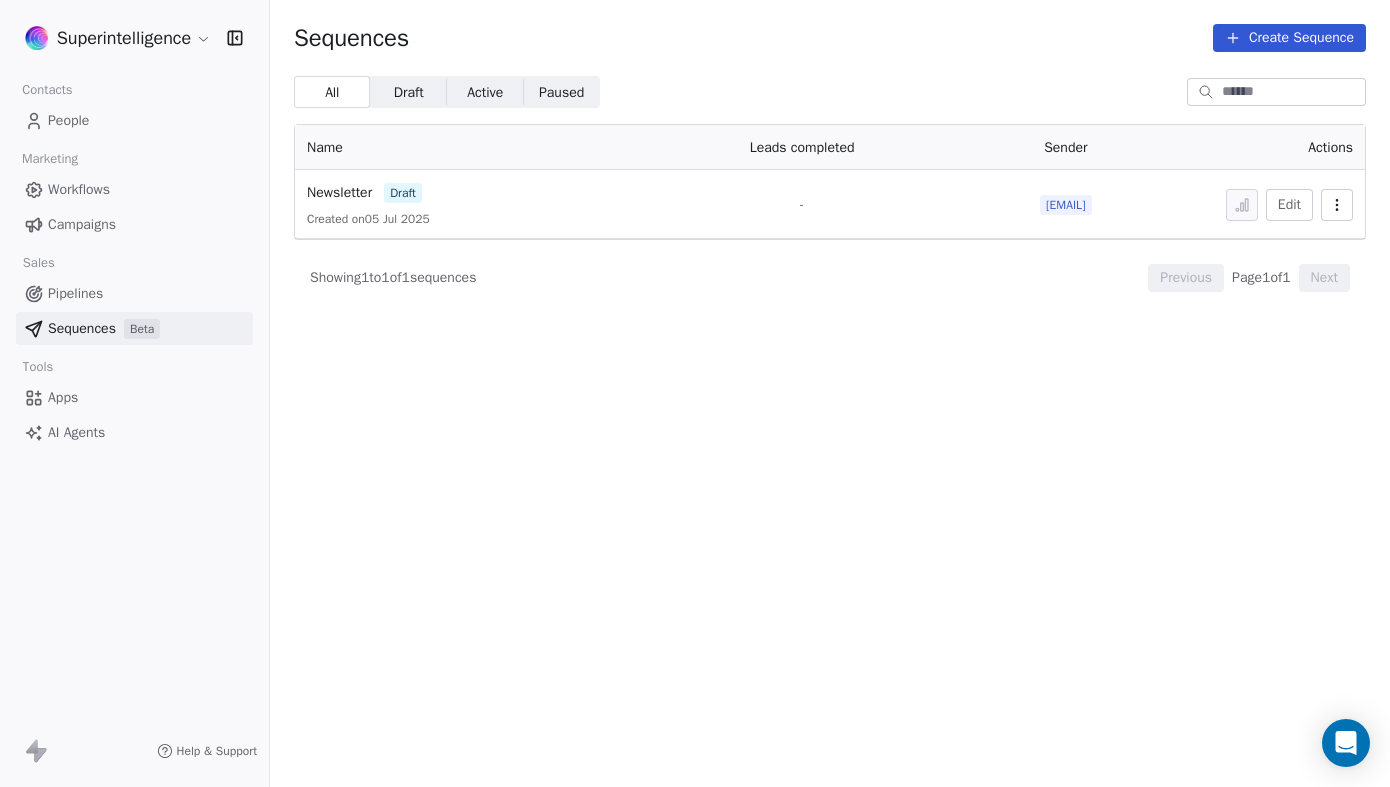click on "Workflows" at bounding box center (79, 189) 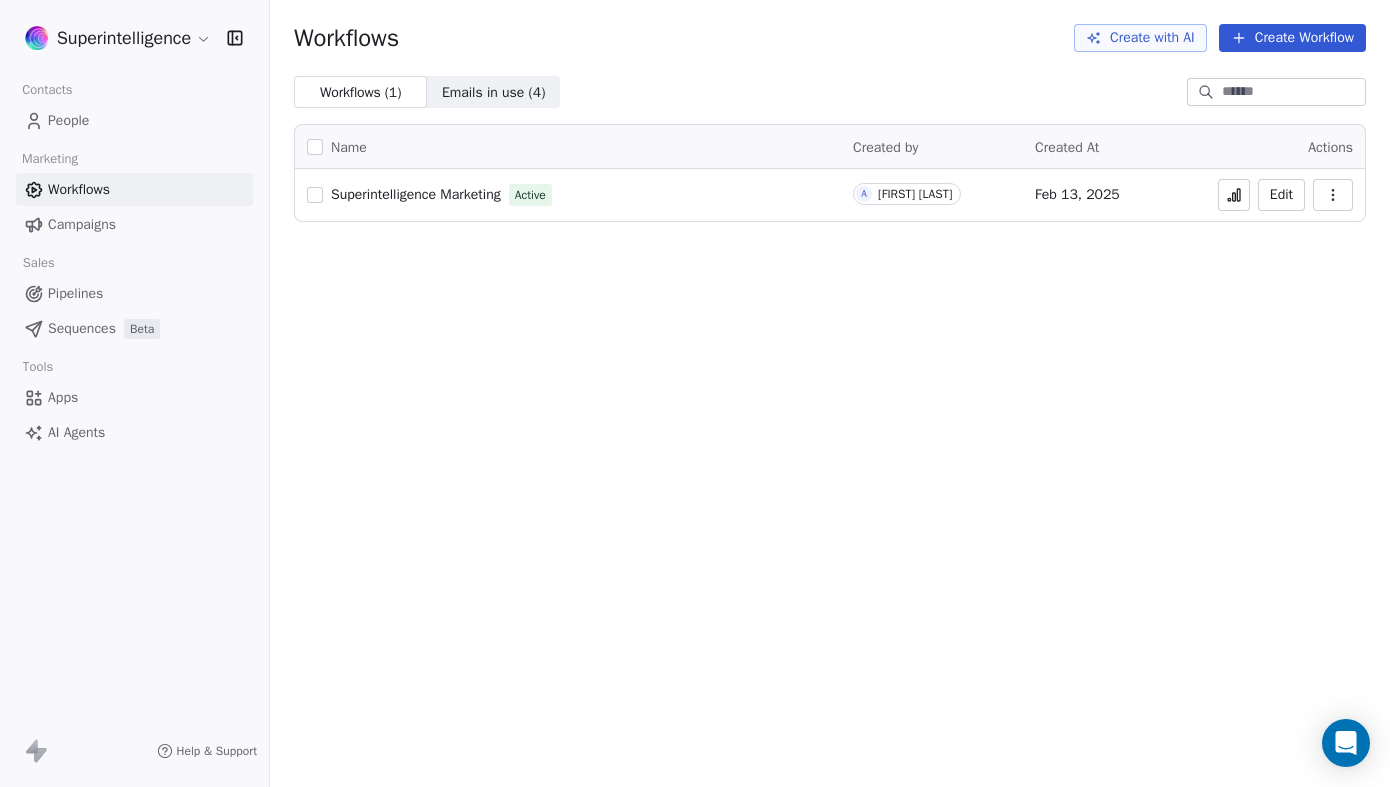 click on "Create Workflow" at bounding box center [1292, 38] 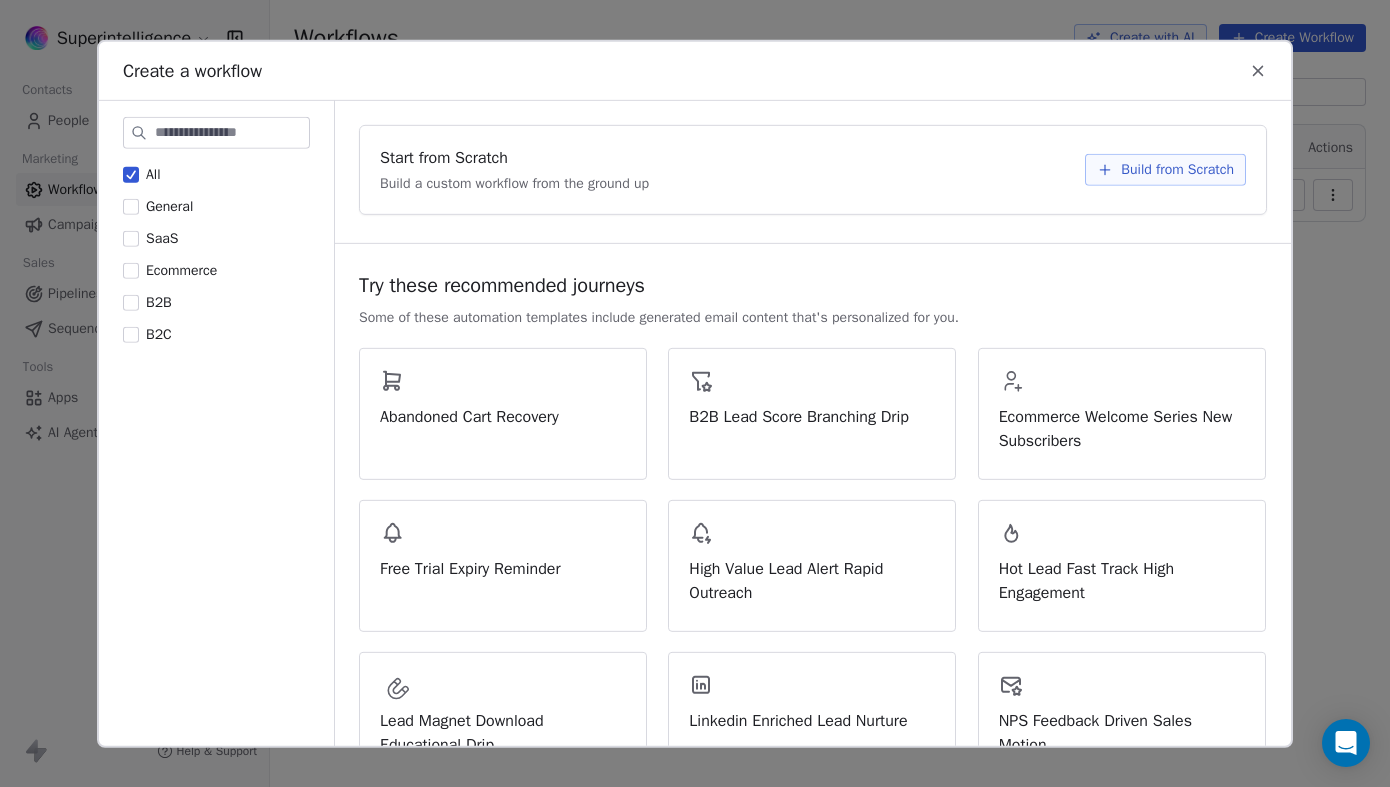 click on "Build from Scratch" at bounding box center (1177, 169) 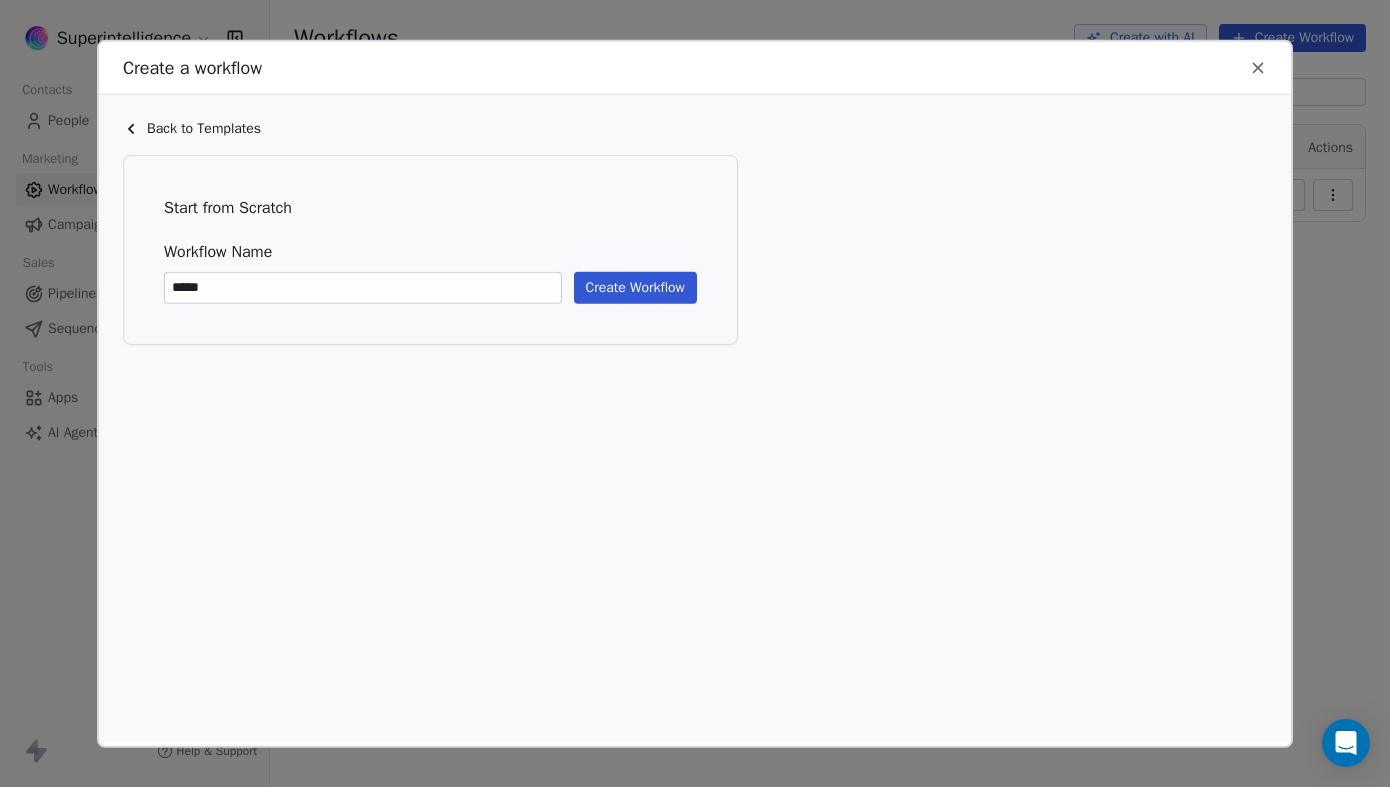 type on "****" 